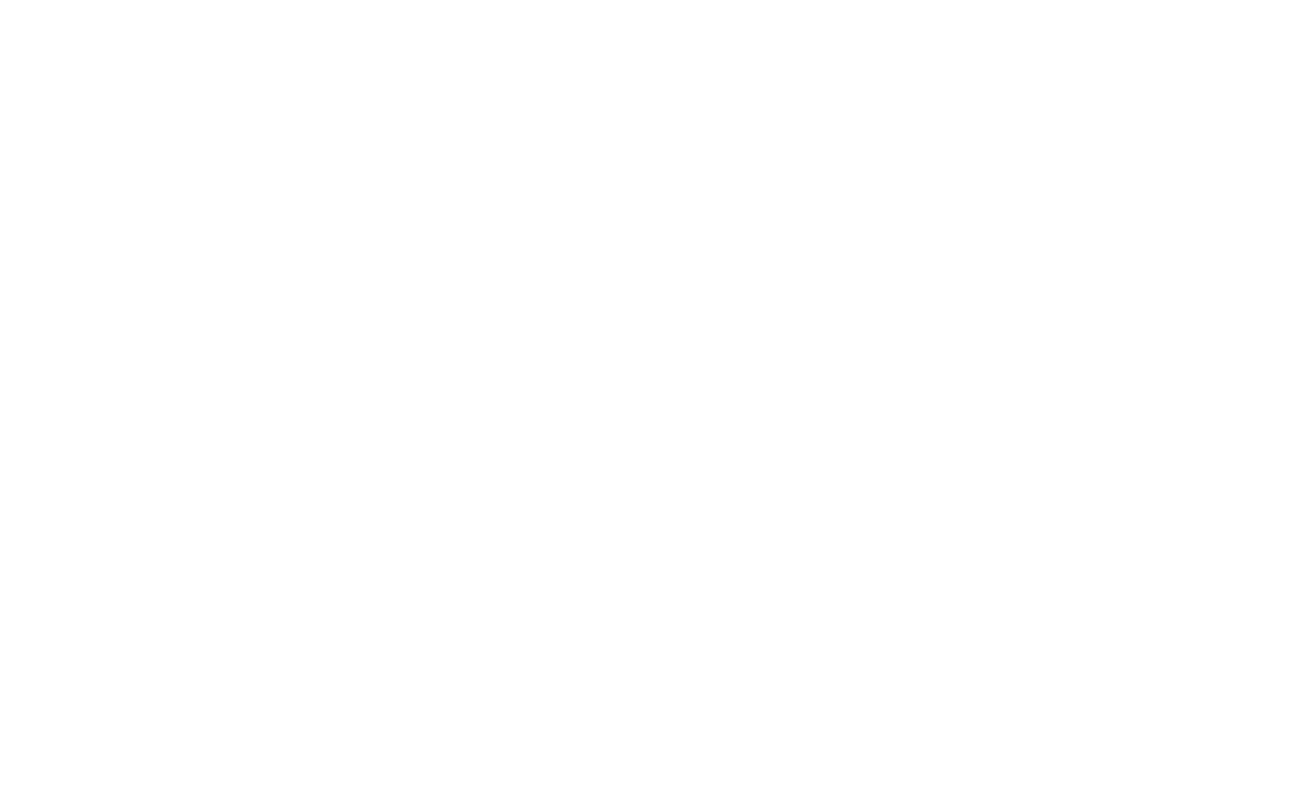 scroll, scrollTop: 0, scrollLeft: 0, axis: both 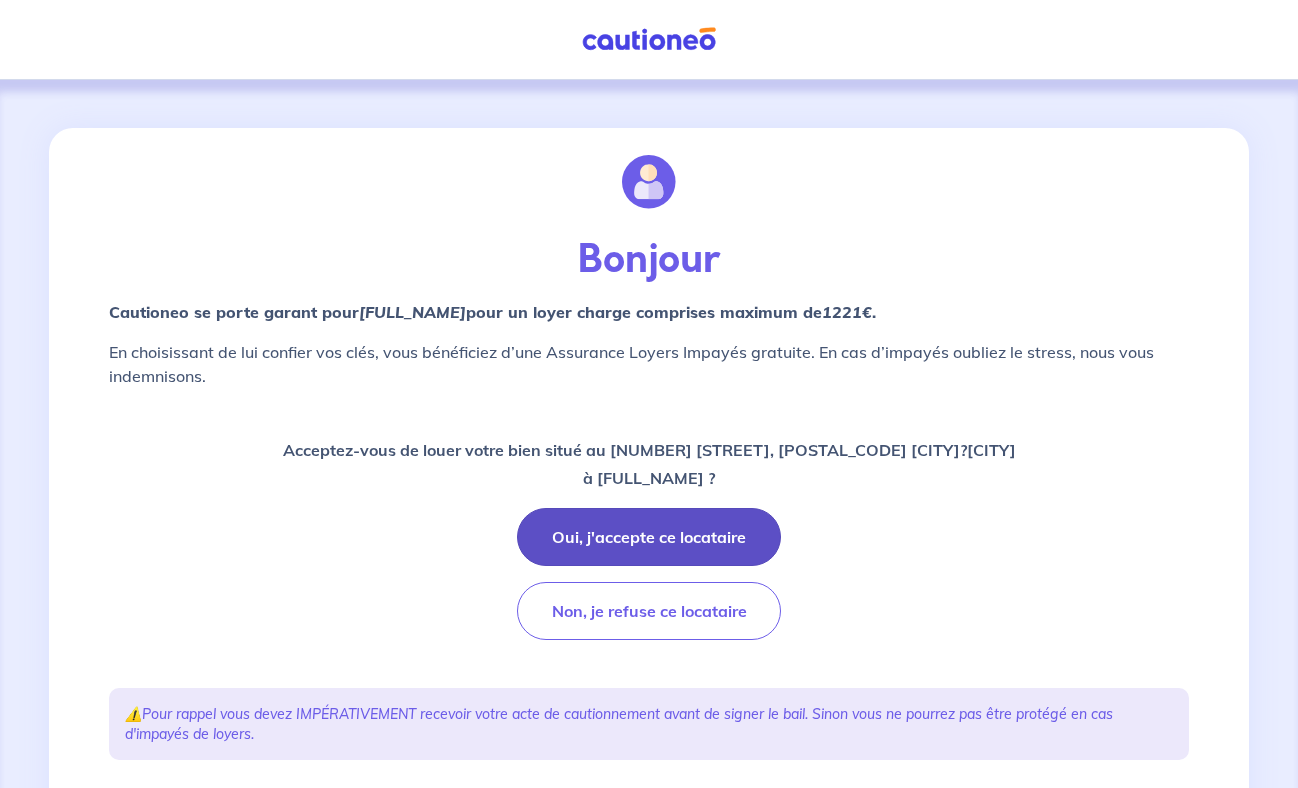 click on "Oui, j'accepte ce locataire" at bounding box center (649, 537) 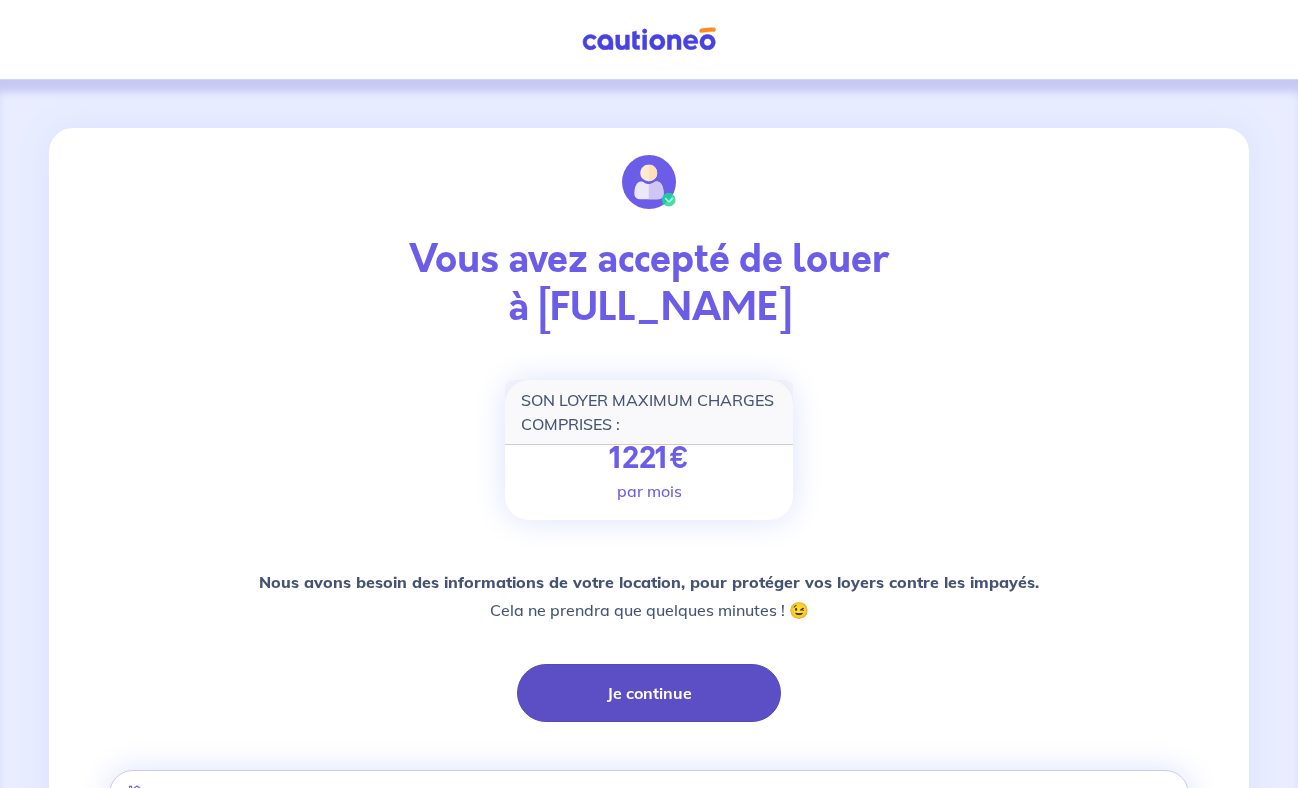 click on "Je continue" at bounding box center [649, 693] 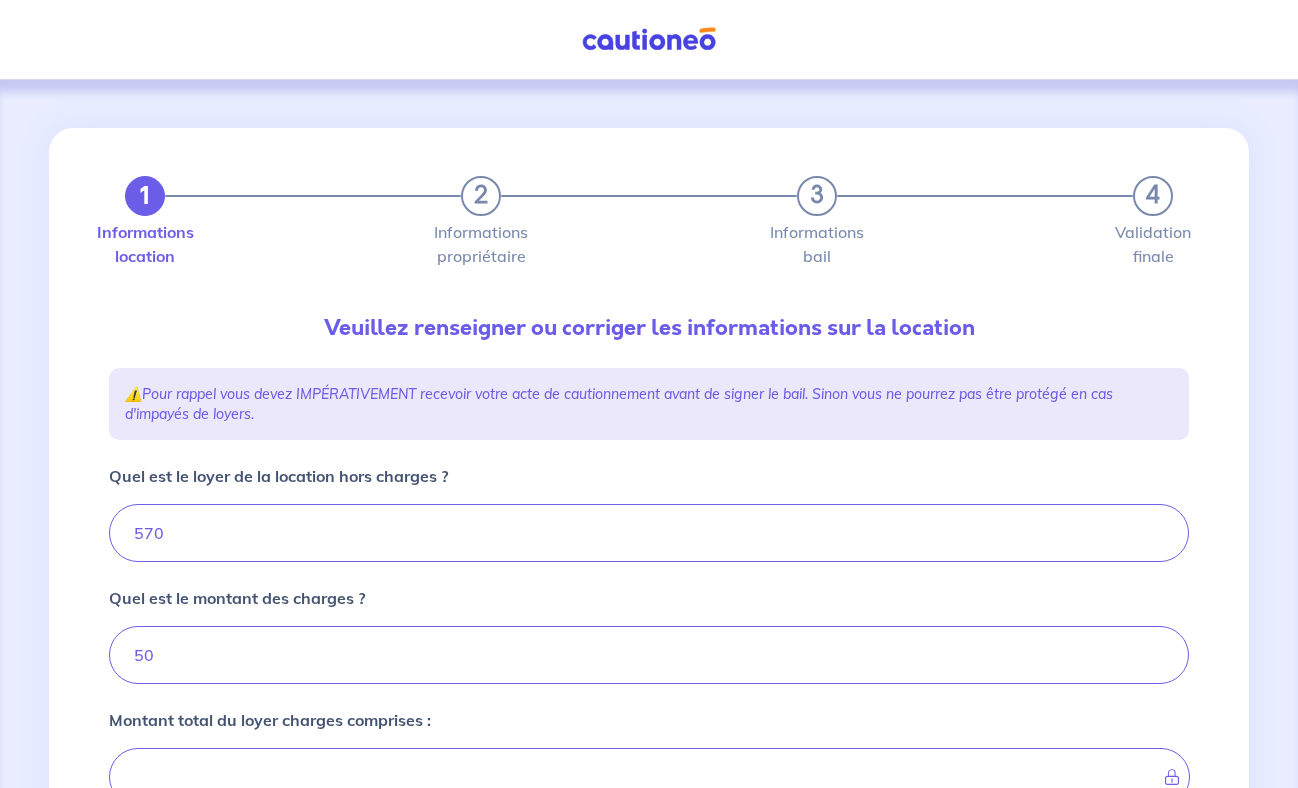 type on "620" 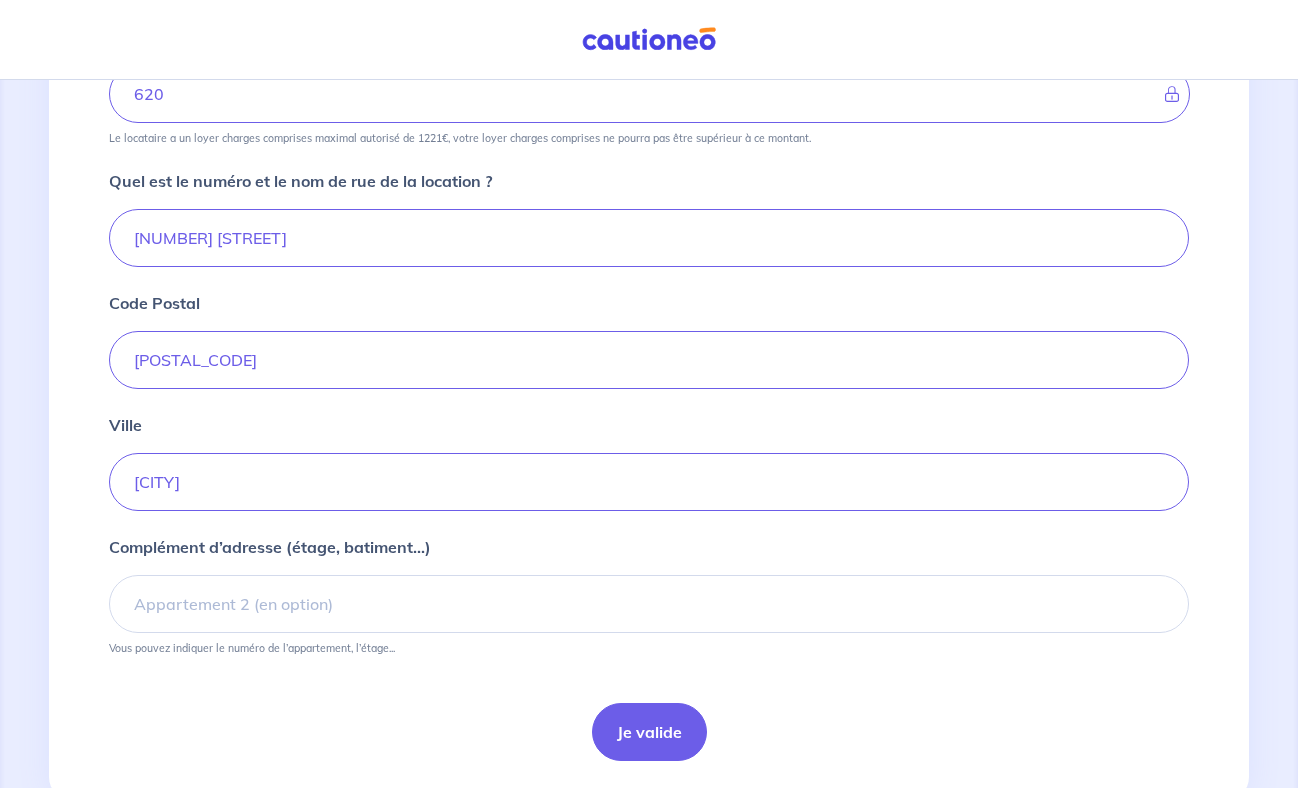 scroll, scrollTop: 744, scrollLeft: 0, axis: vertical 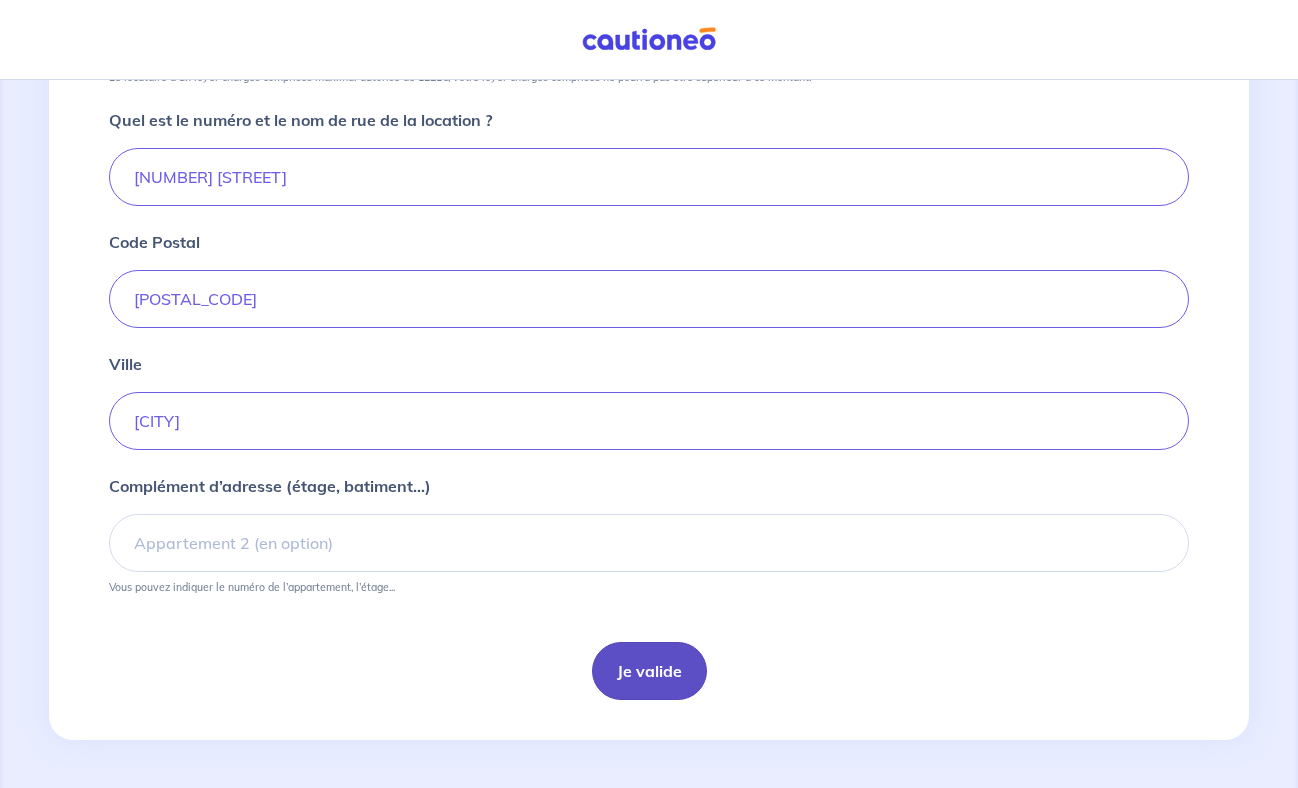 click on "Je valide" at bounding box center [649, 671] 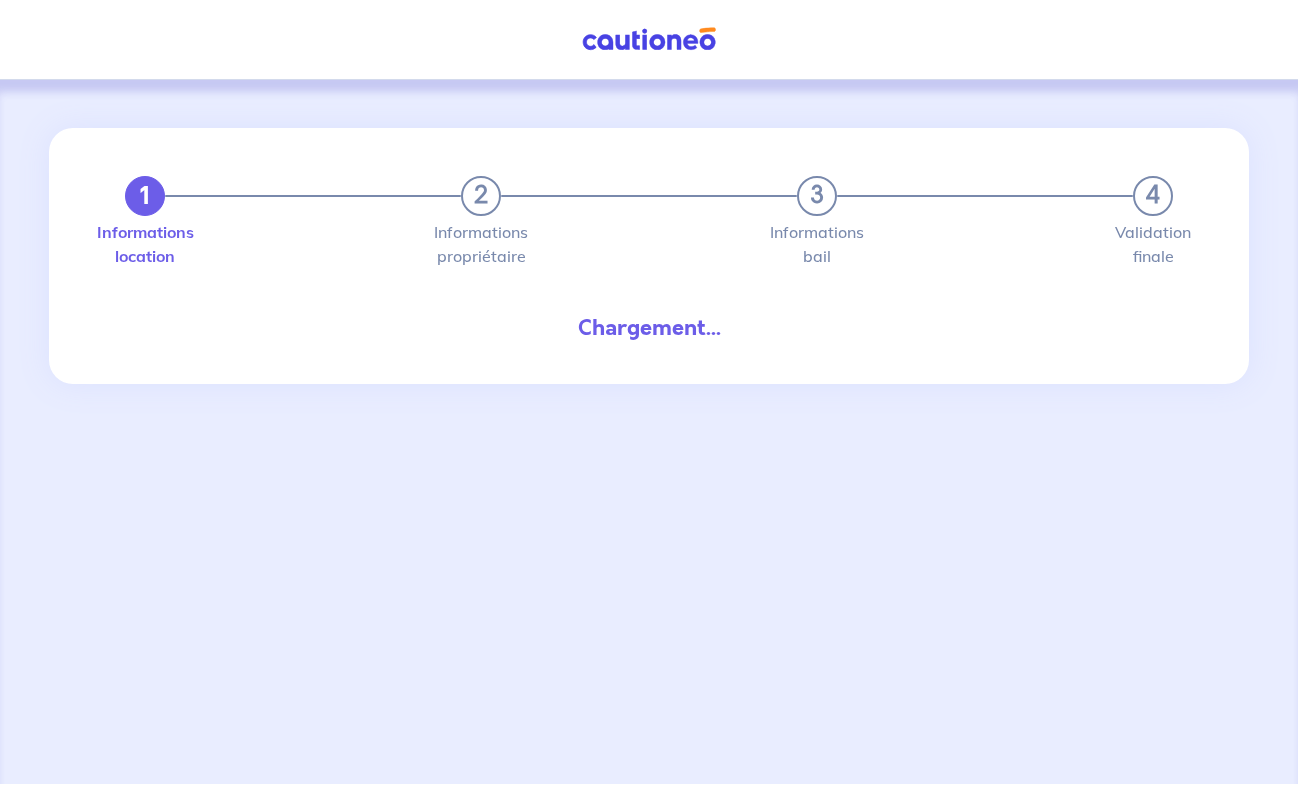 scroll, scrollTop: 0, scrollLeft: 0, axis: both 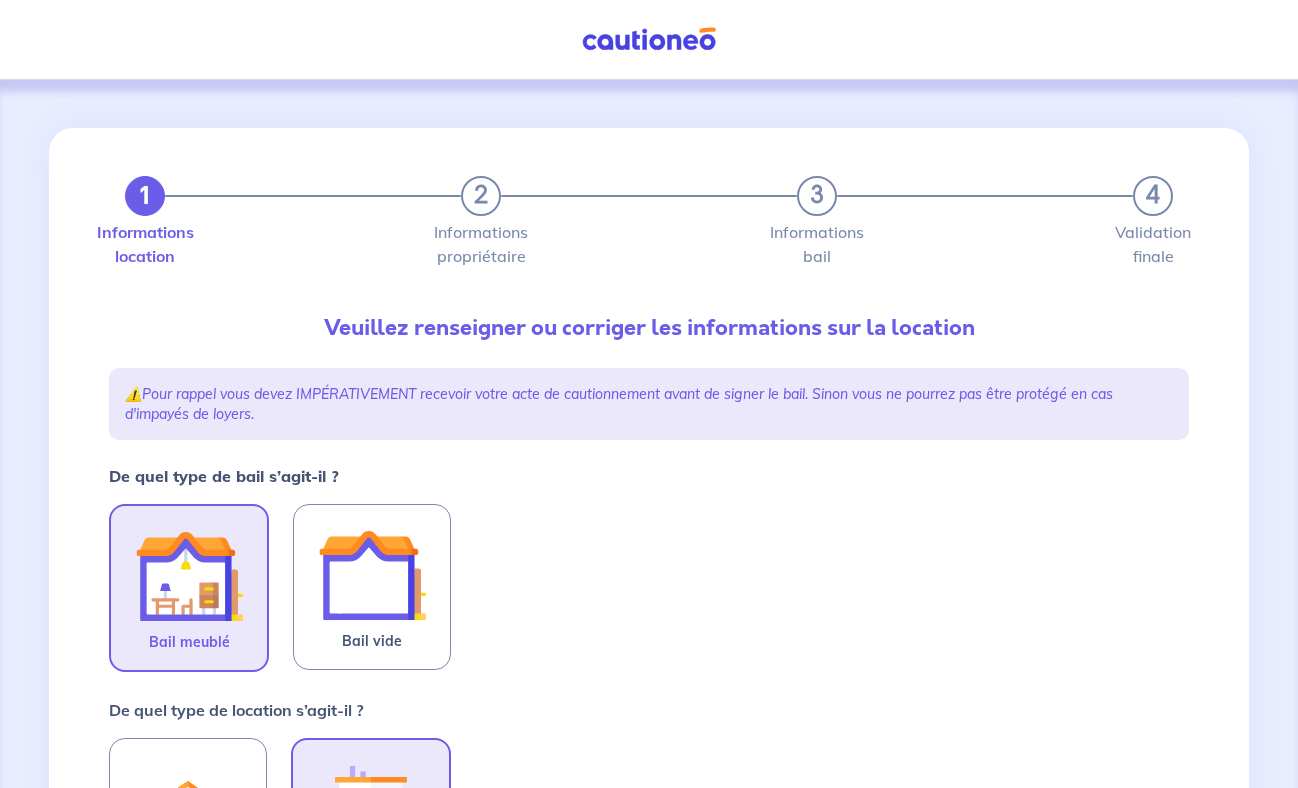 click at bounding box center [189, 576] 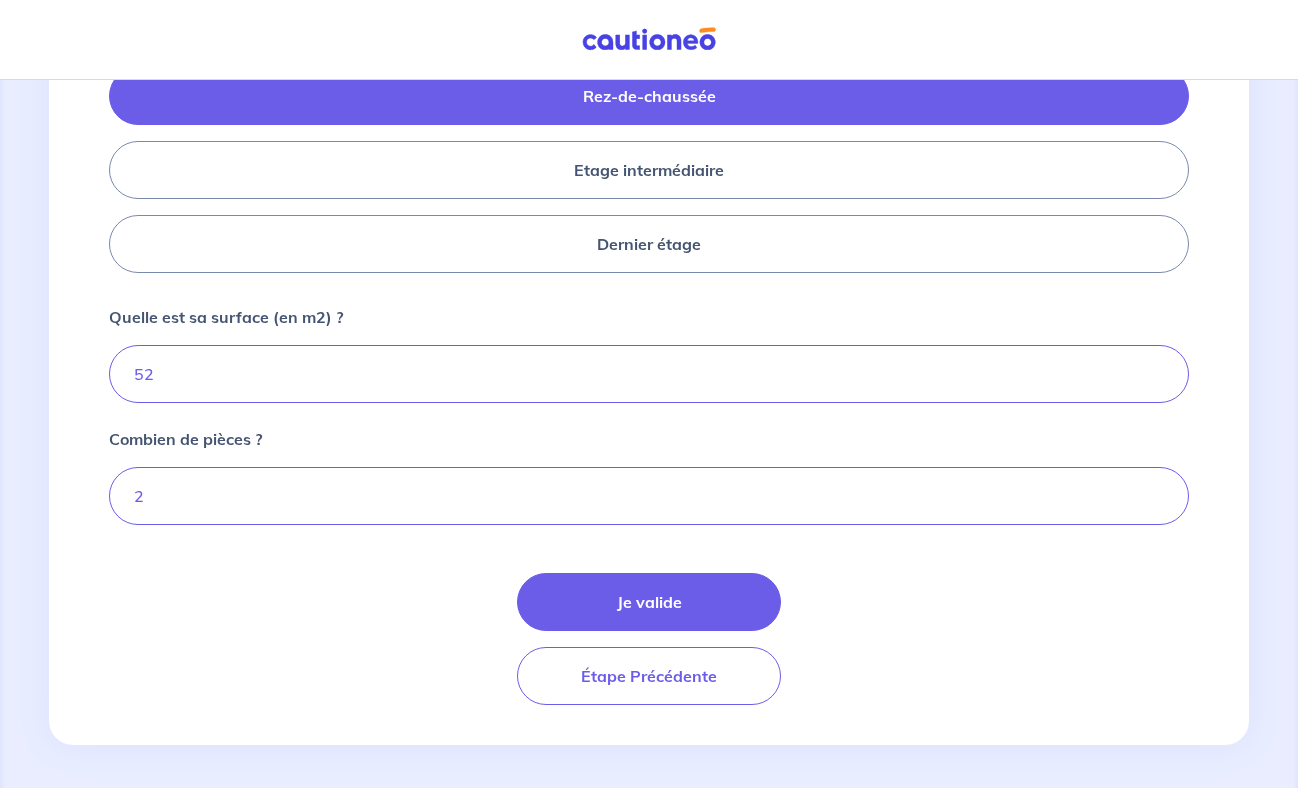 scroll, scrollTop: 920, scrollLeft: 0, axis: vertical 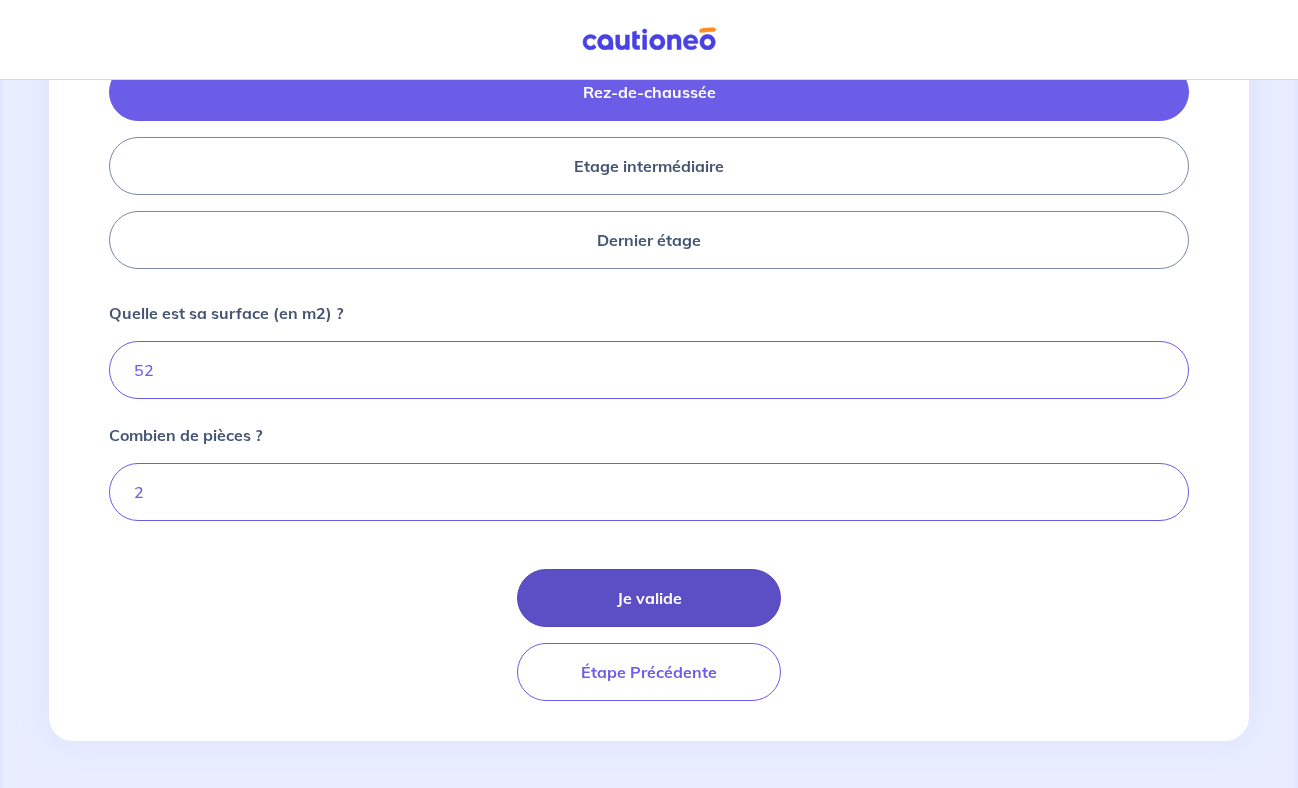 click on "Je valide" at bounding box center (649, 598) 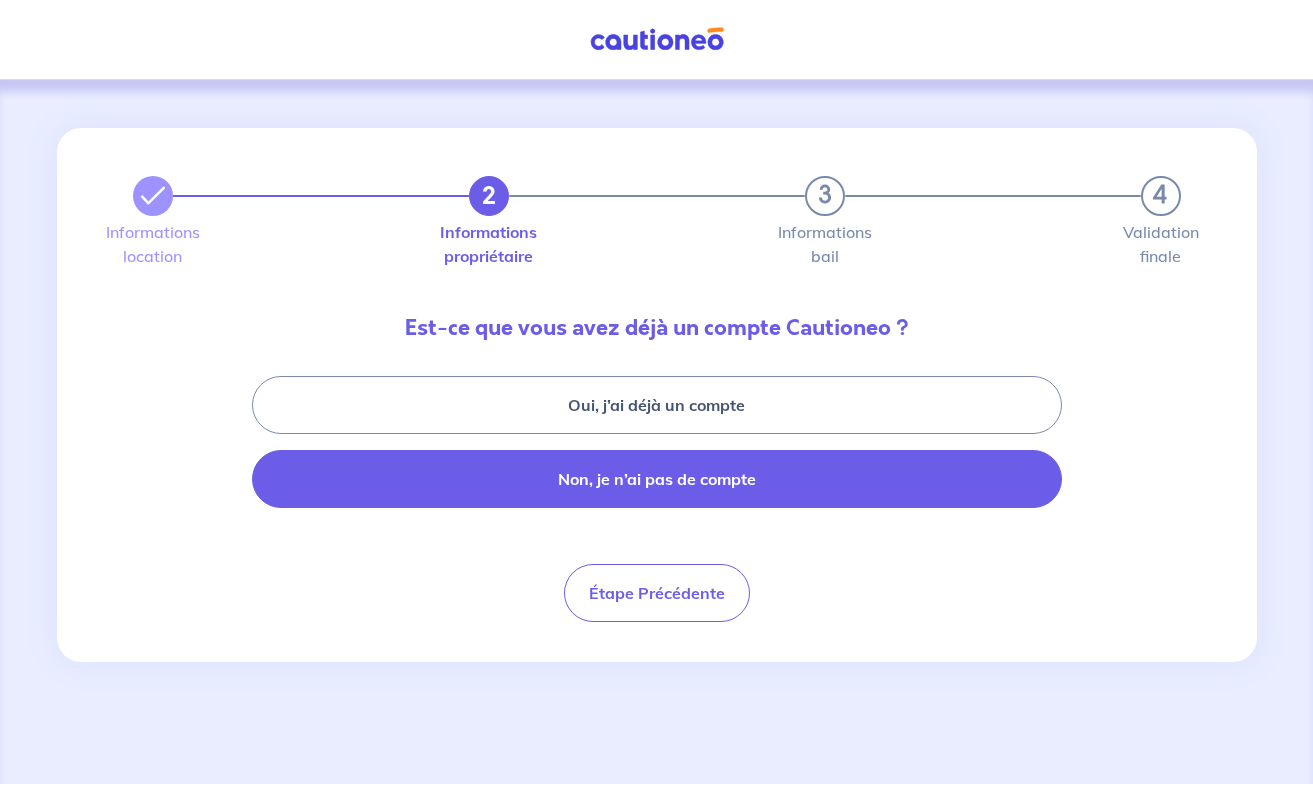 click on "Non, je n’ai pas de compte" at bounding box center (657, 479) 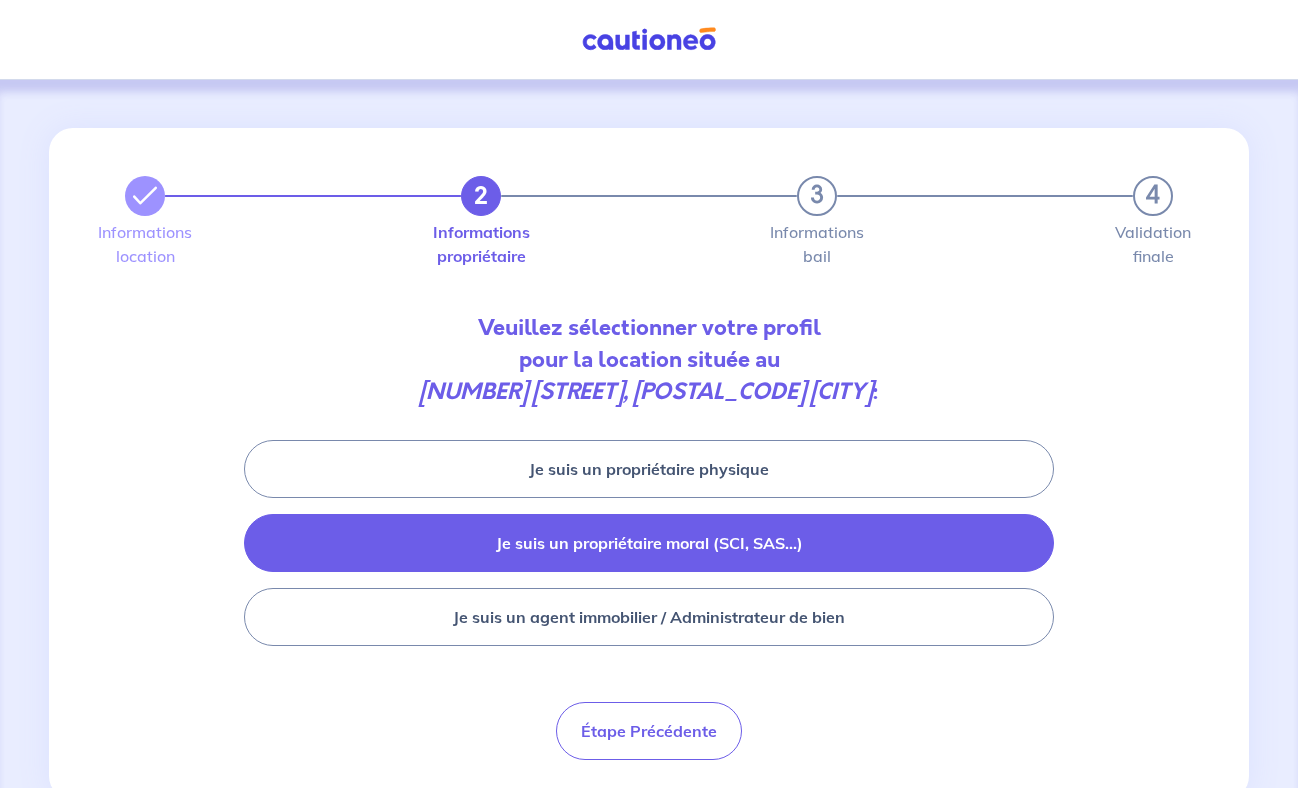 click on "Je suis un propriétaire moral (SCI, SAS...)" at bounding box center [649, 543] 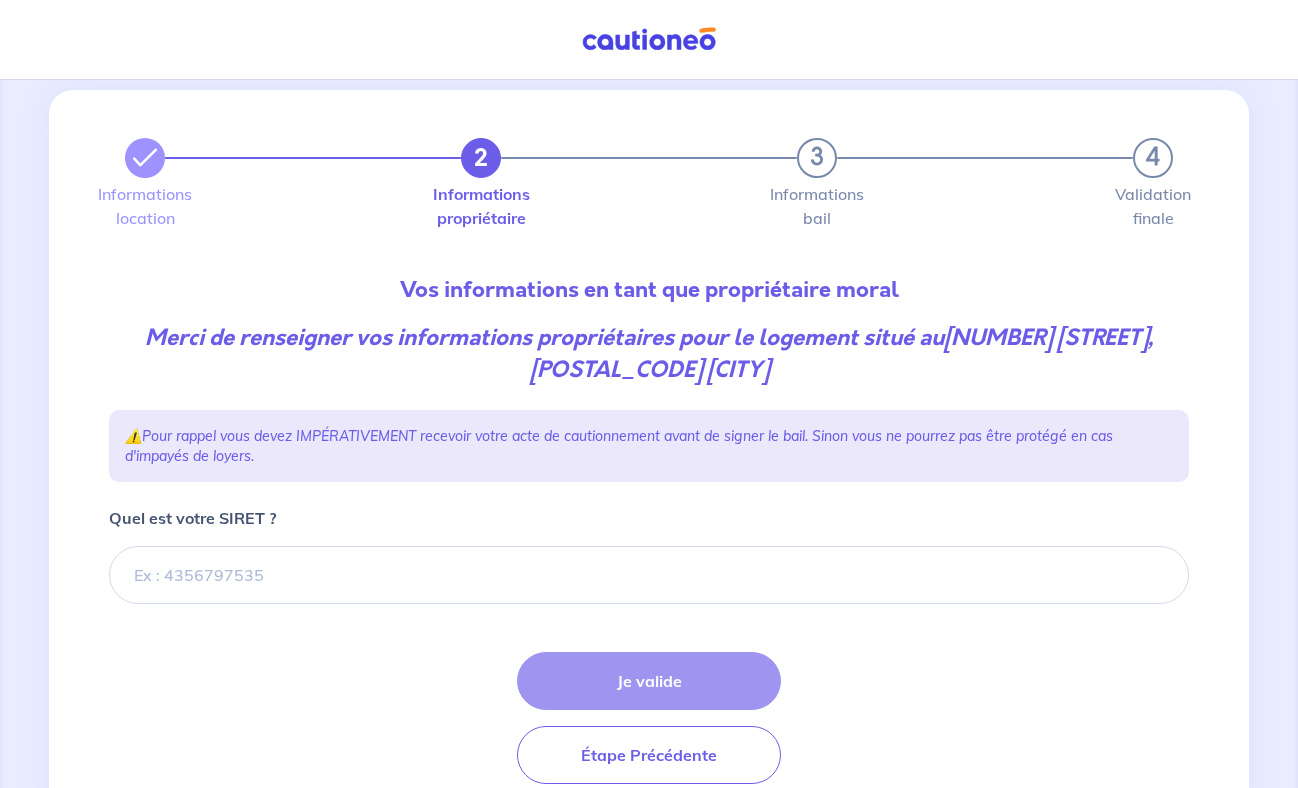 scroll, scrollTop: 122, scrollLeft: 0, axis: vertical 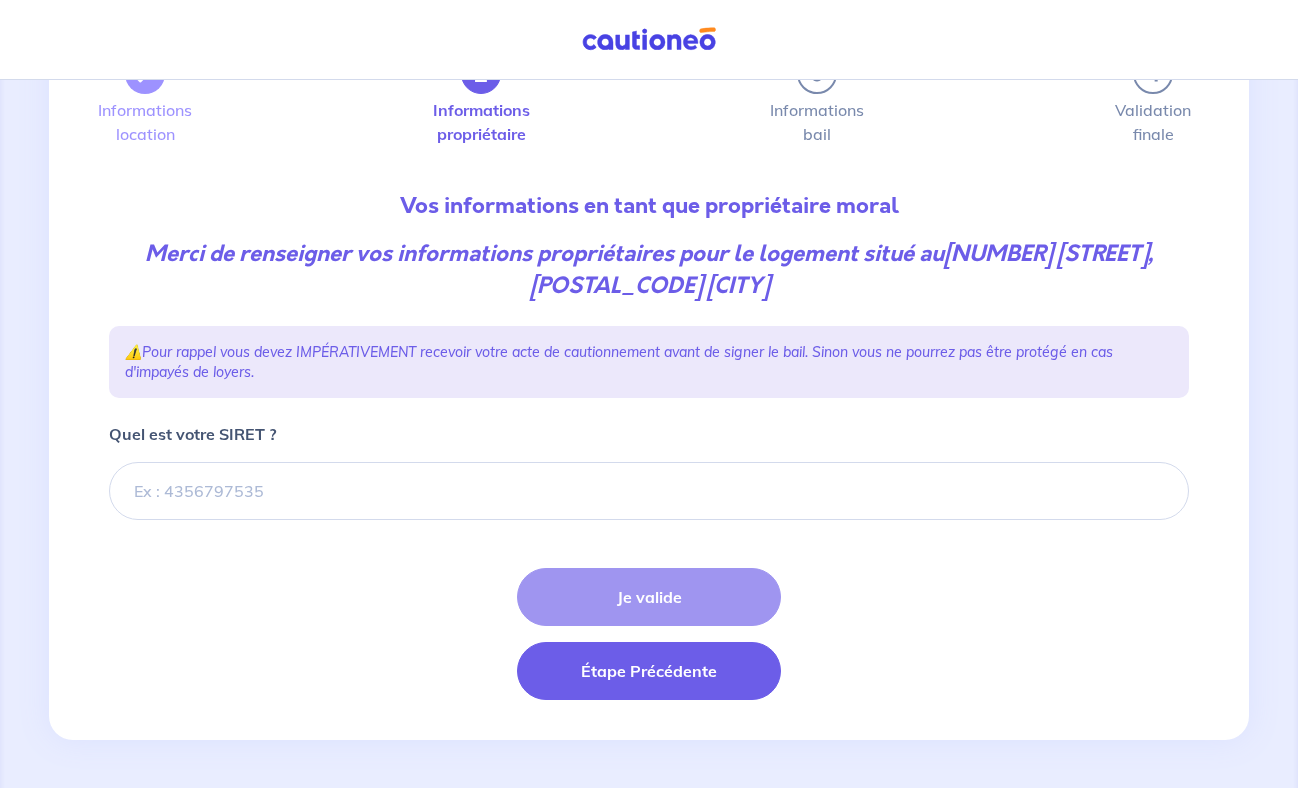 click on "Étape Précédente" at bounding box center [649, 671] 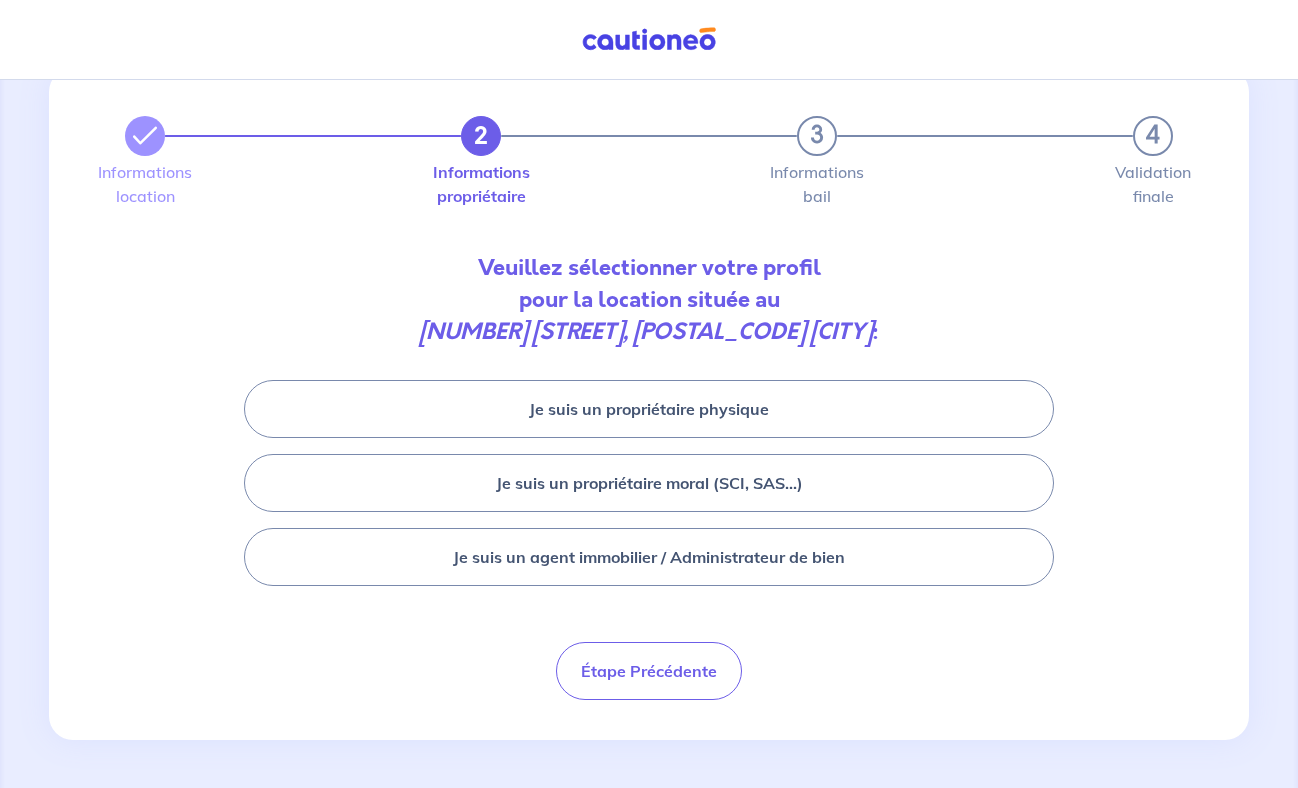 scroll, scrollTop: 0, scrollLeft: 0, axis: both 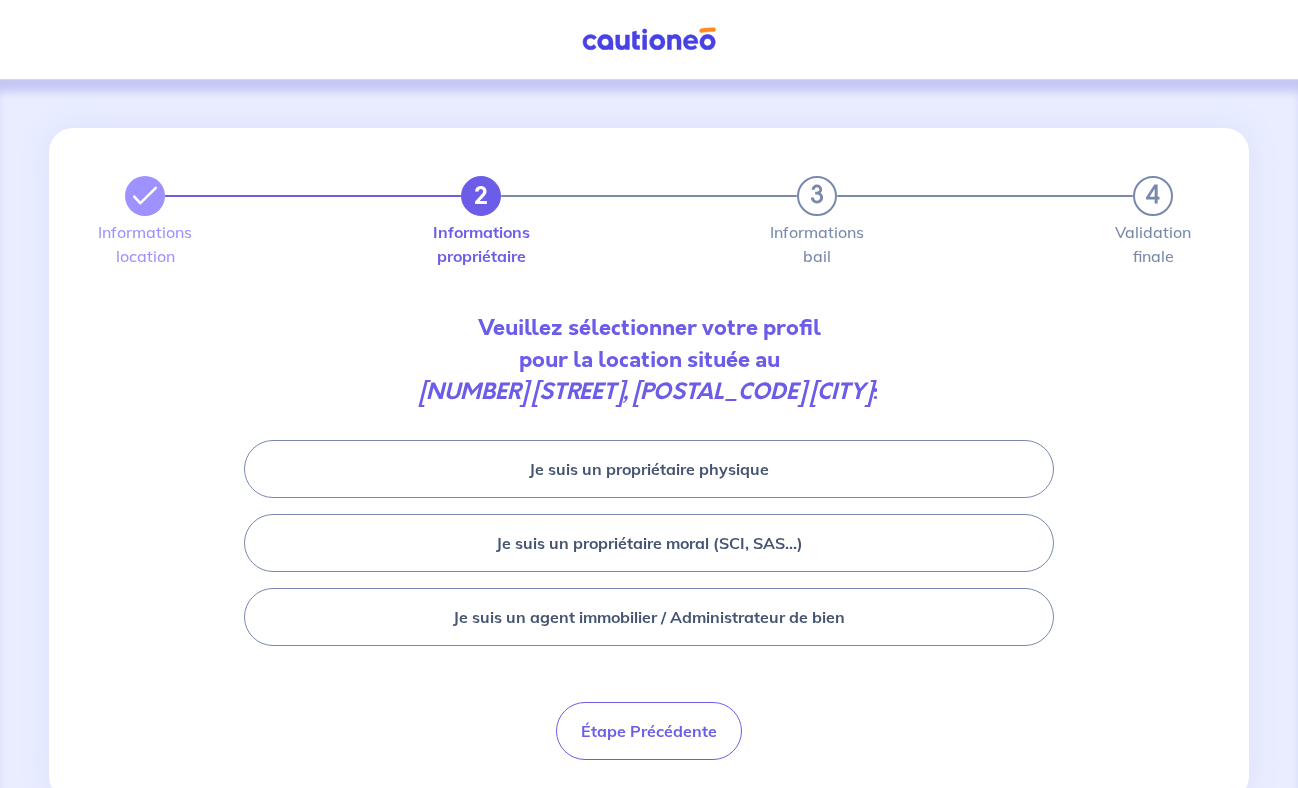 click on "2 3 4 Informations
location Informations
propriétaire Informations
bail Validation
finale Veuillez sélectionner votre profil
pour la location située au
[NUMBER] [STREET], [POSTAL_CODE] [CITY]  : Je suis un propriétaire physique Je suis un propriétaire moral (SCI, SAS...) Je suis un agent immobilier / Administrateur de bien Étape Précédente" at bounding box center [649, 464] 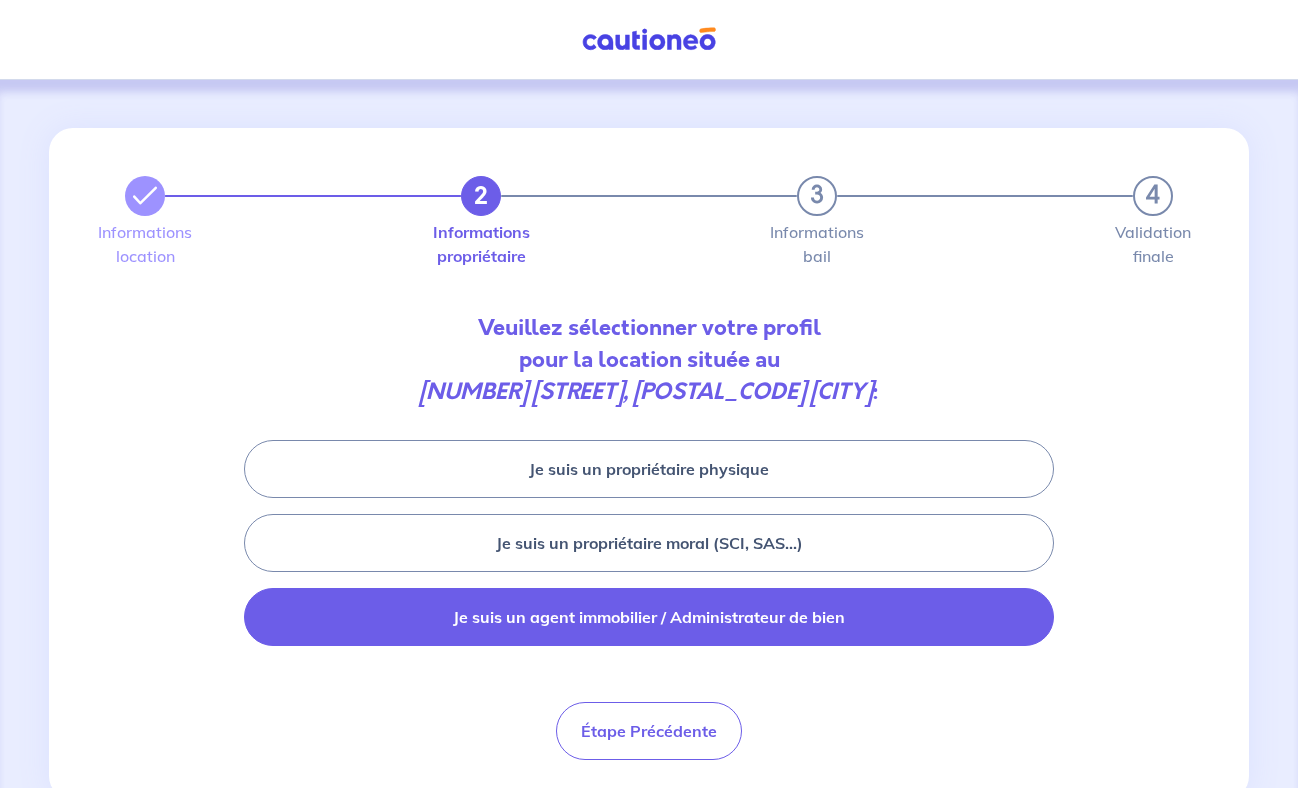 click on "Je suis un agent immobilier / Administrateur de bien" at bounding box center [649, 617] 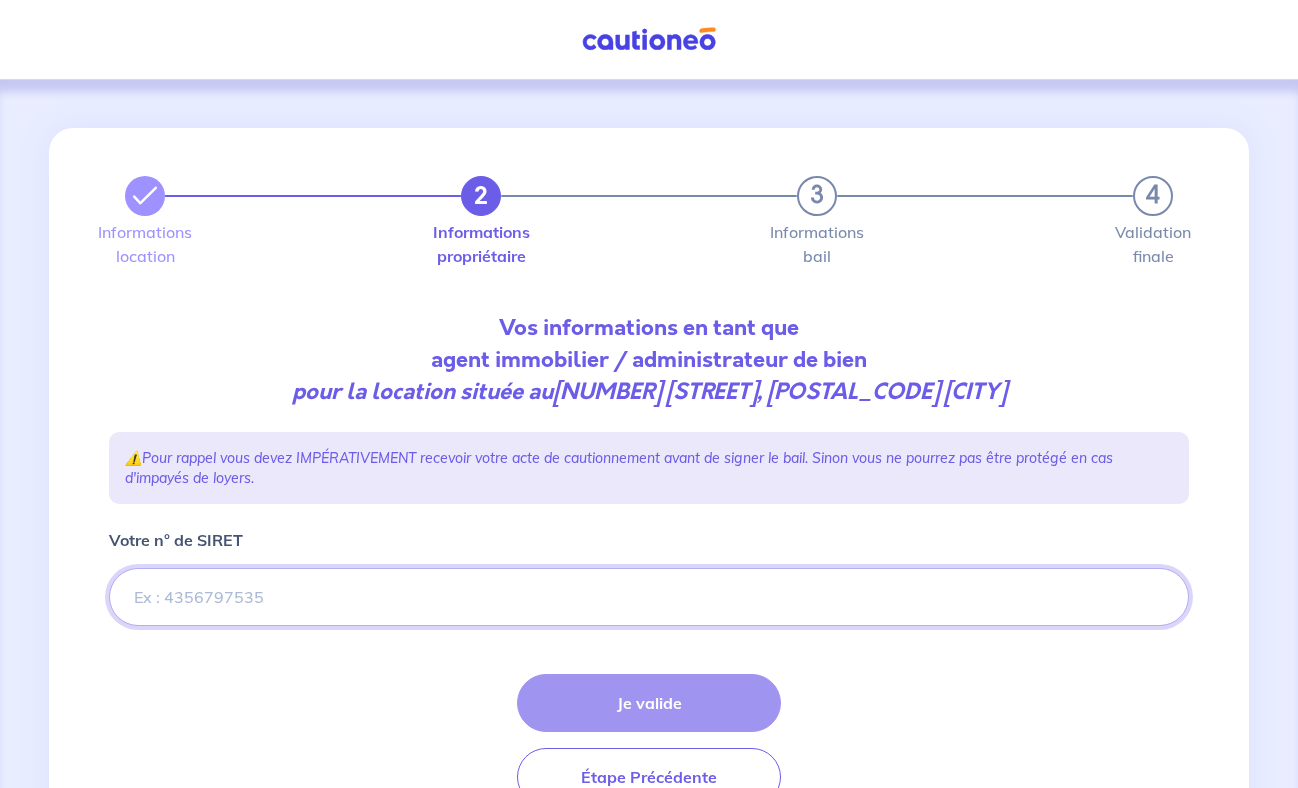 click on "Votre n° de  SIRET" at bounding box center [649, 597] 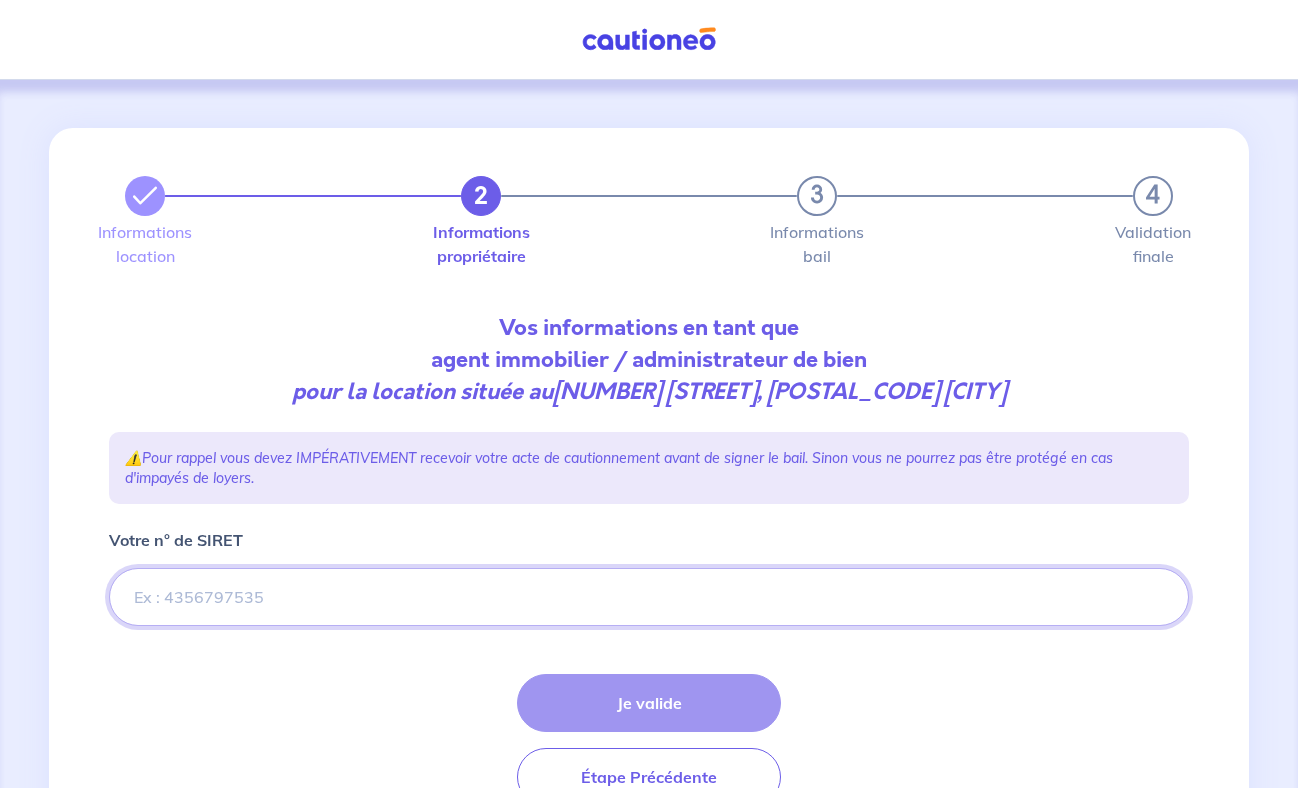paste on "[SIRET]" 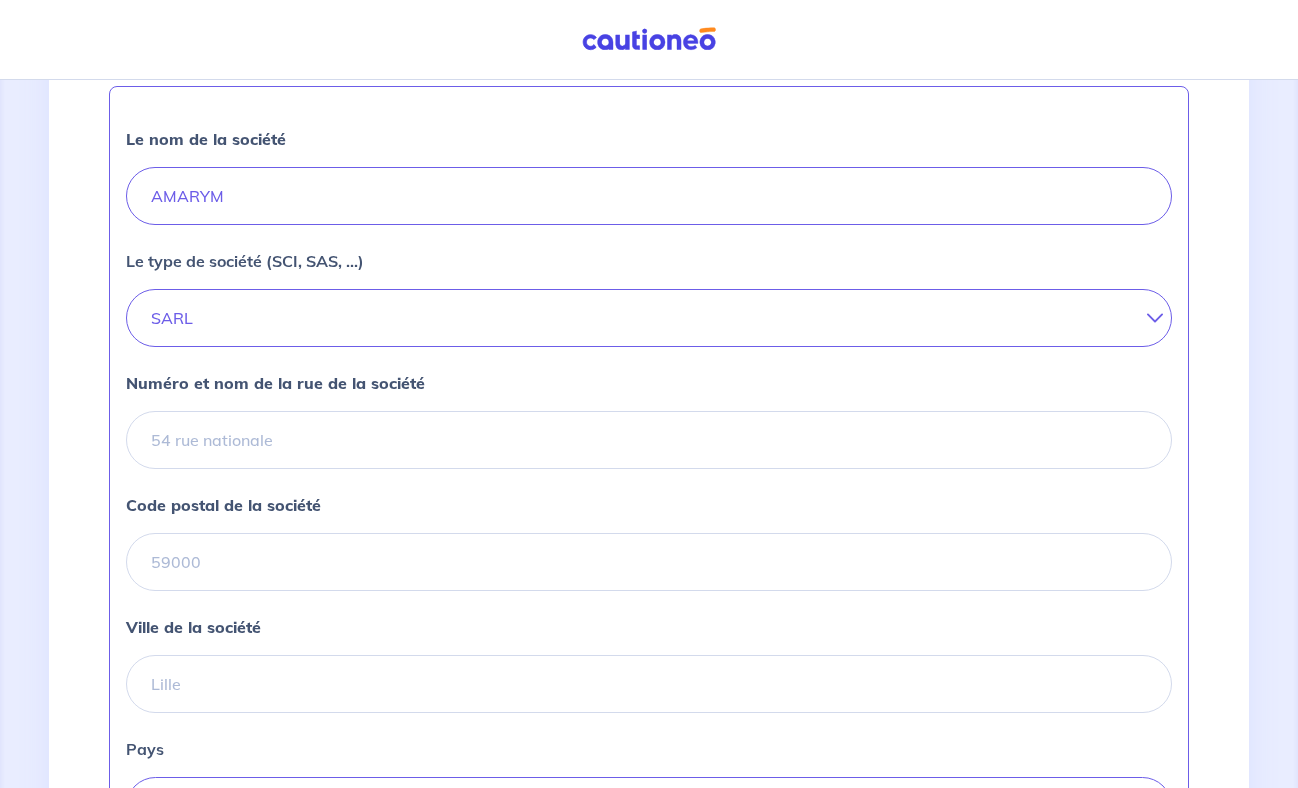 scroll, scrollTop: 552, scrollLeft: 0, axis: vertical 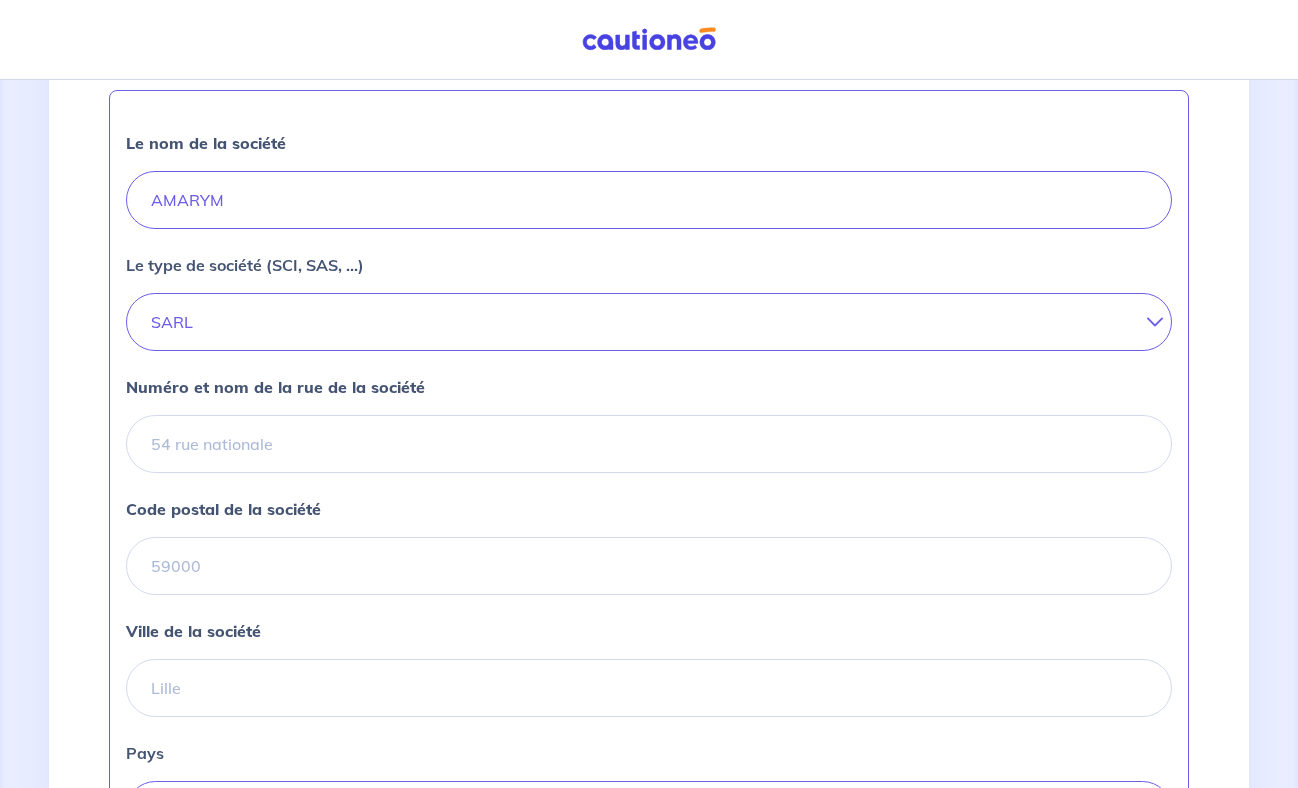 type on "[SIRET]" 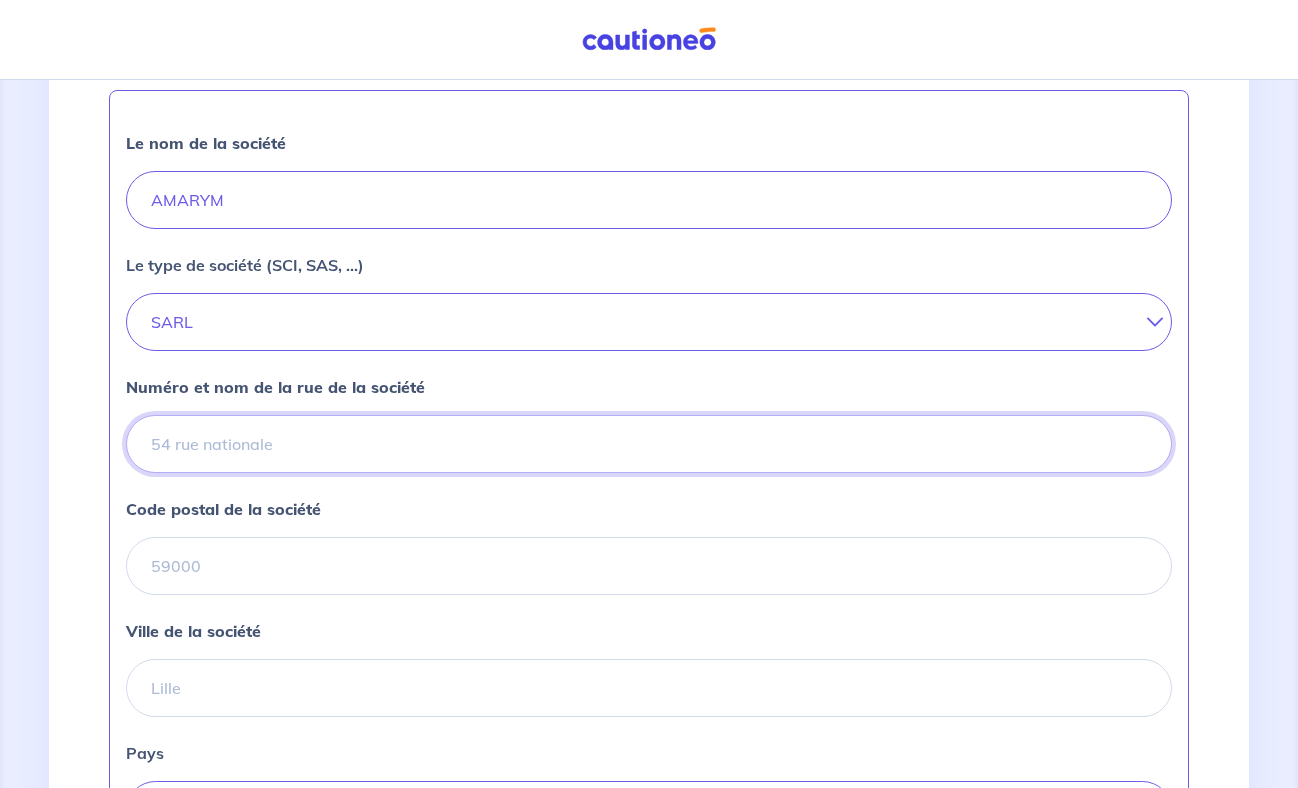 click on "Numéro et nom de la rue de la société" at bounding box center [649, 444] 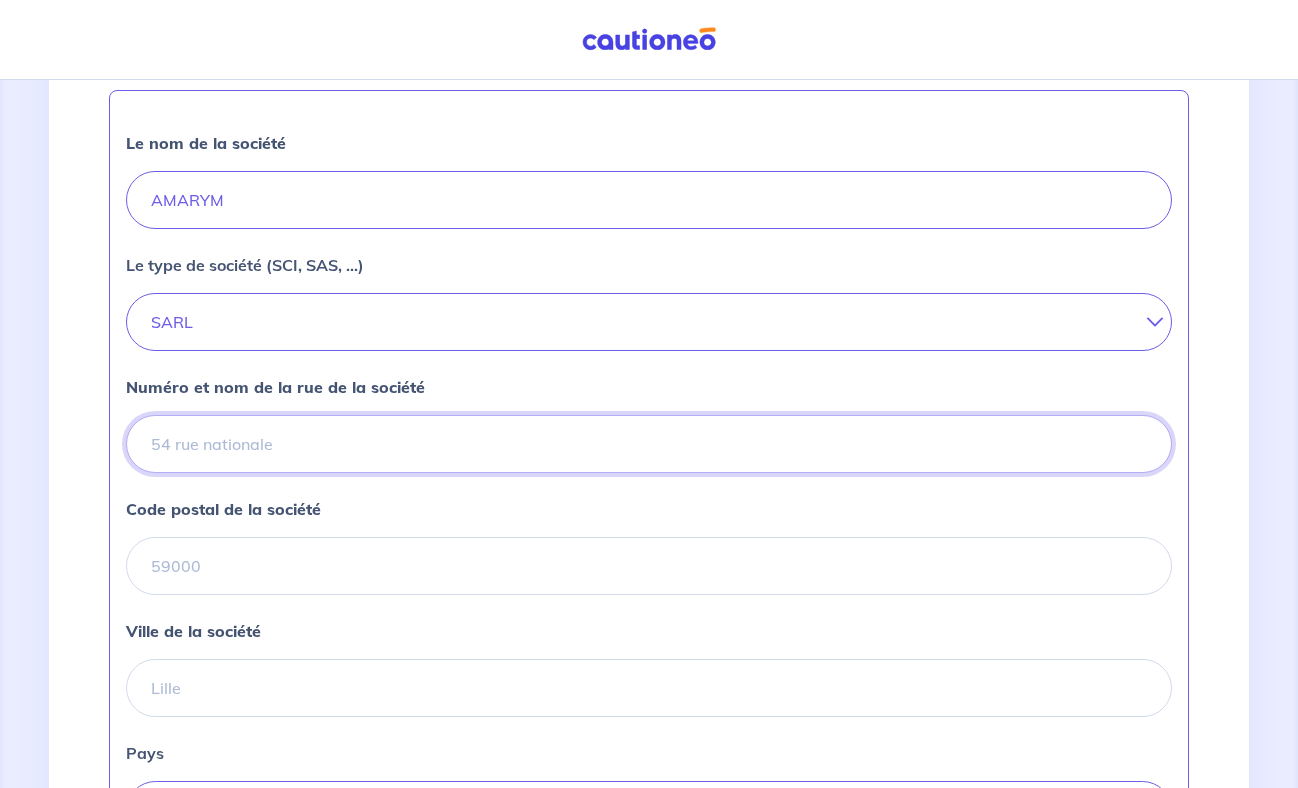 type on "[NUMBER] [STREET]" 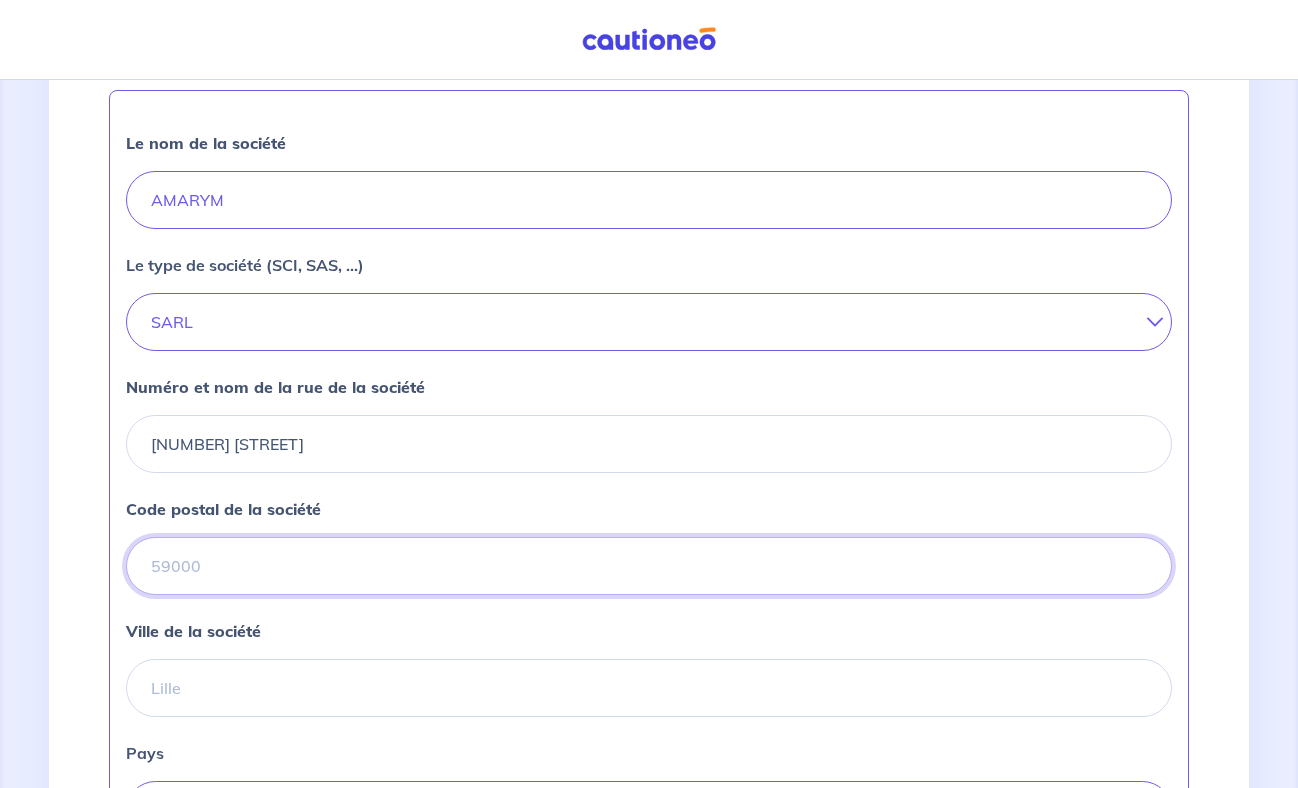 type on "[POSTAL_CODE]" 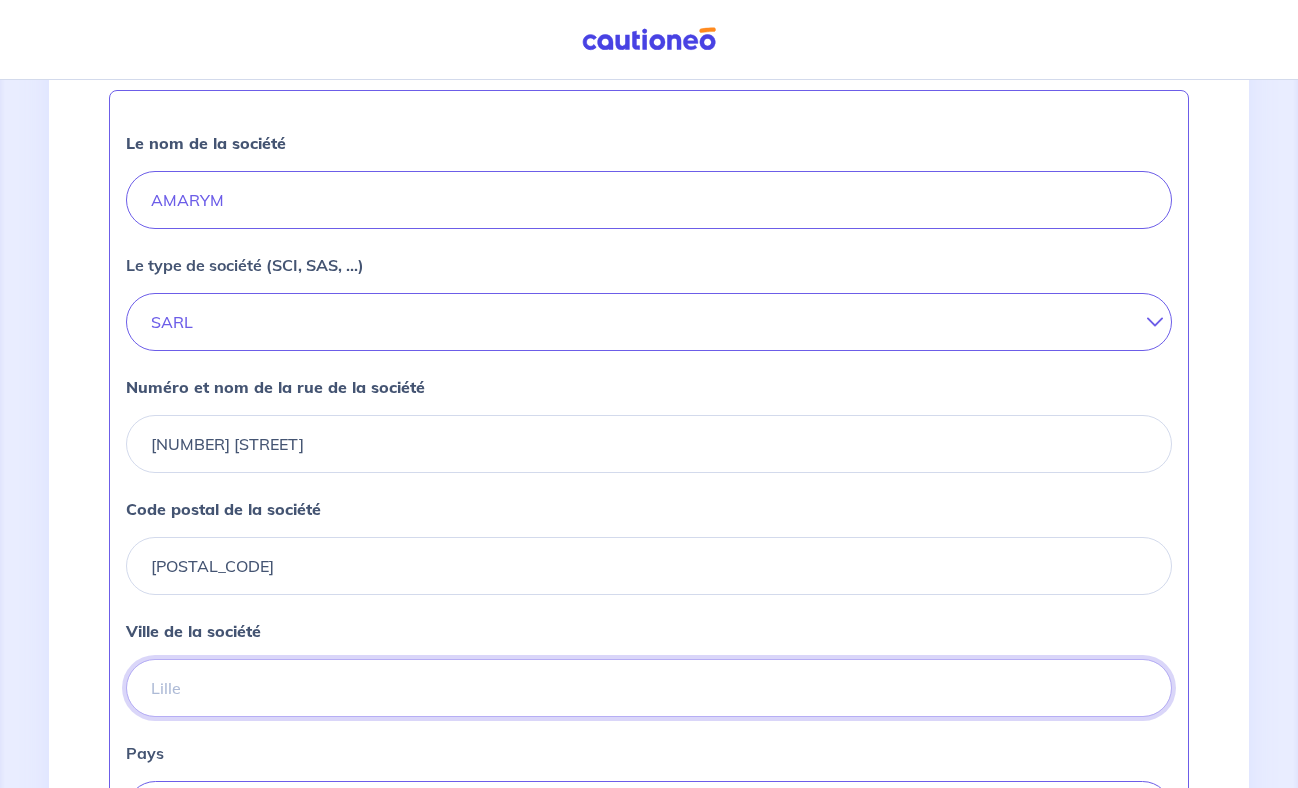 type on "[POSTAL_CODE] [CITY]" 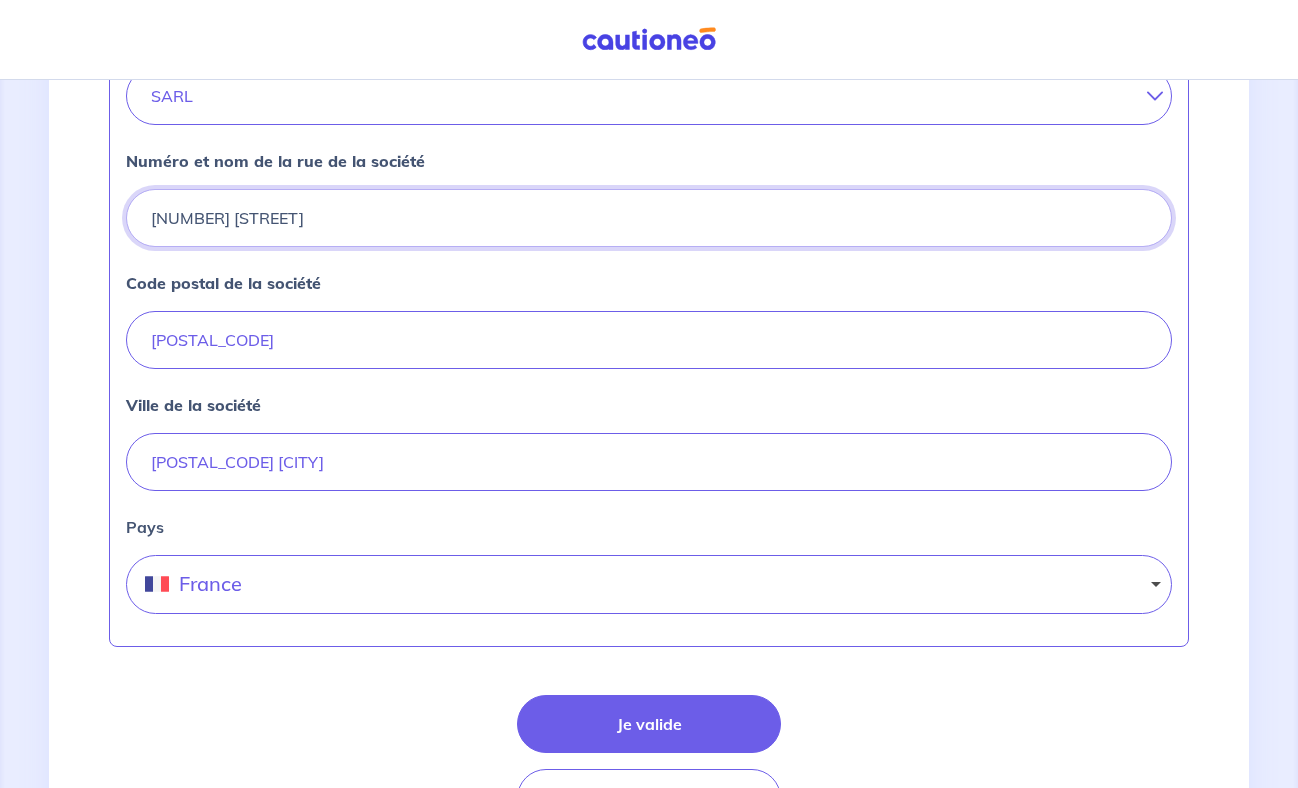 scroll, scrollTop: 904, scrollLeft: 0, axis: vertical 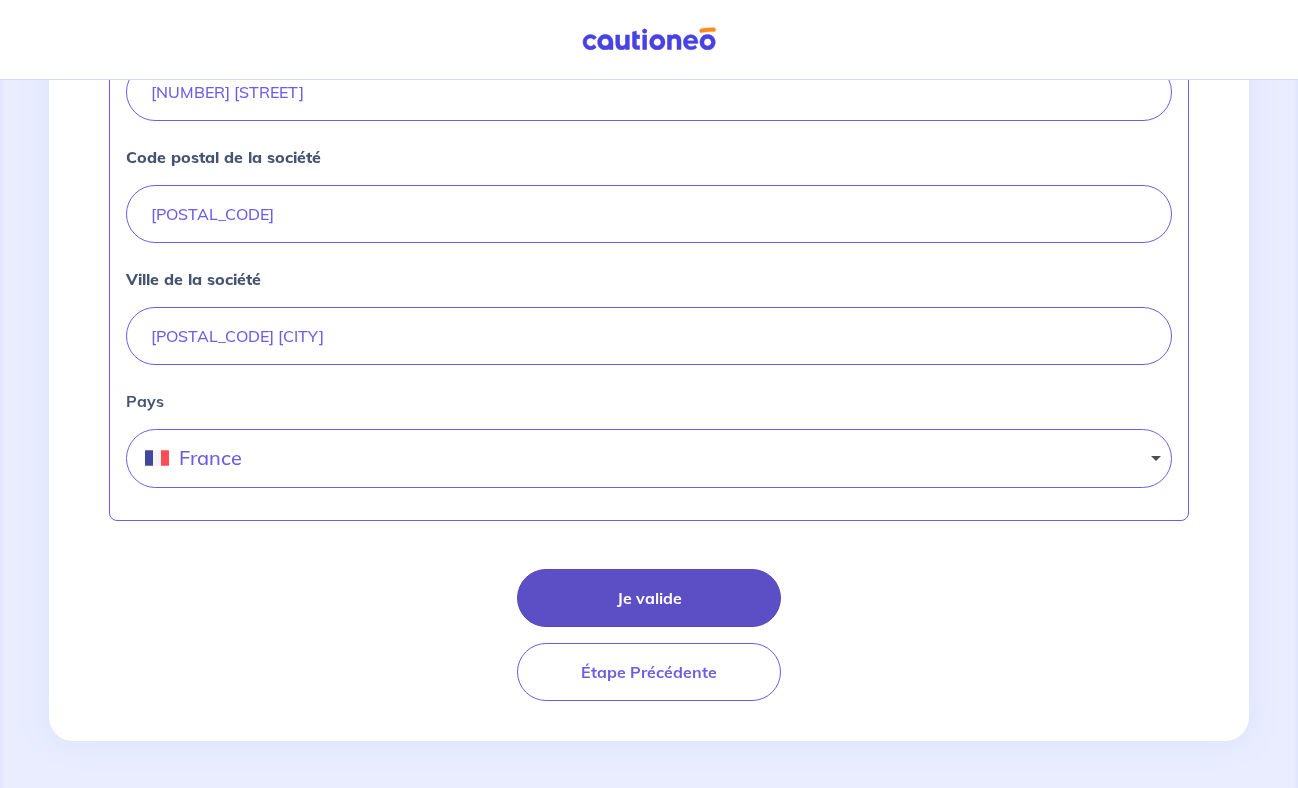 click on "Je valide" at bounding box center [649, 598] 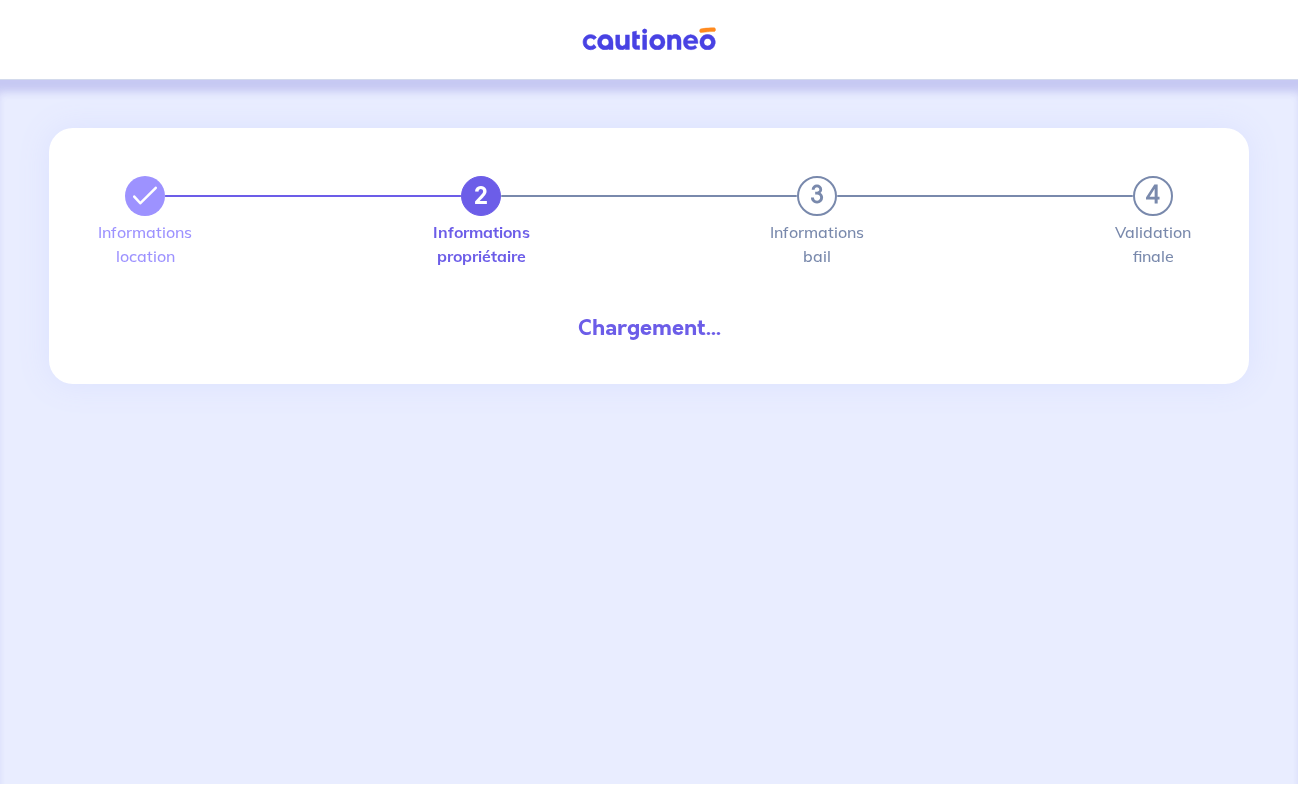 select on "FR" 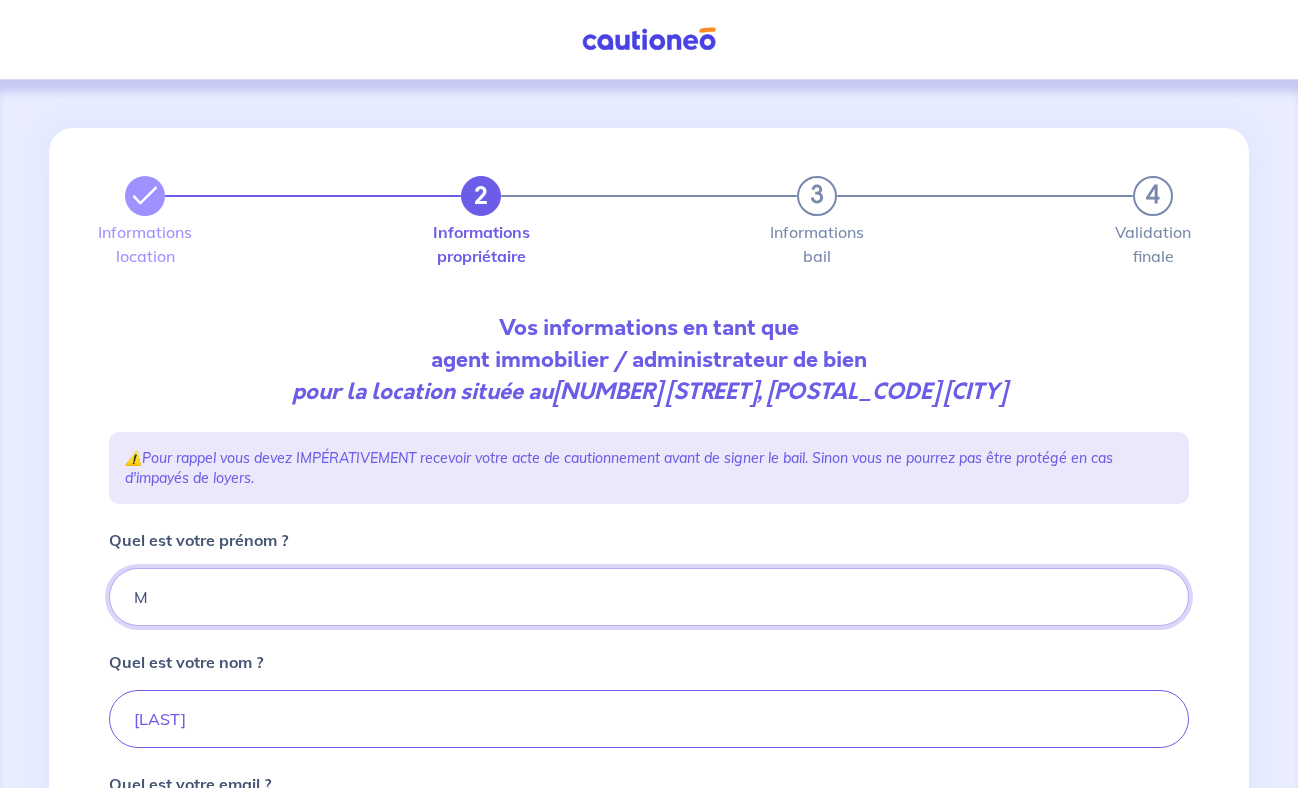 click on "M" at bounding box center [649, 597] 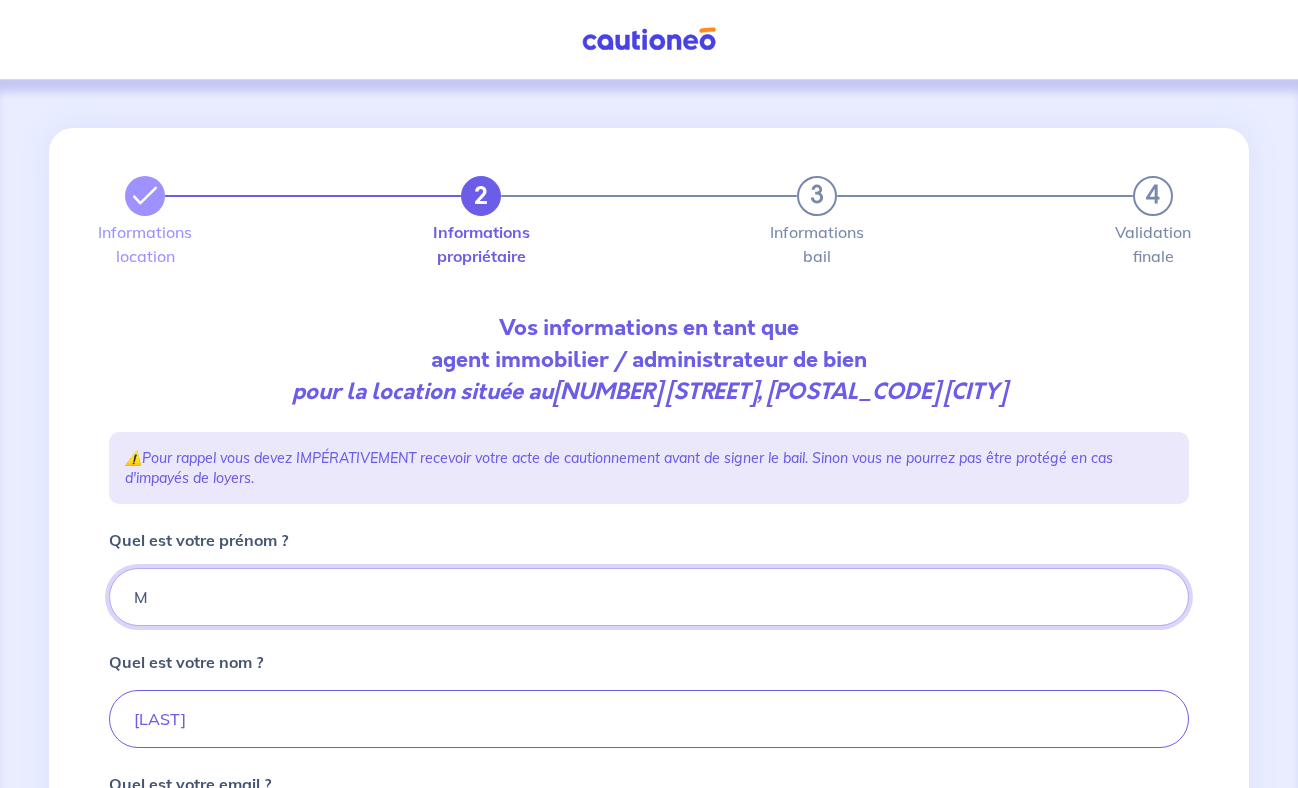 click on "M" at bounding box center [649, 597] 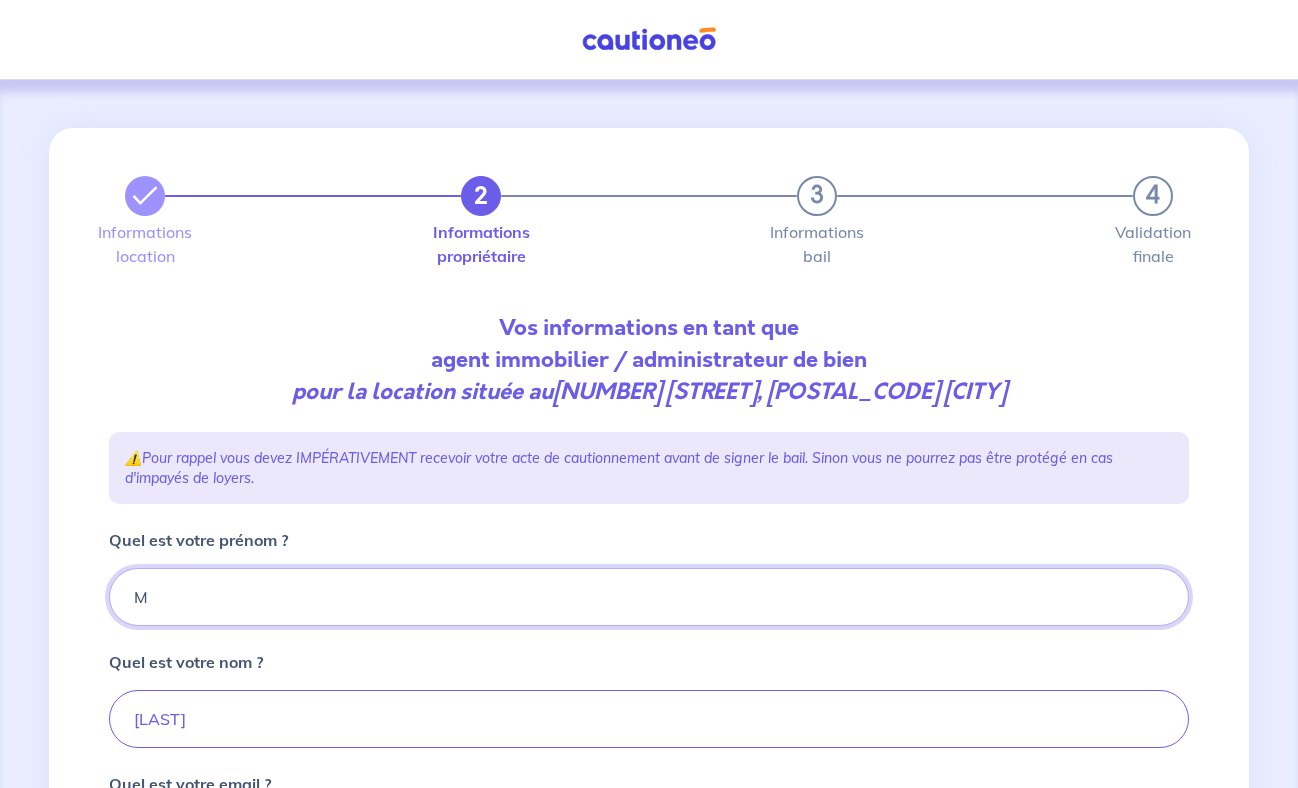 type on "[FIRST]" 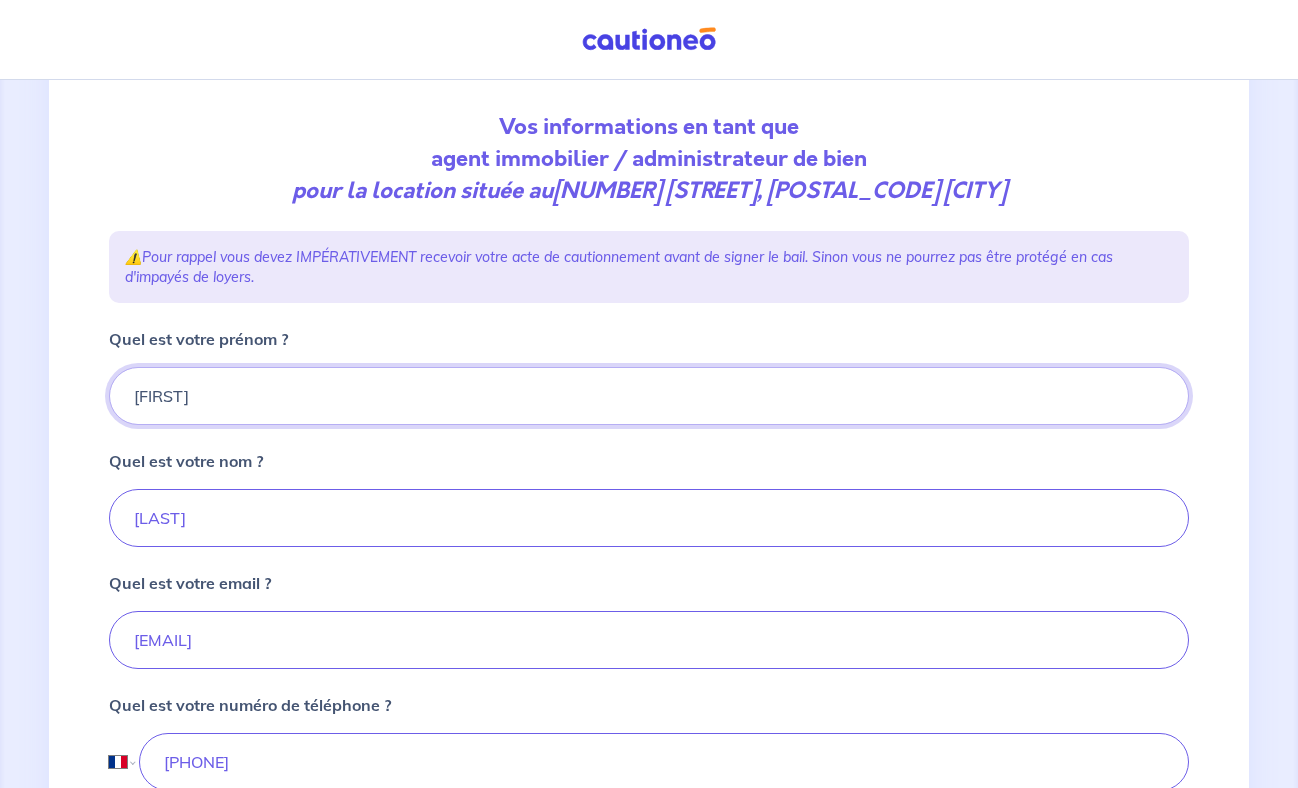 scroll, scrollTop: 209, scrollLeft: 0, axis: vertical 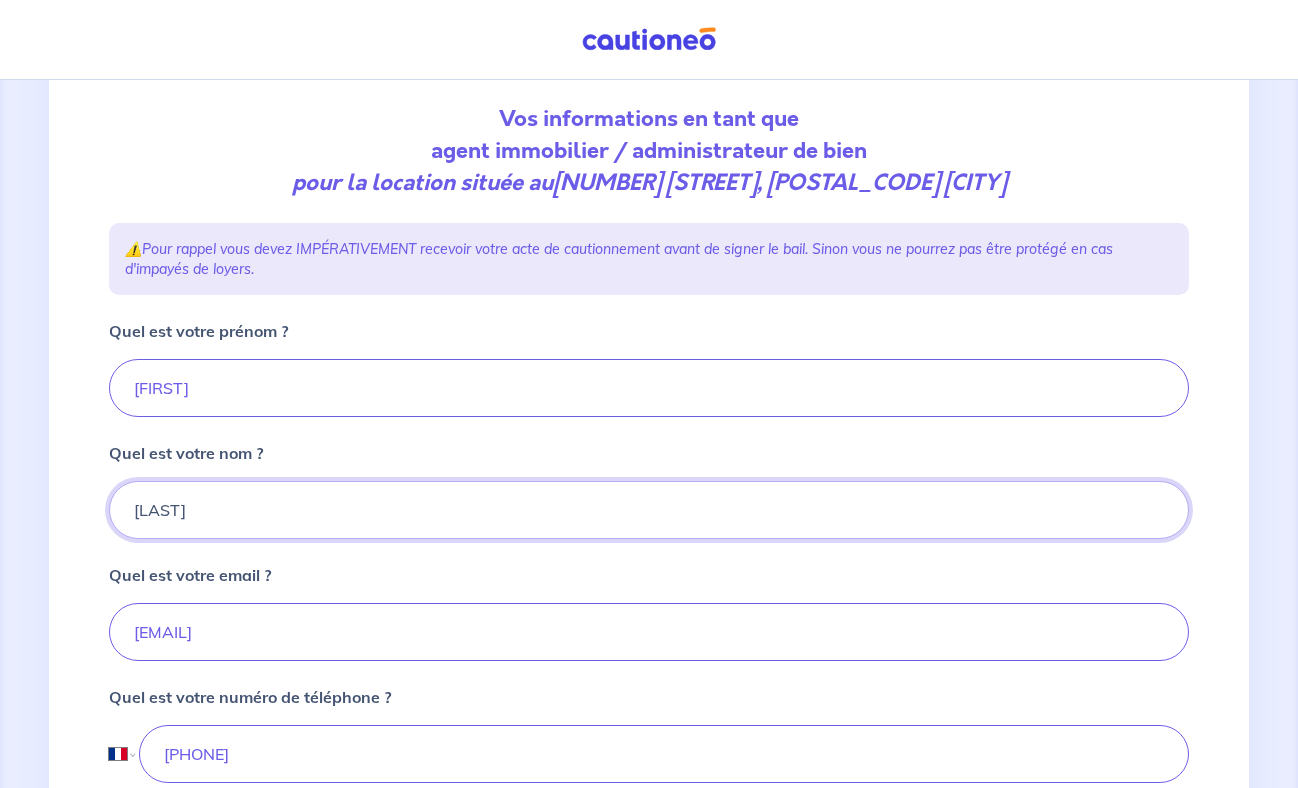click on "[LAST]" at bounding box center [649, 510] 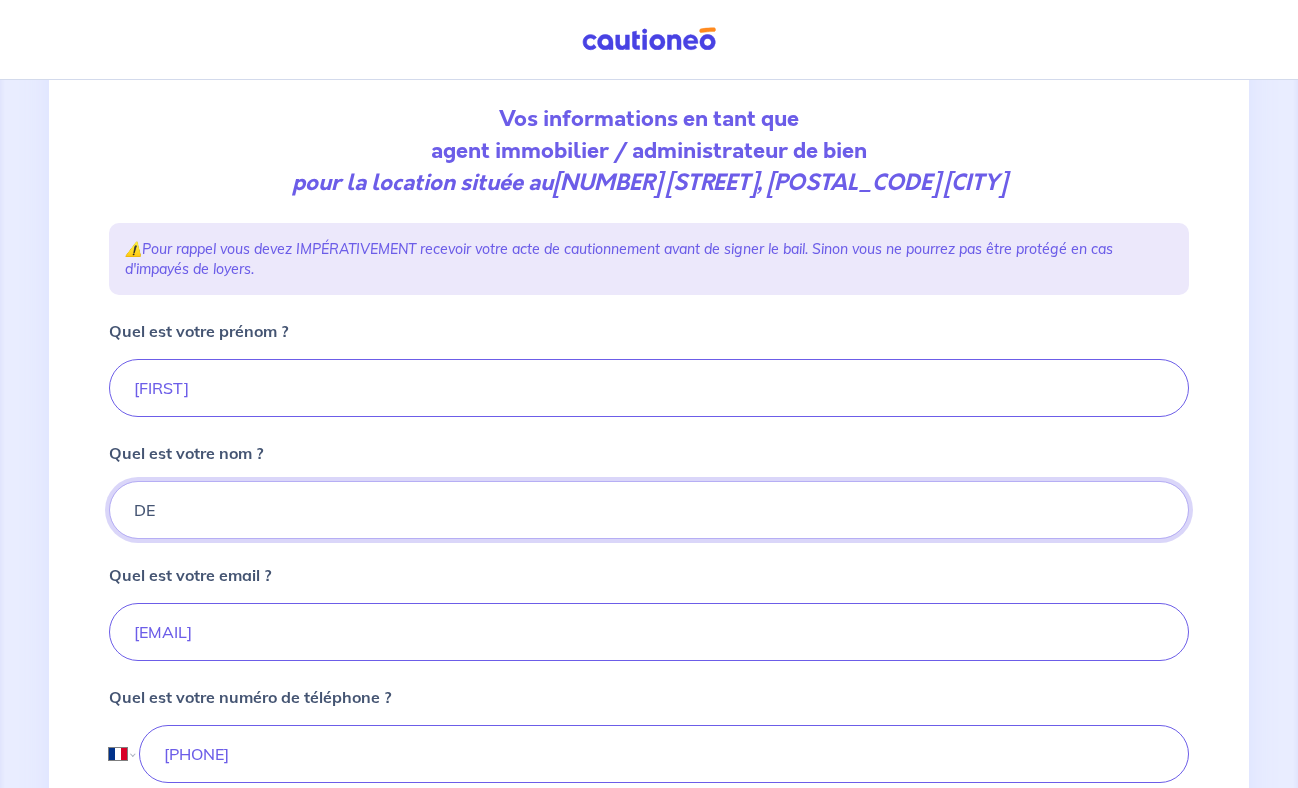 type on "D" 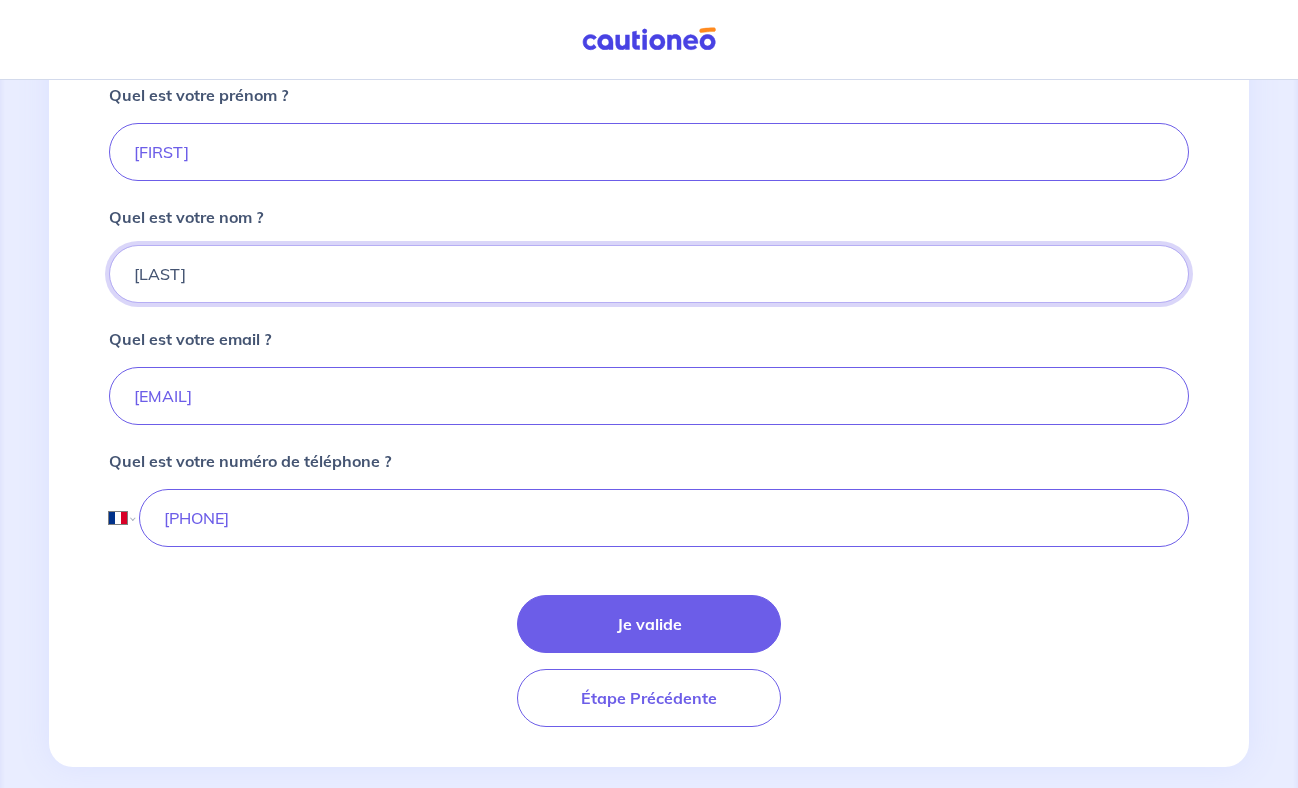 scroll, scrollTop: 472, scrollLeft: 0, axis: vertical 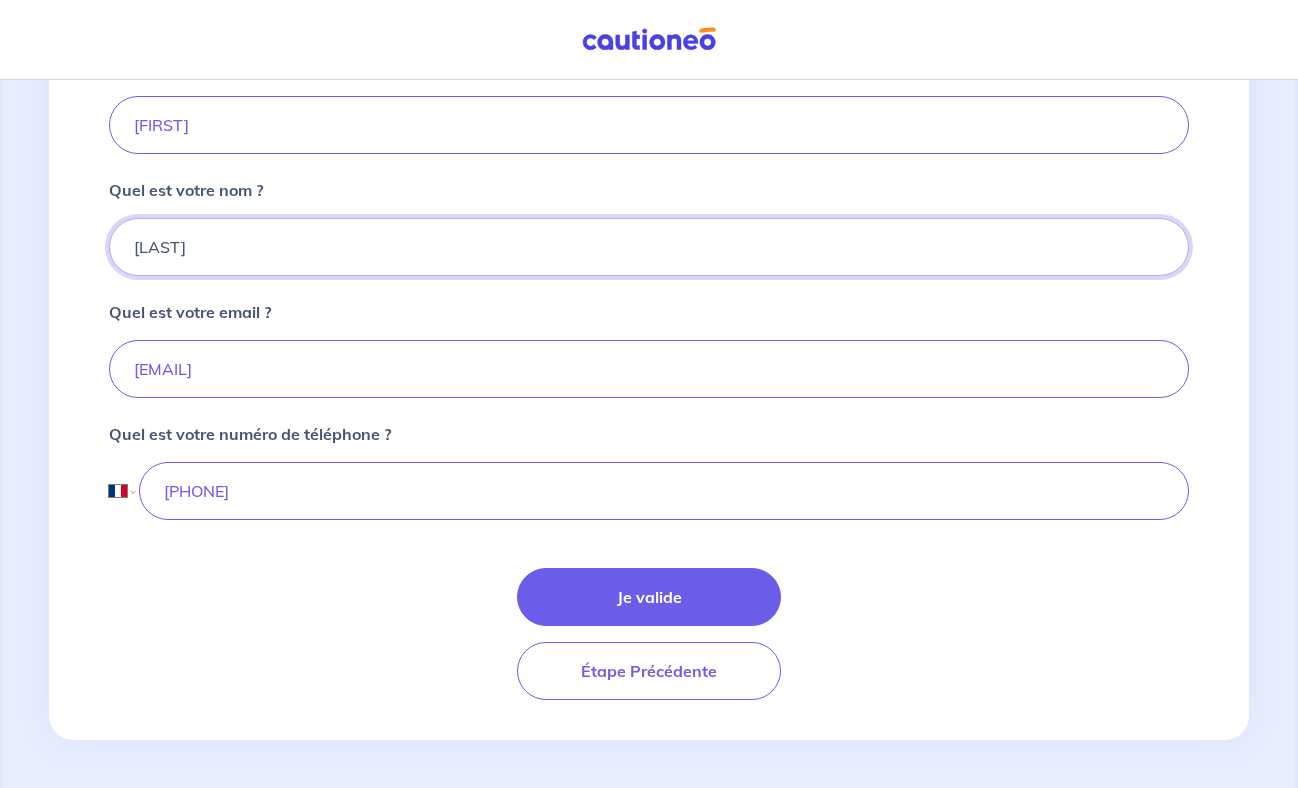 type on "[LAST]" 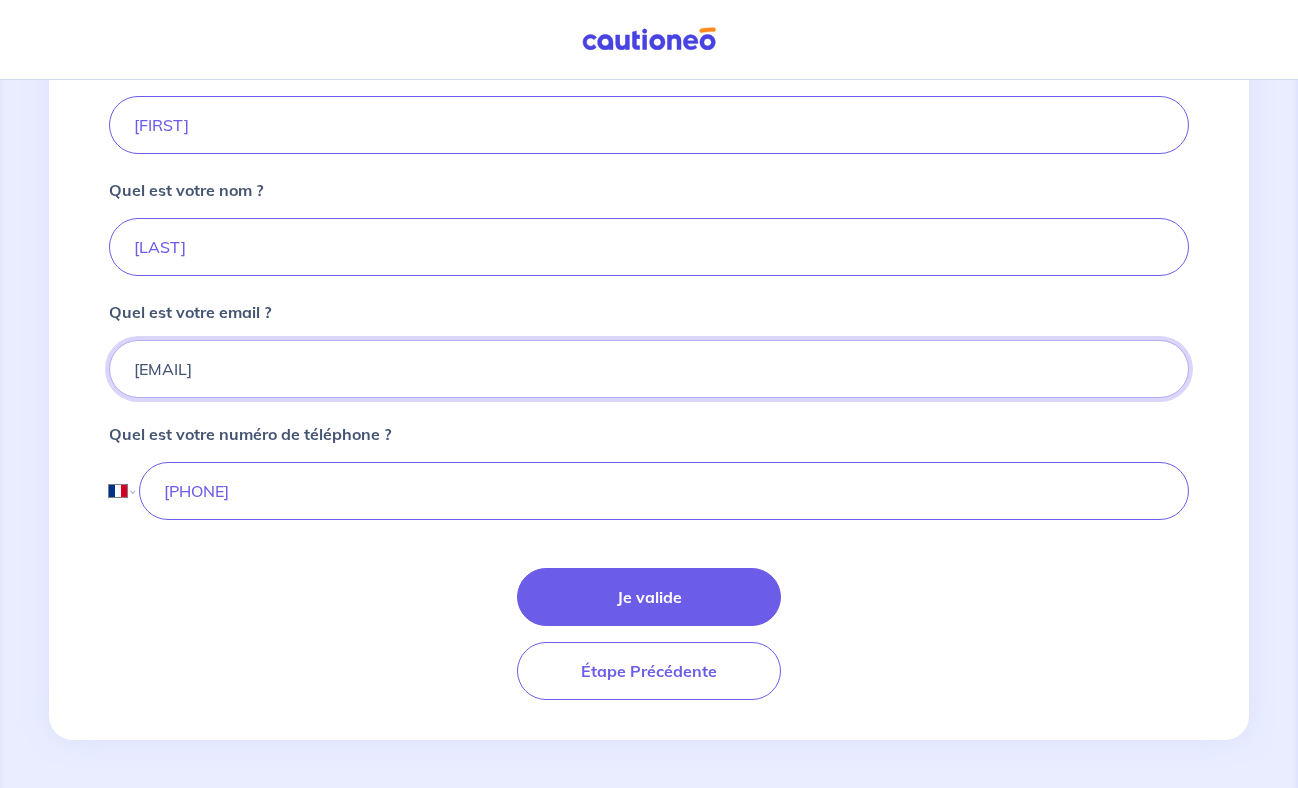 drag, startPoint x: 353, startPoint y: 377, endPoint x: 80, endPoint y: 381, distance: 273.0293 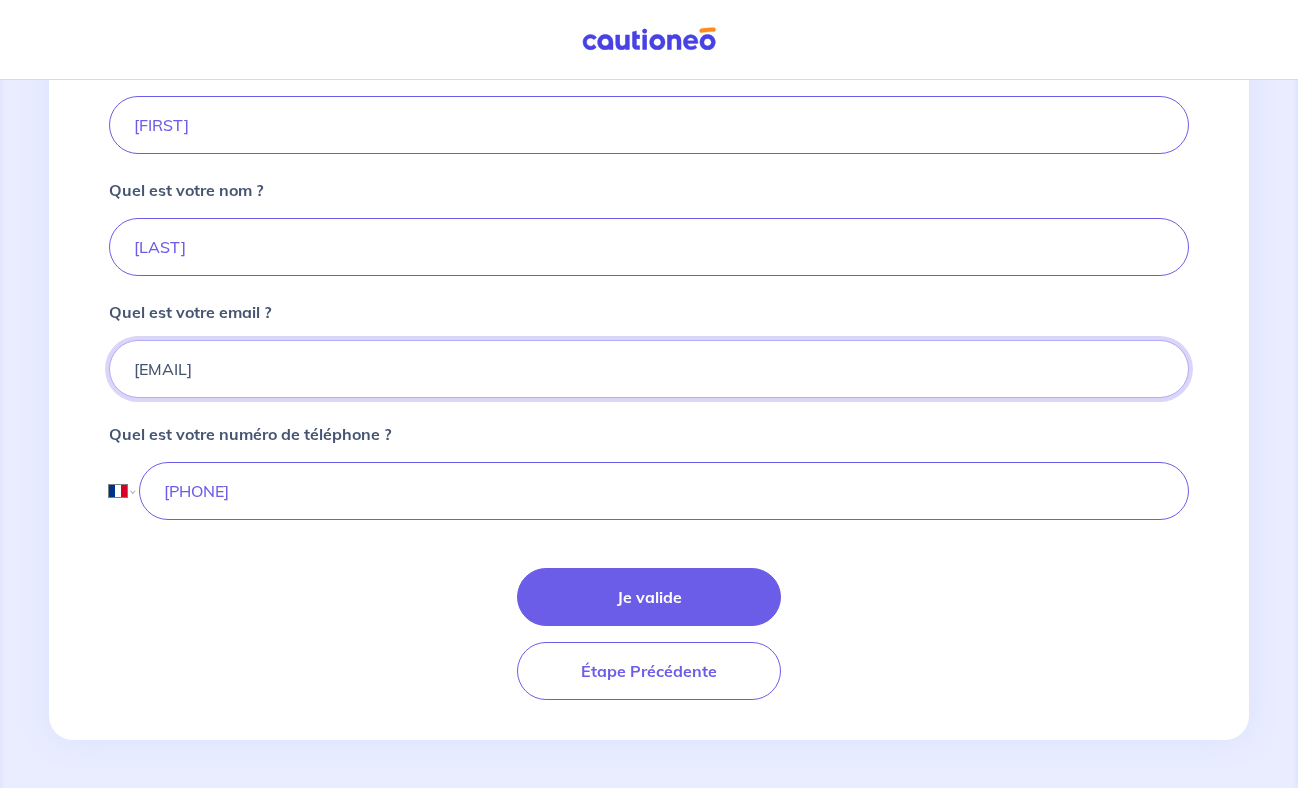 click on "2 3 4 Informations
location Informations
propriétaire Informations
bail Validation
finale Vos informations en tant que
agent immobilier / administrateur de bien
pour la location située au  [NUMBER] [STREET], [POSTAL_CODE] [CITY] ⚠️  Pour rappel vous devez IMPÉRATIVEMENT recevoir votre acte de cautionnement avant de signer le bail. Sinon vous ne pourrez pas être protégé en cas d'impayés de loyers. Quel est votre prénom ? [FIRST] Quel est votre nom ? [LAST] Quel est votre email ? [EMAIL] Quel est votre numéro de téléphone ? International Afghanistan Afrique du Sud Albanie Algérie Allemagne Andorre Angola Anguilla Antigua et Barbuda Arabie Saoudite Argentine Arménie Aruba Australie Autriche Azerbaïdjan Bahamas Bahrain Bangladesh Barbade Belgique Belize Bénin Bermudes Bhoutan Biélorussie Bolivie Bosnie-Herzégovine Botswana Brésil Brunéi Bulgarie Burkina Faso Burundi Cambodge Cameroun Canada Cayman Centrafrique Chili Chypre Colombie Comores Cuba" at bounding box center [649, 198] 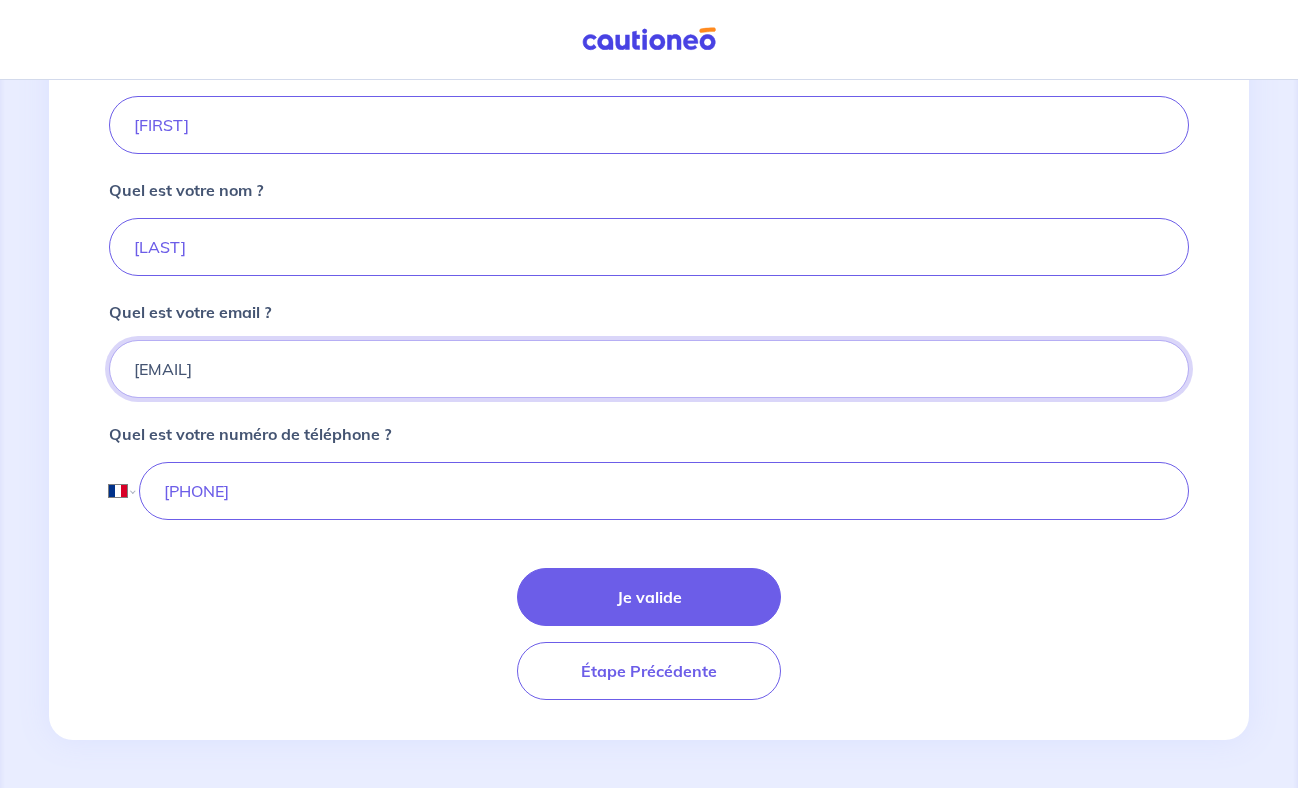 type on "[EMAIL]" 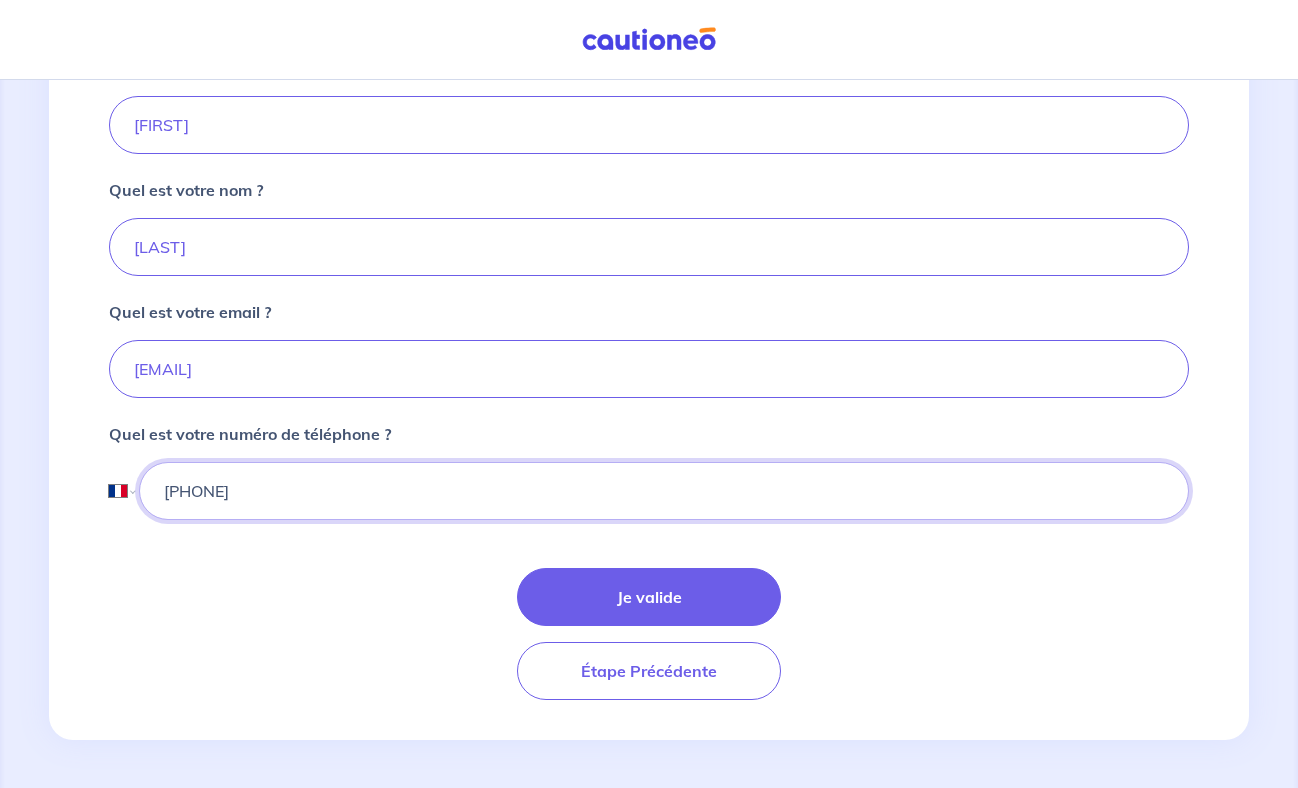 drag, startPoint x: 287, startPoint y: 495, endPoint x: 189, endPoint y: 491, distance: 98.0816 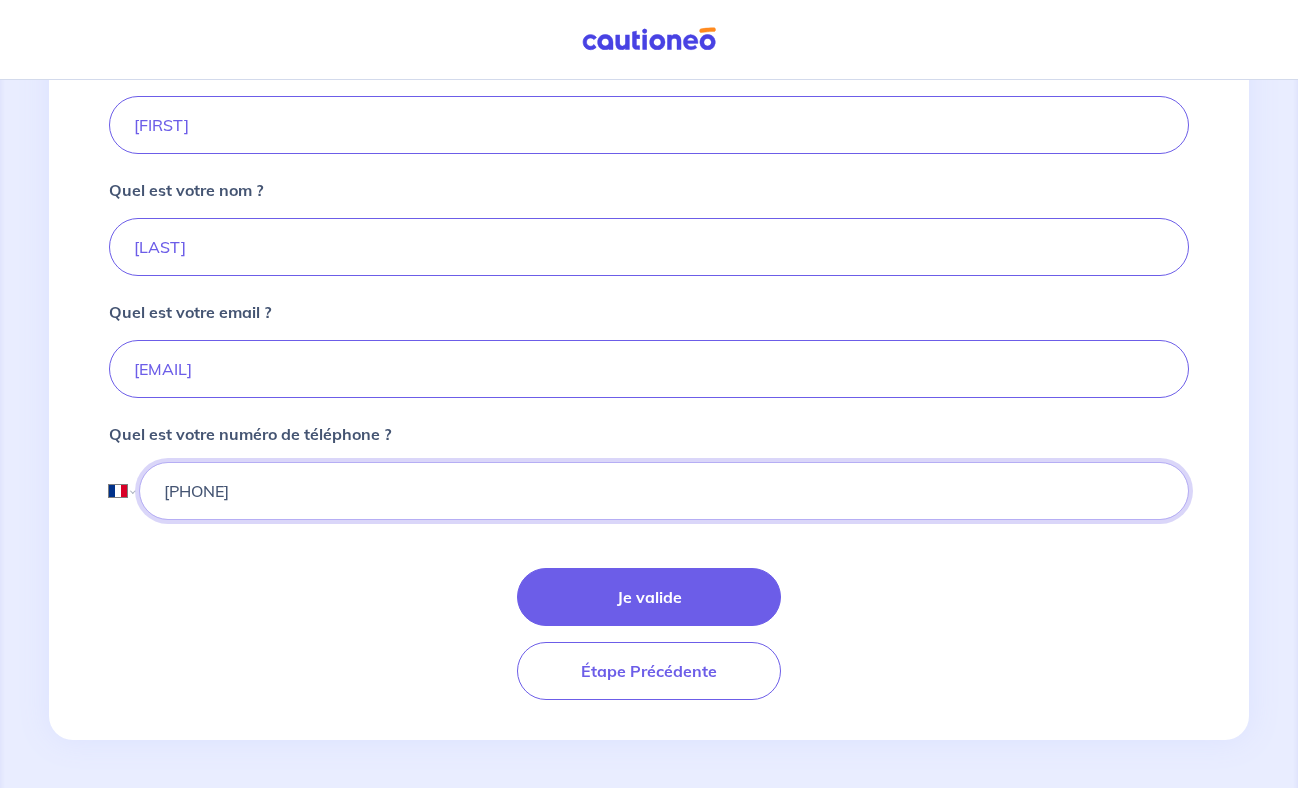 click on "[PHONE]" at bounding box center [664, 491] 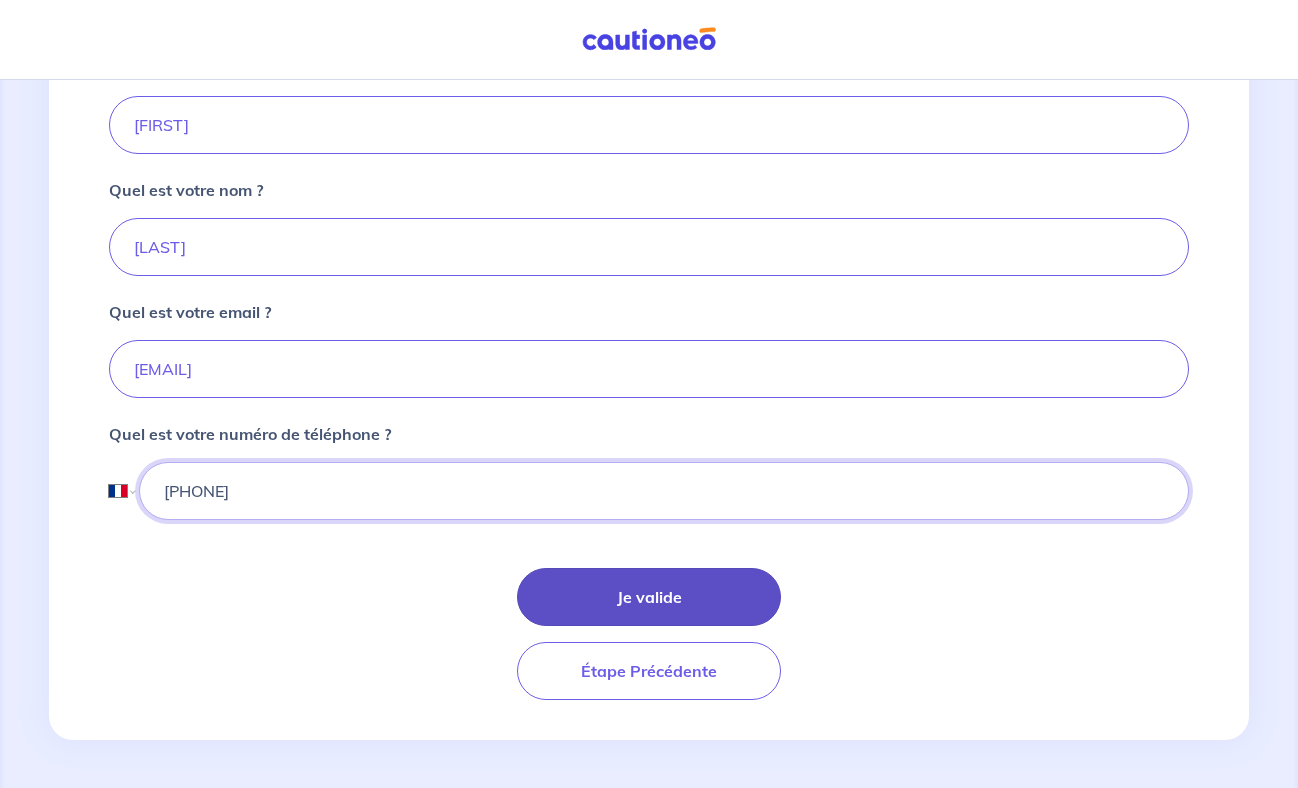 type on "[PHONE]" 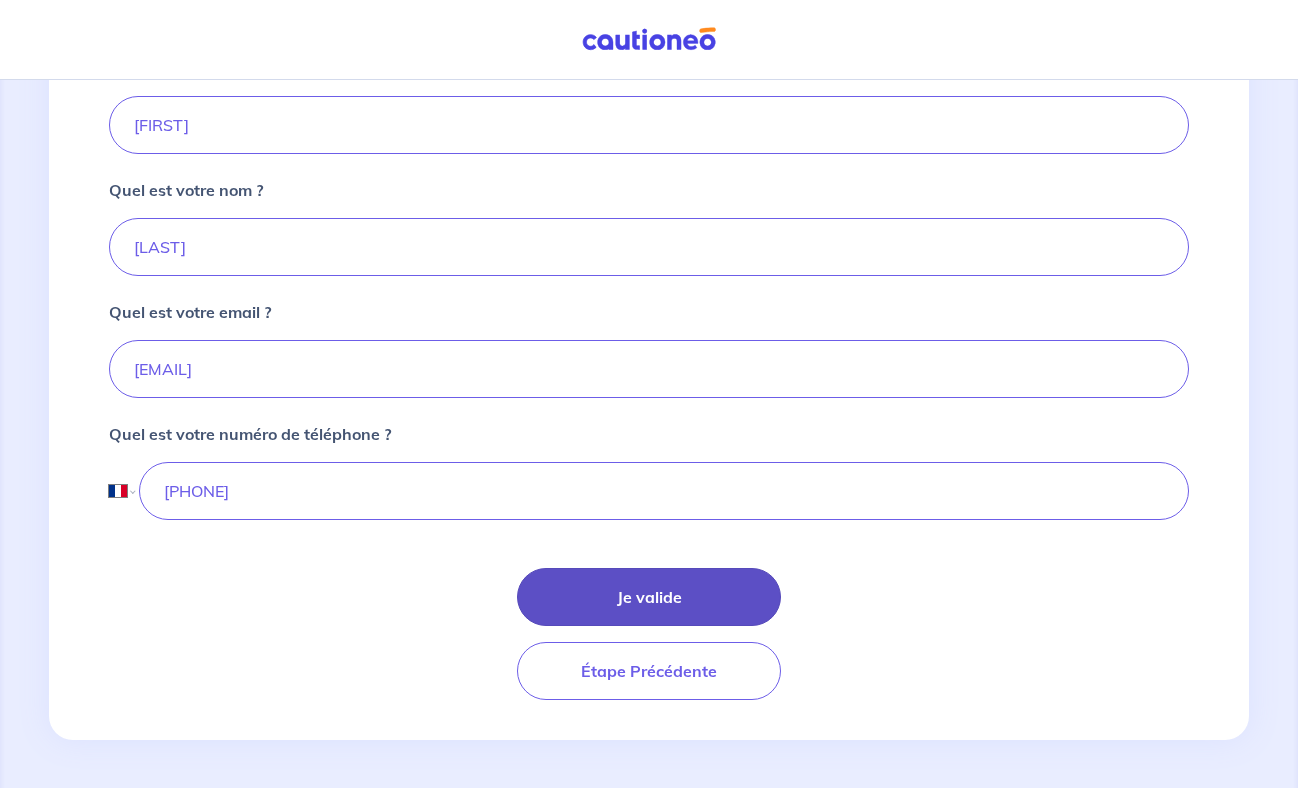 click on "Je valide" at bounding box center (649, 597) 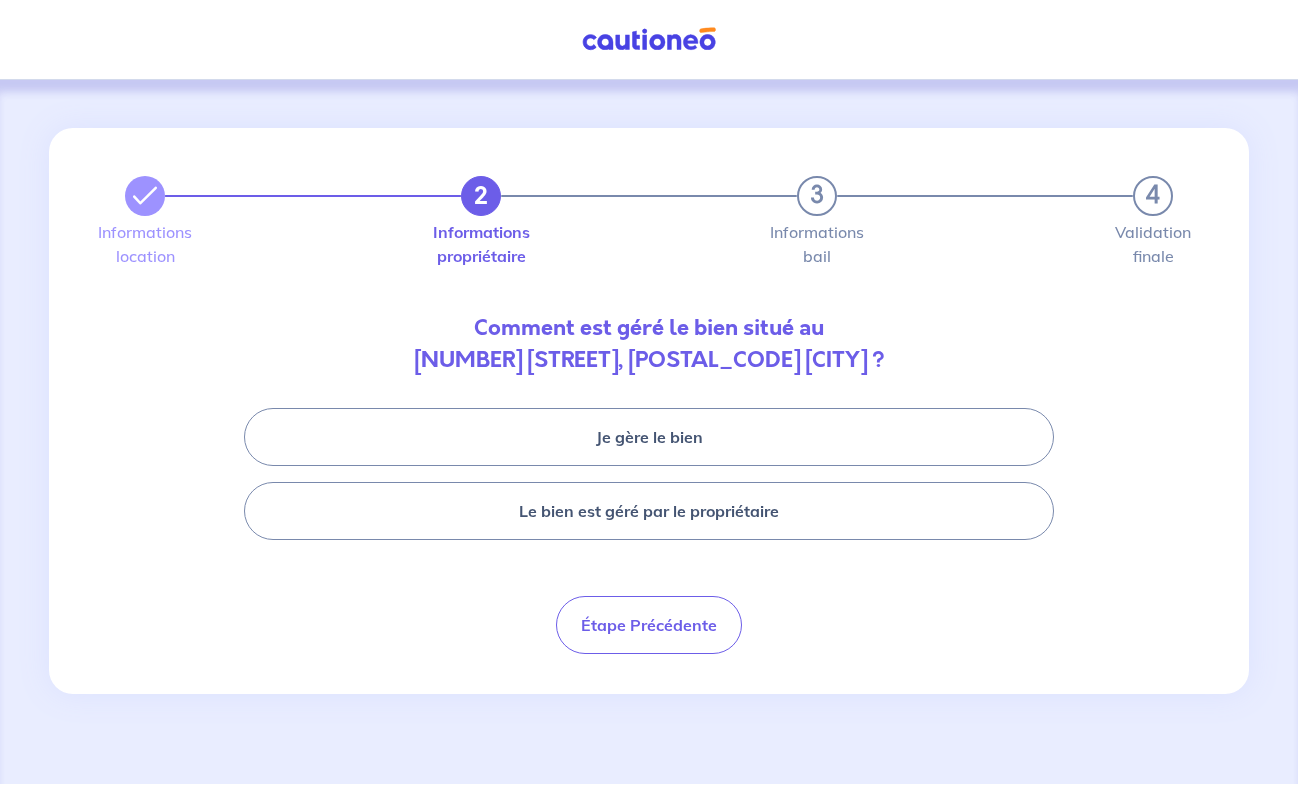 scroll, scrollTop: 0, scrollLeft: 0, axis: both 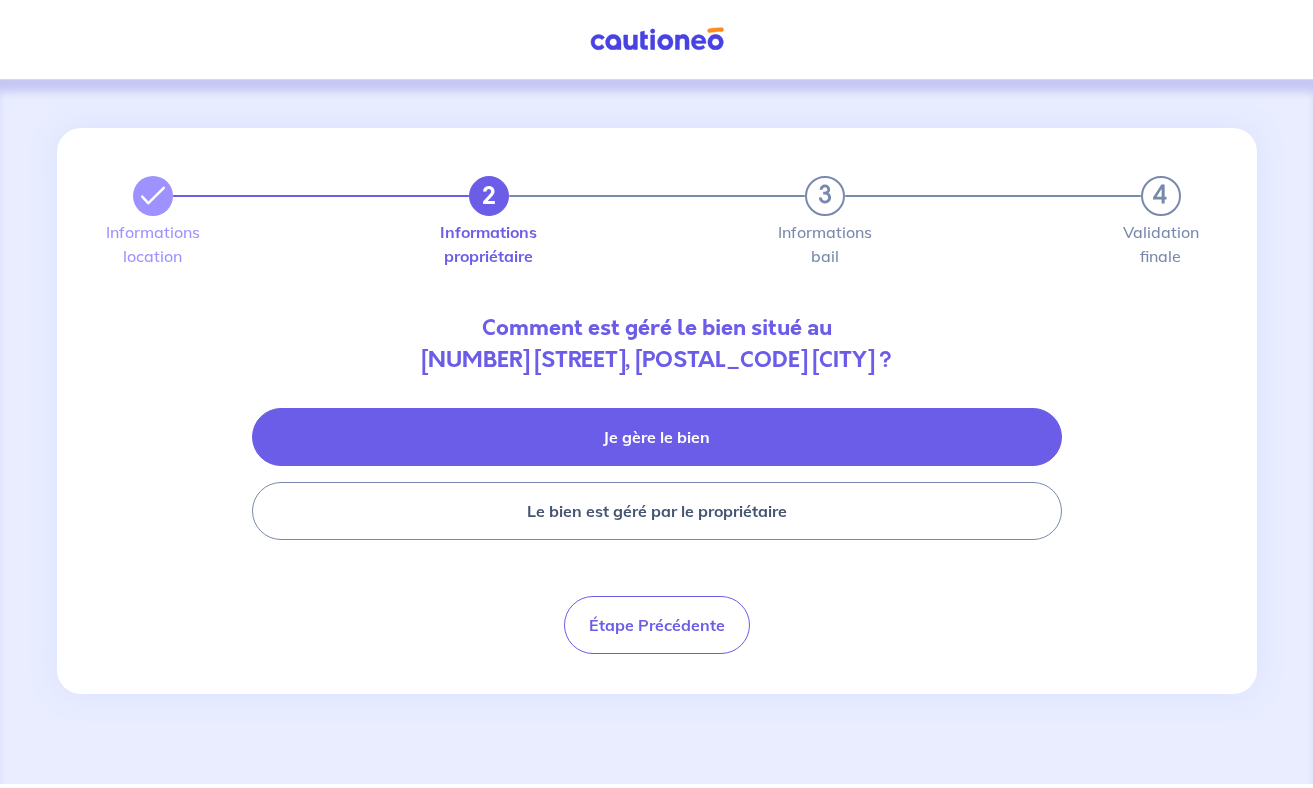click on "Je gère le bien" at bounding box center (657, 437) 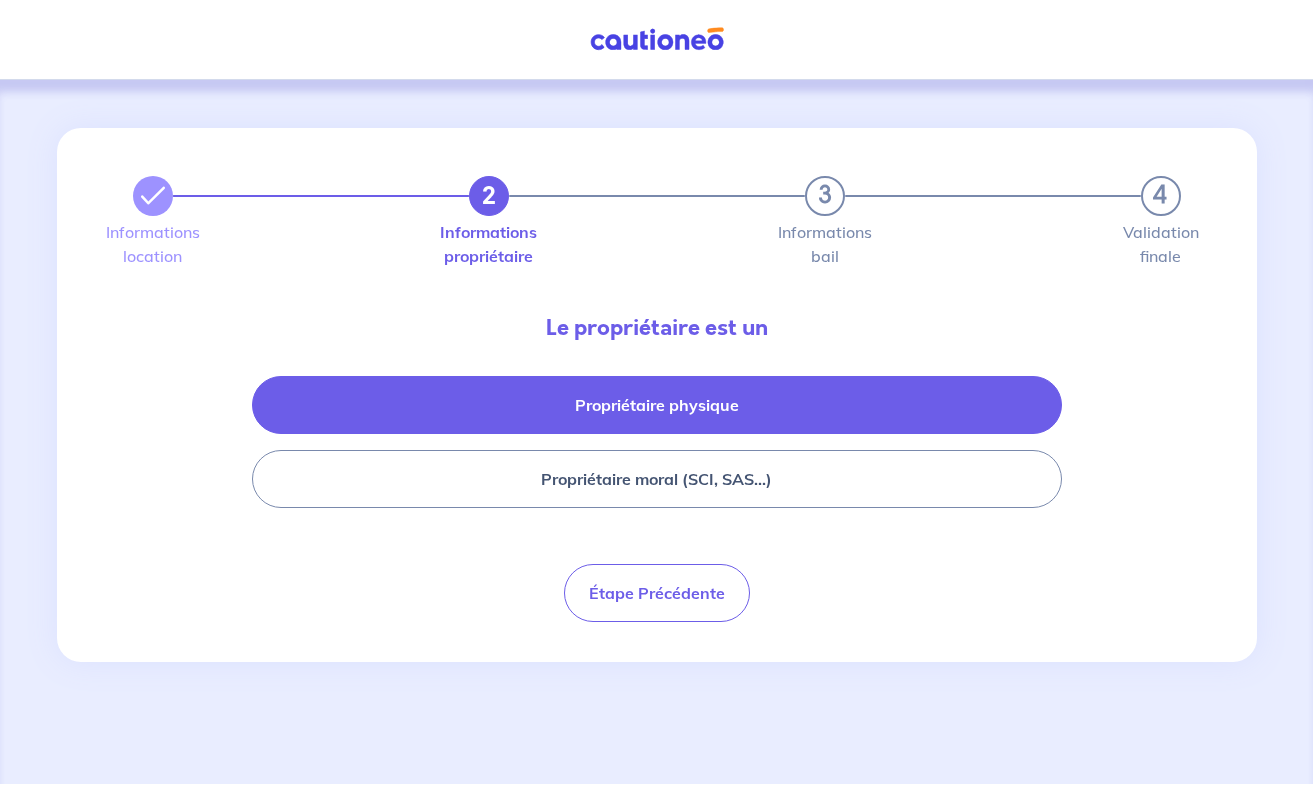 click on "Propriétaire physique" at bounding box center [657, 405] 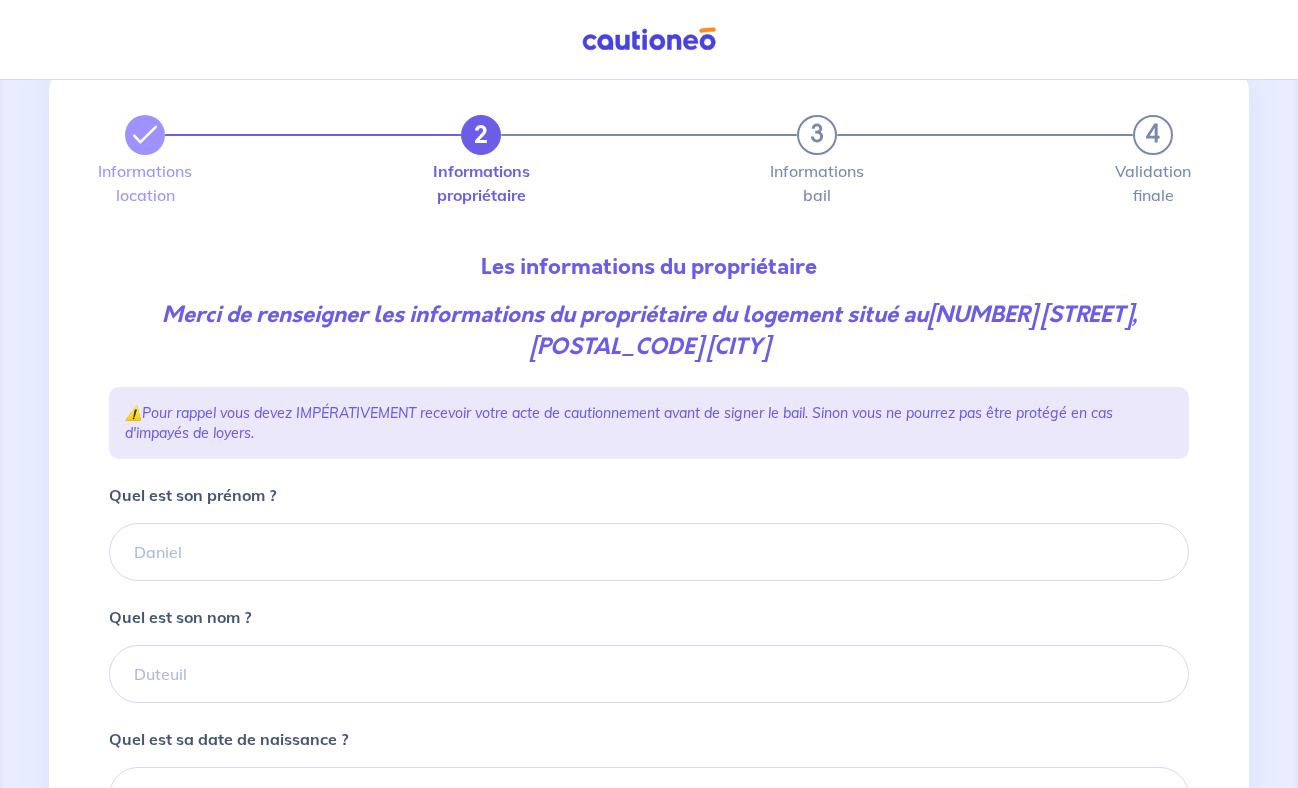 scroll, scrollTop: 0, scrollLeft: 0, axis: both 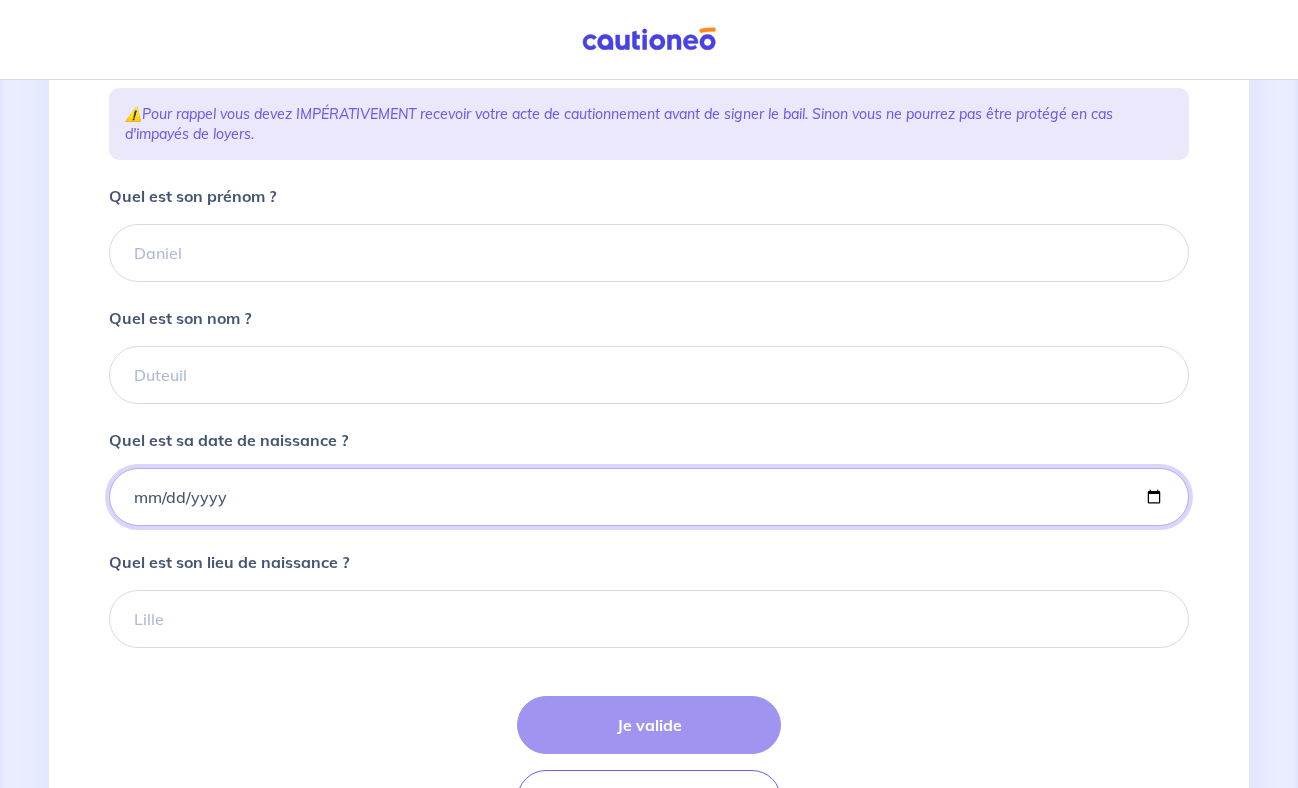 click on "Quel est sa date de naissance ?" at bounding box center [649, 497] 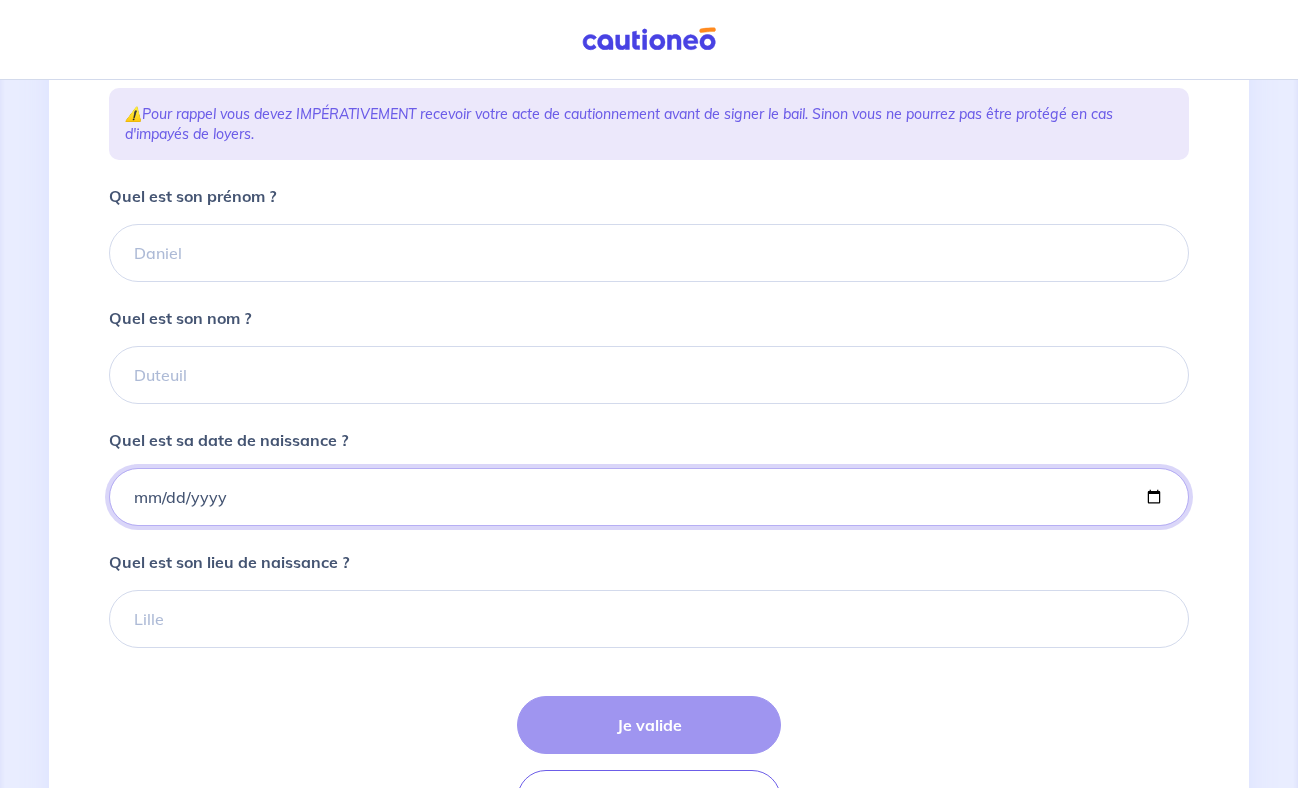 click on "Quel est sa date de naissance ?" at bounding box center (649, 497) 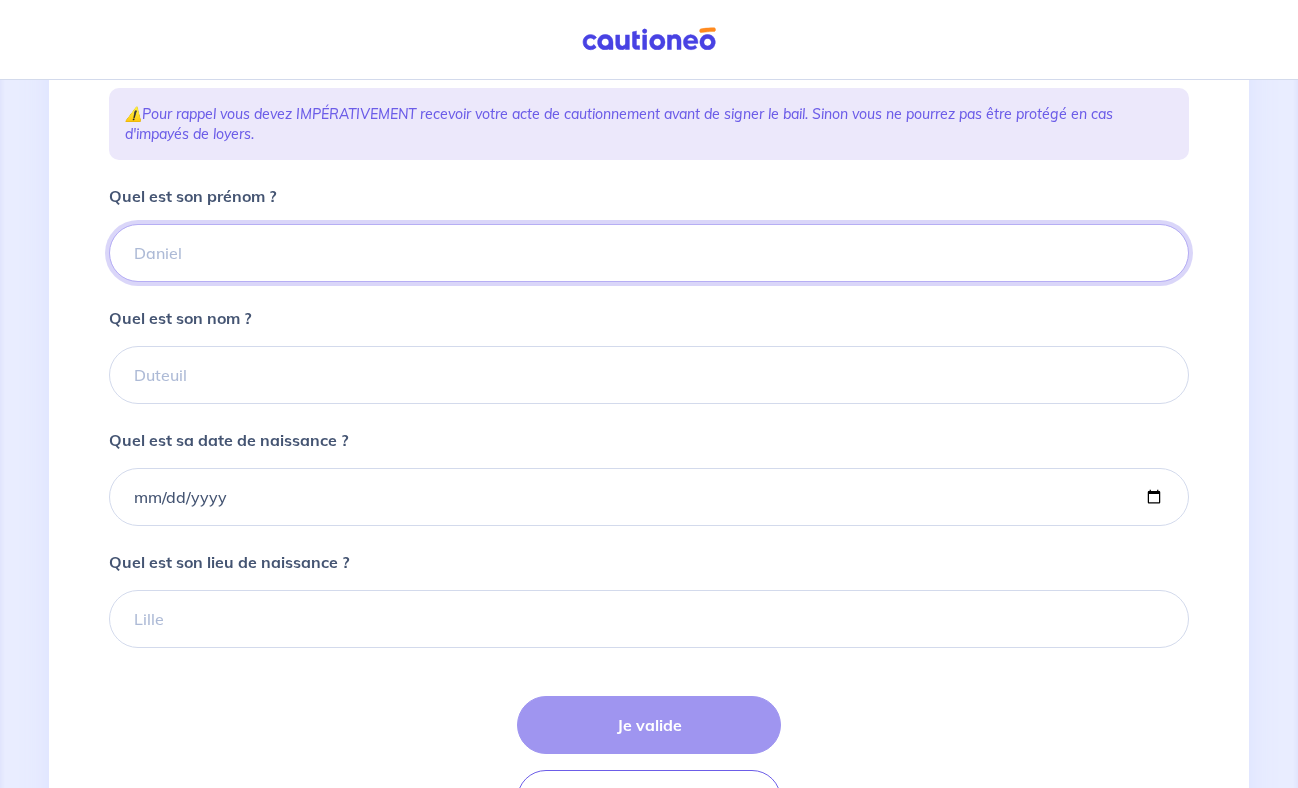 click on "Quel est son prénom ?" at bounding box center [649, 253] 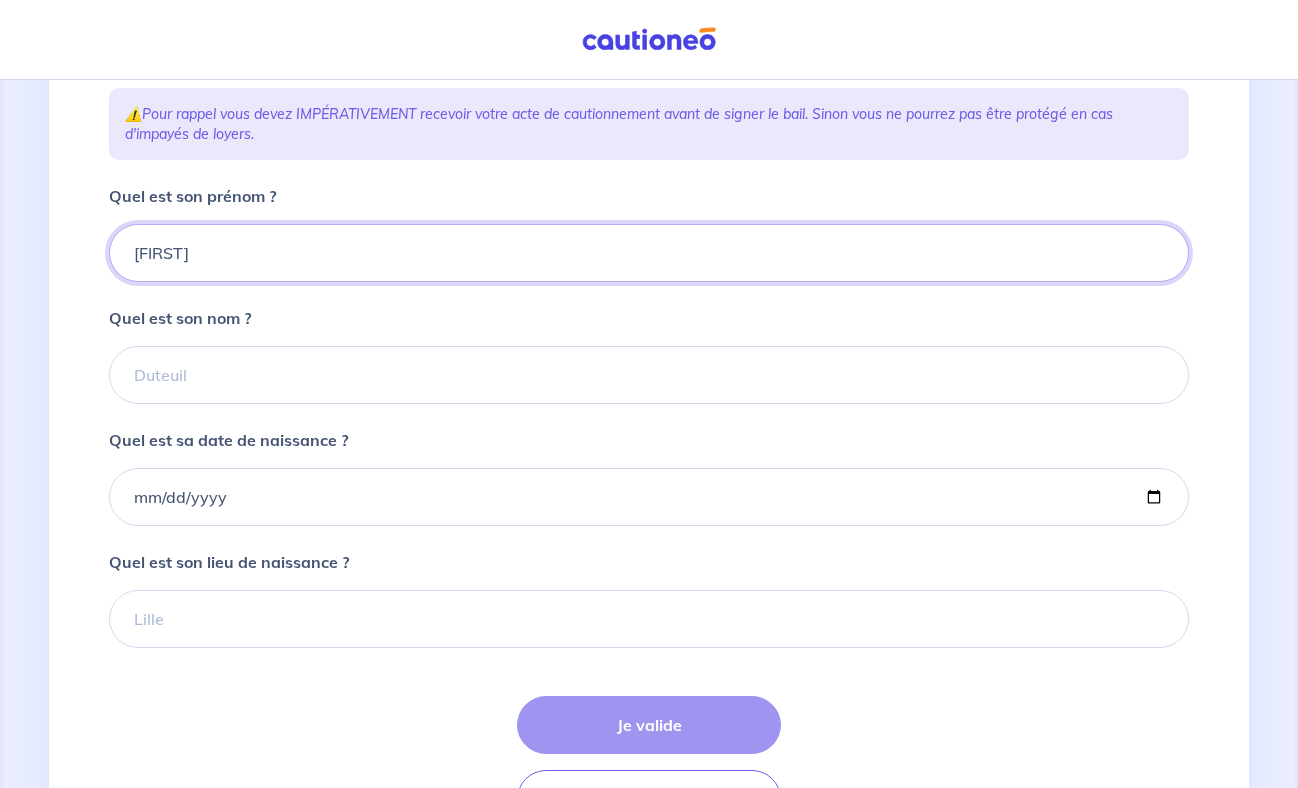 type on "[FIRST]" 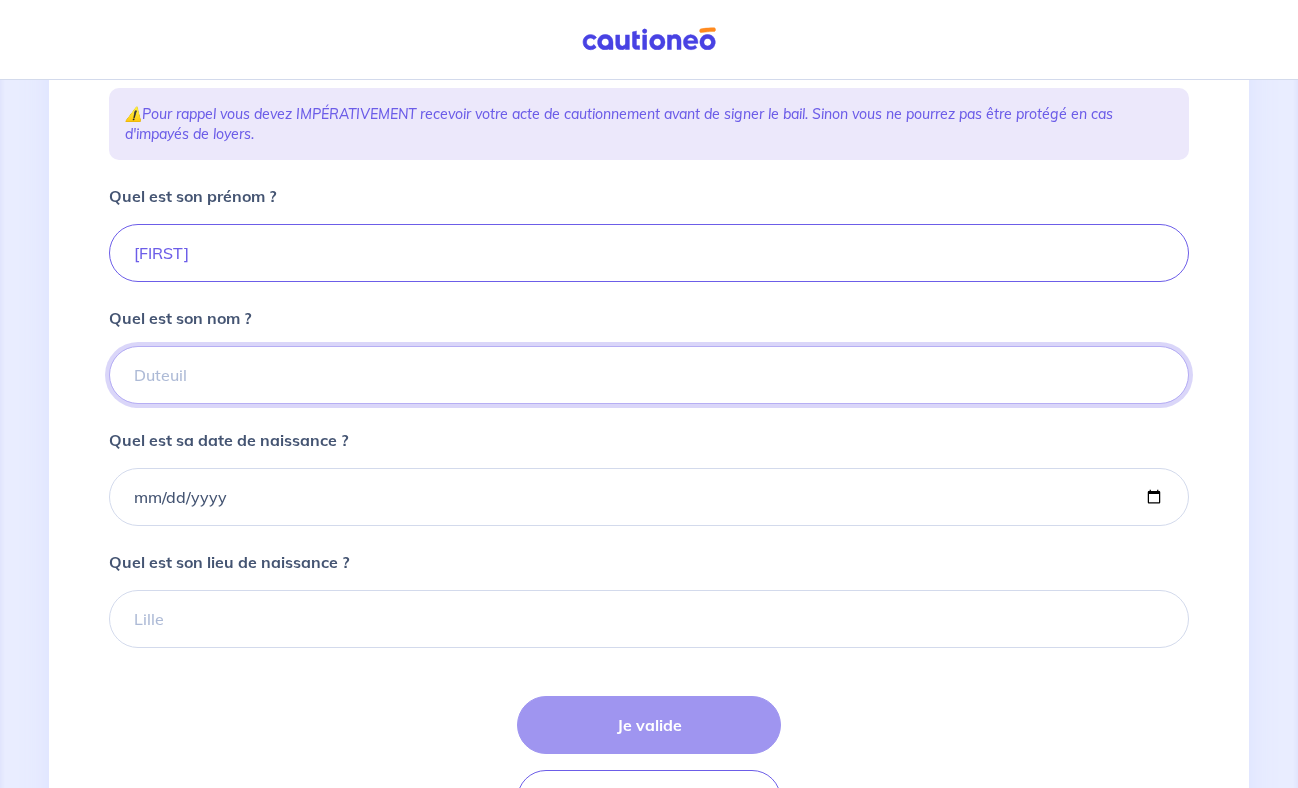 click on "Quel est son nom ?" at bounding box center [649, 375] 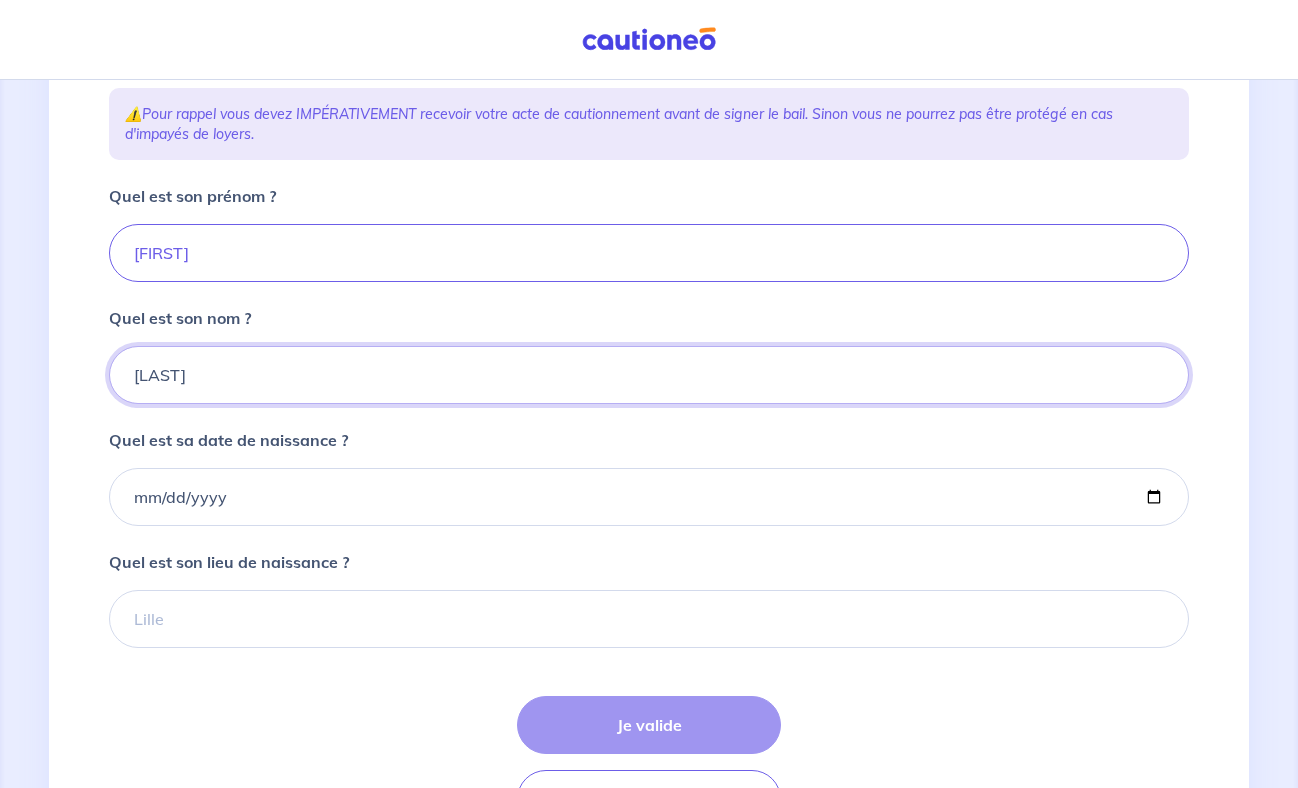 type on "[LAST]" 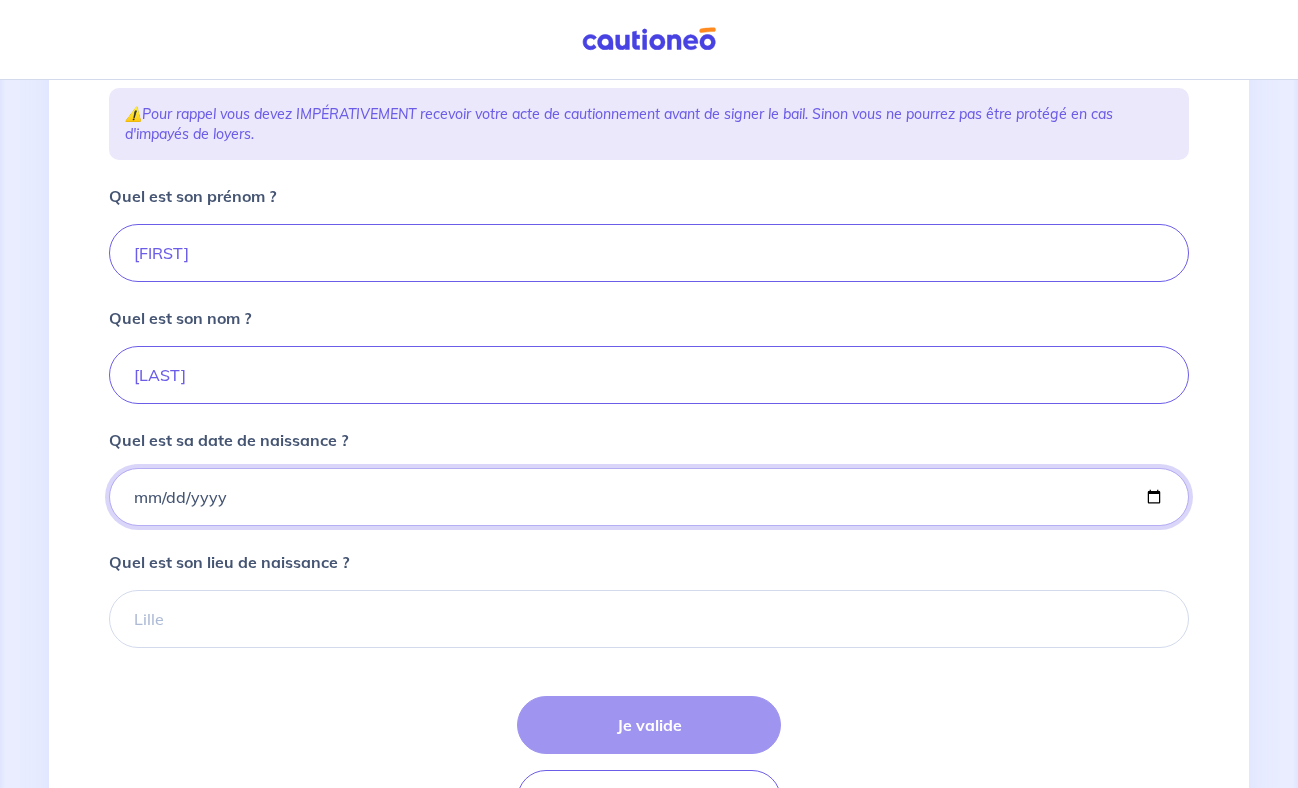 click on "Quel est sa date de naissance ?" at bounding box center (649, 497) 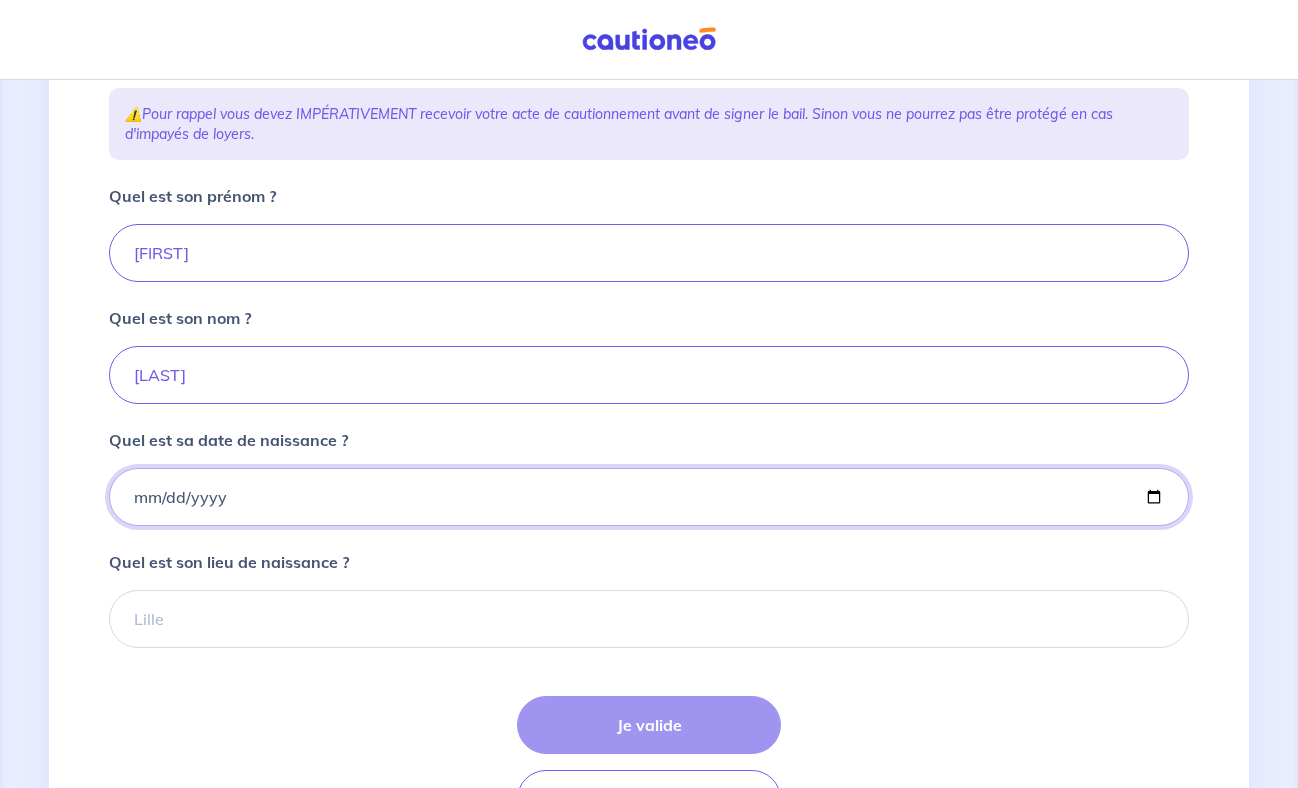 click on "Quel est sa date de naissance ?" at bounding box center (649, 497) 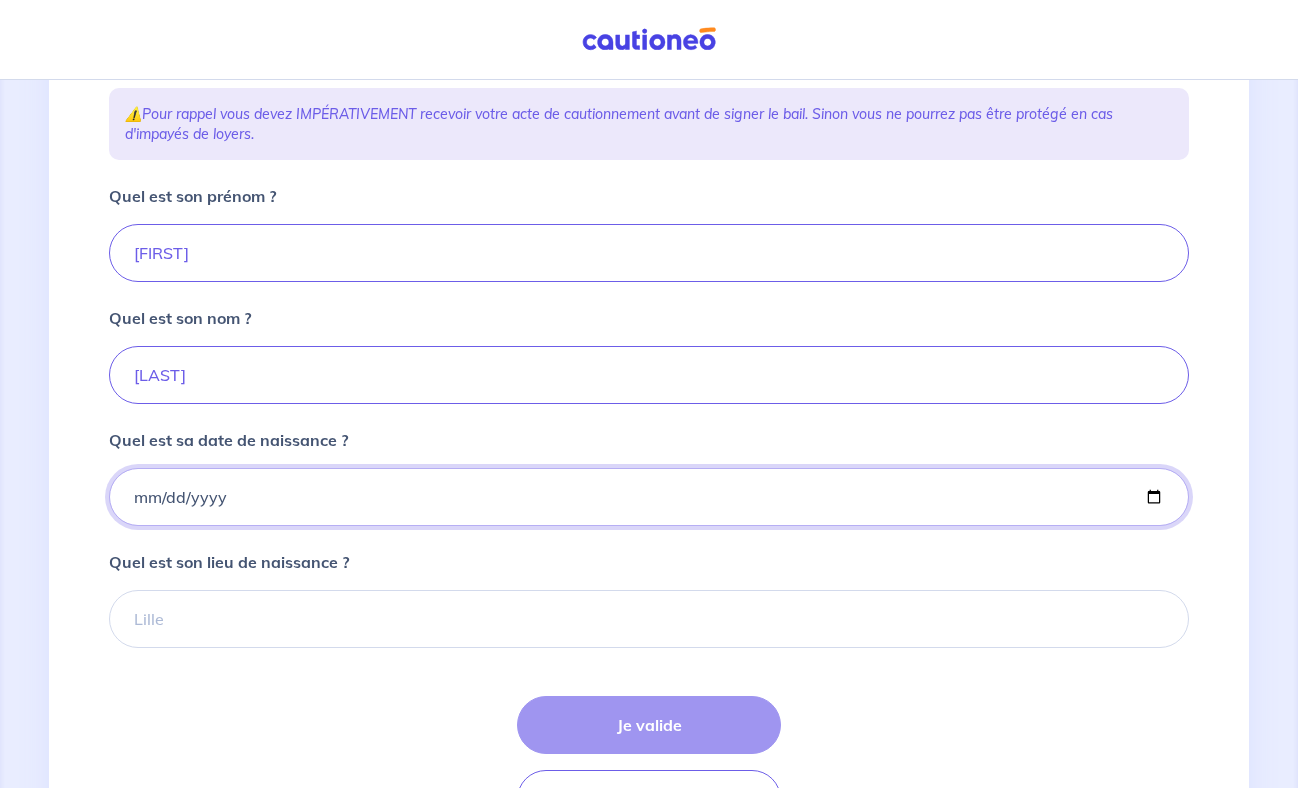 type on "[DATE]" 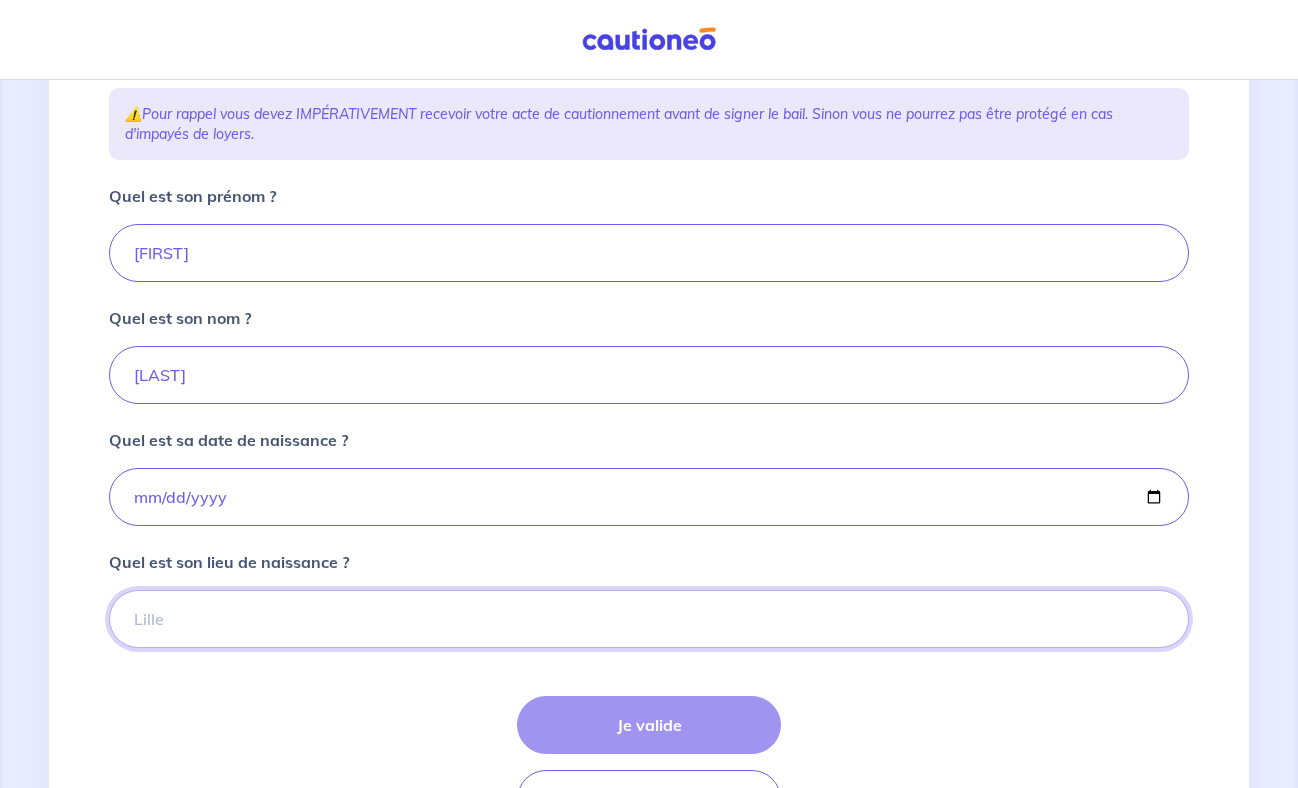click on "Quel est son lieu de naissance ?" at bounding box center [649, 619] 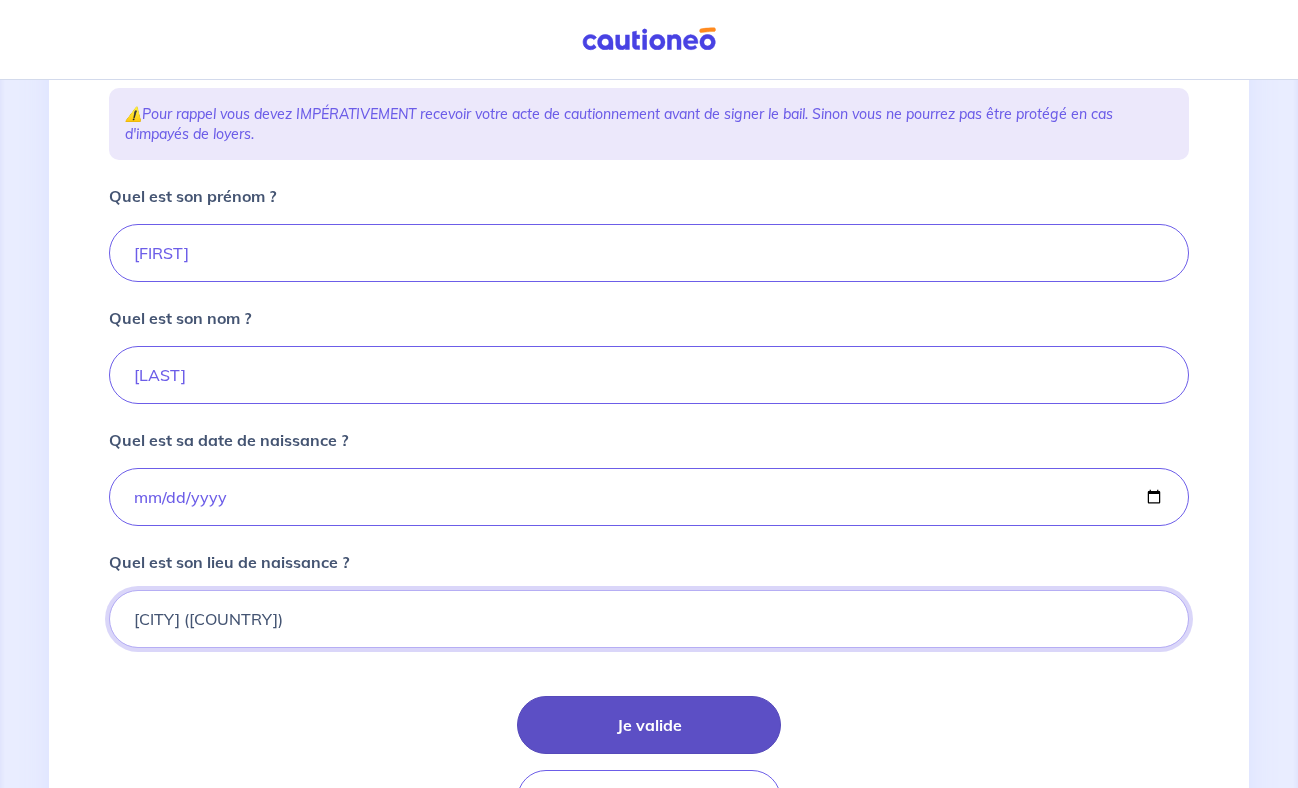 type on "[CITY] ([COUNTRY])" 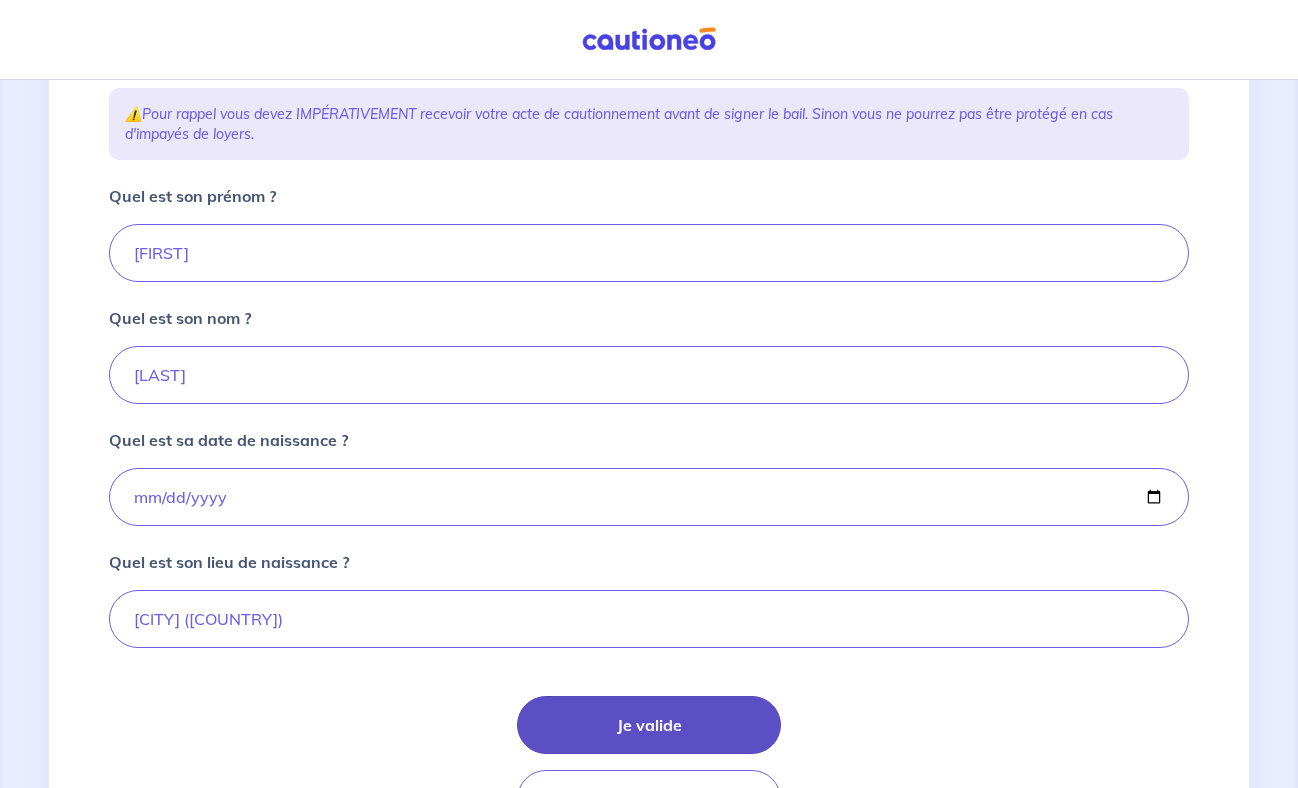 click on "Je valide" at bounding box center (649, 725) 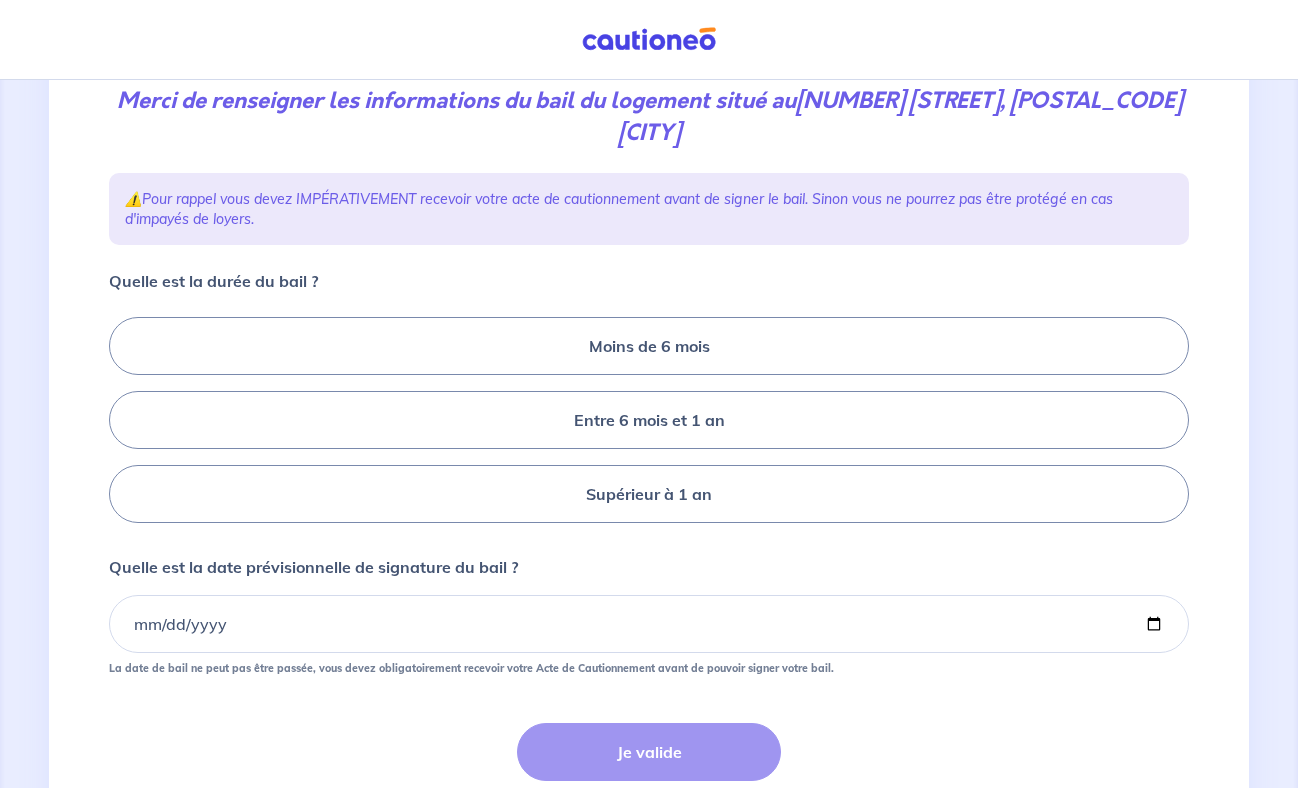 scroll, scrollTop: 277, scrollLeft: 0, axis: vertical 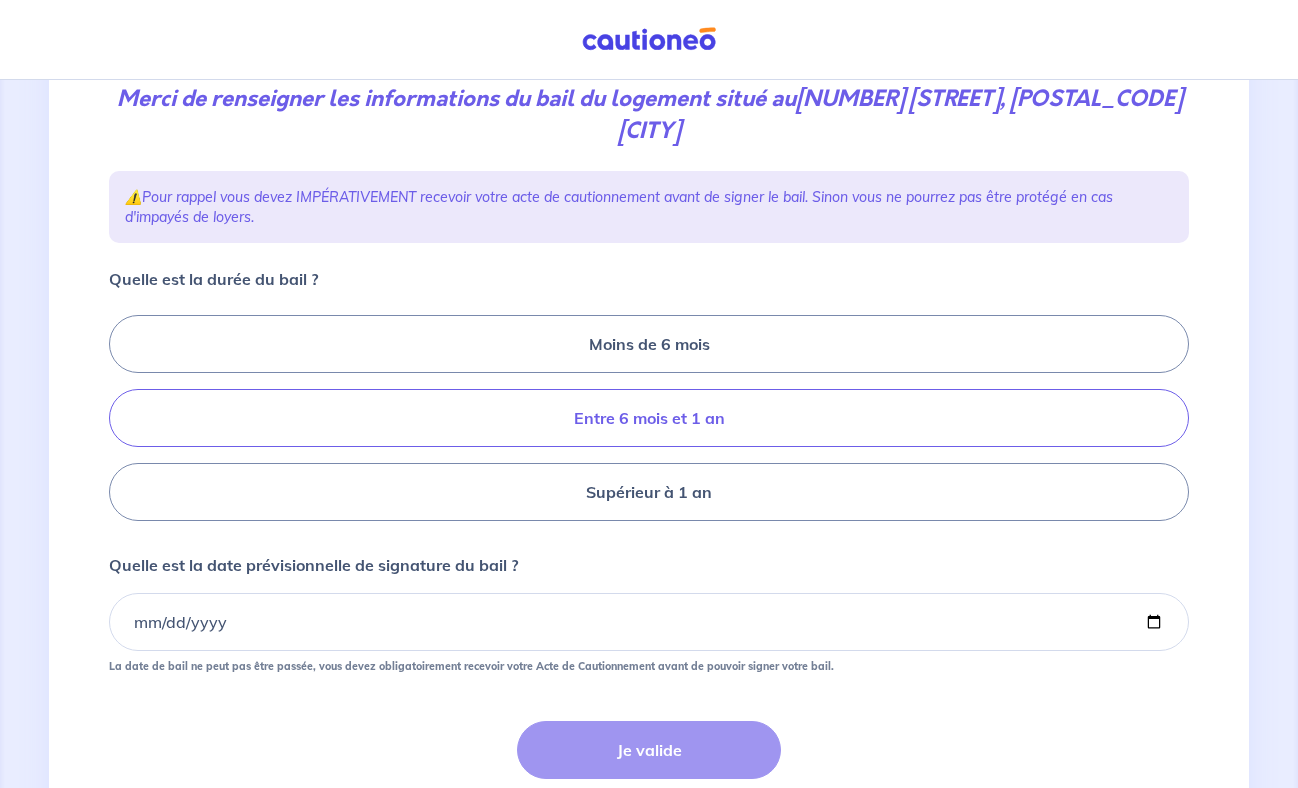 click on "Entre 6 mois et 1 an" at bounding box center [649, 418] 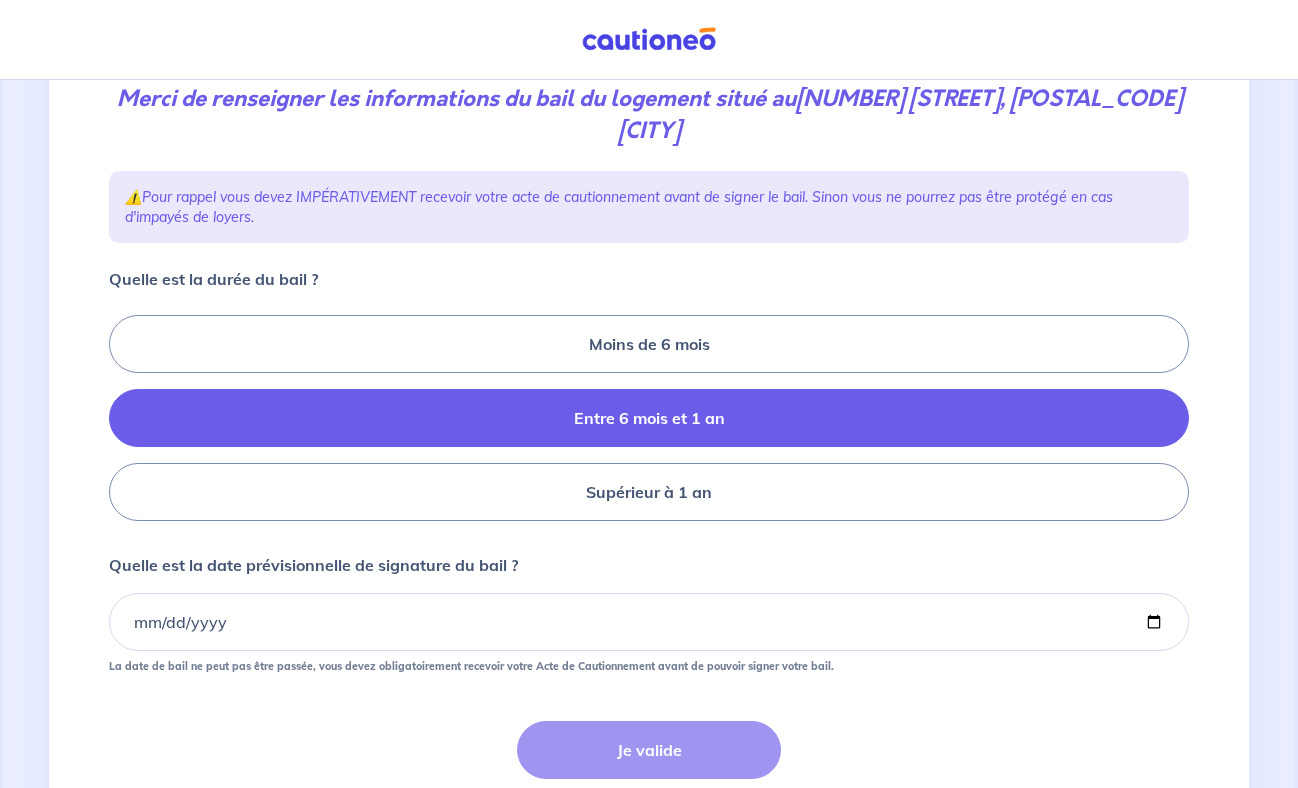radio on "true" 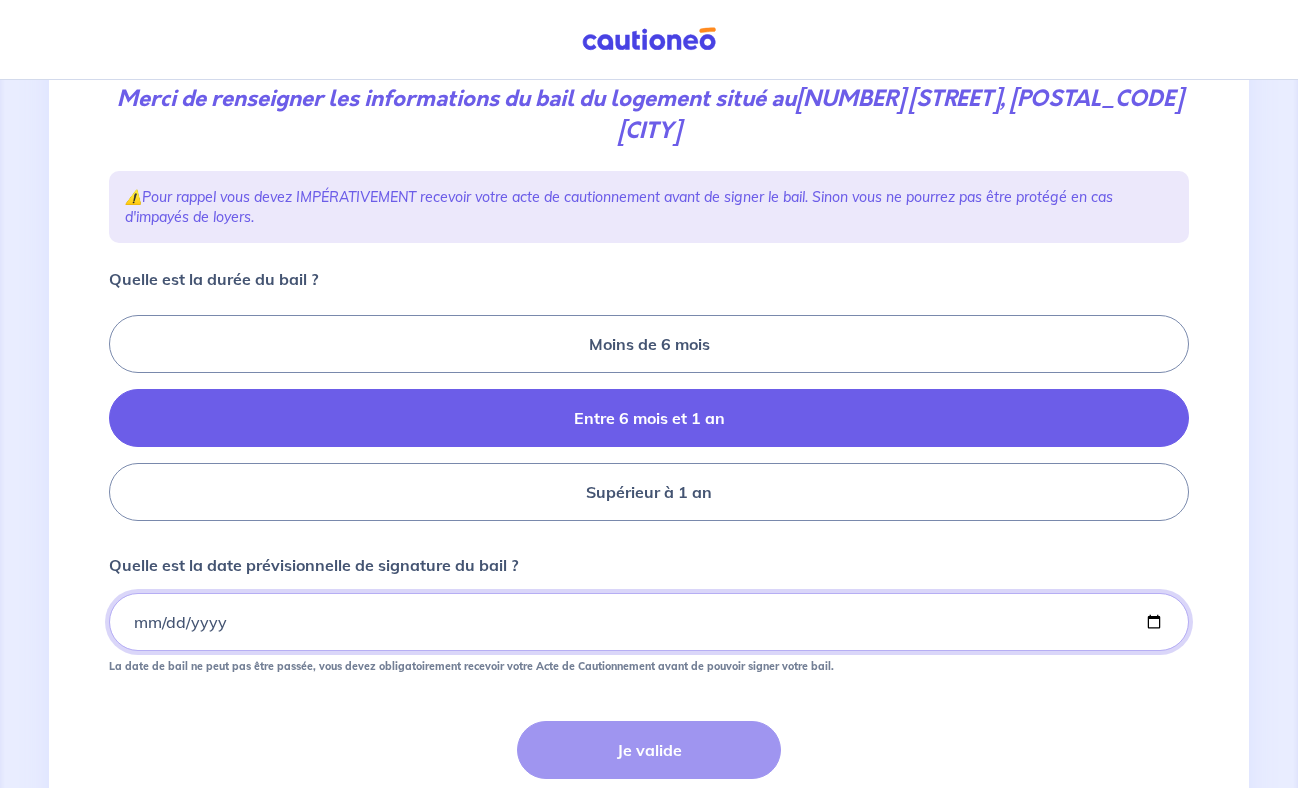 click on "Quelle est la date prévisionnelle de signature du bail ?" at bounding box center (649, 622) 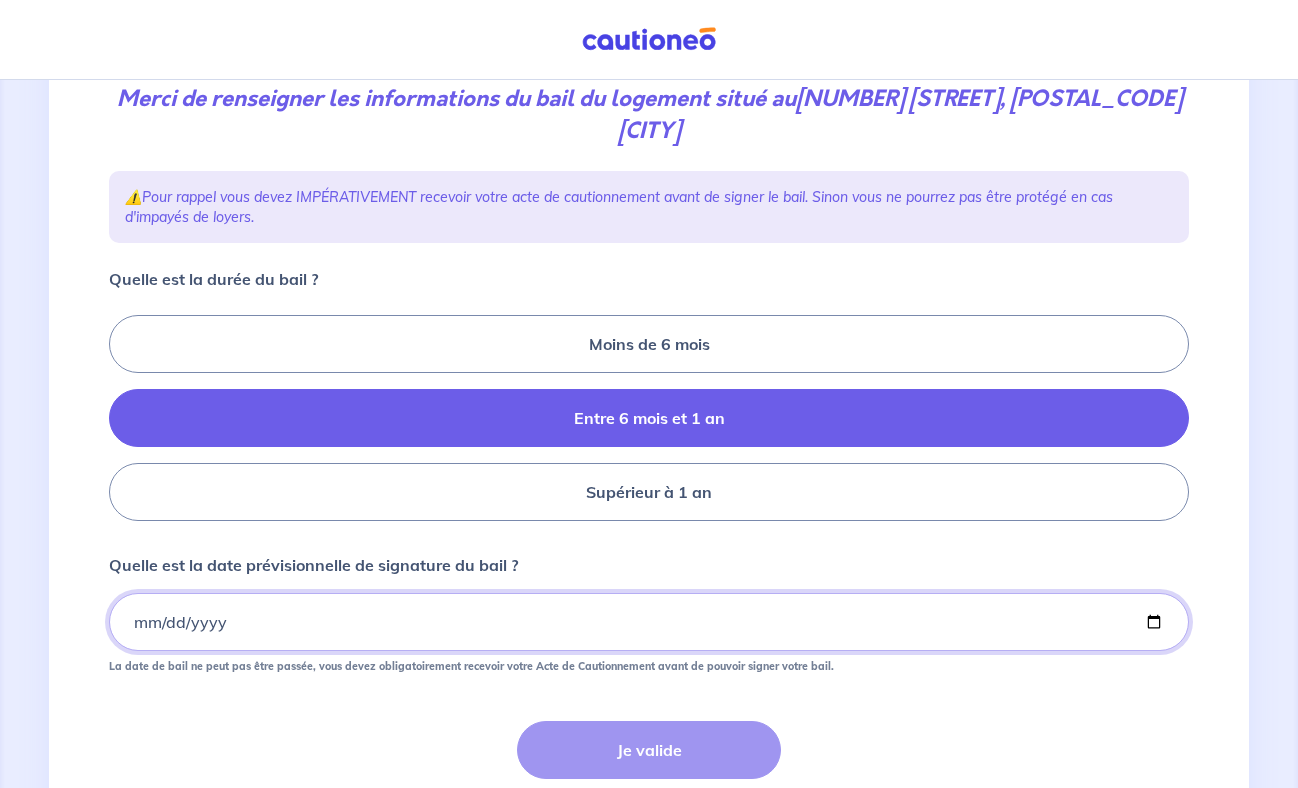 click on "Quelle est la date prévisionnelle de signature du bail ?" at bounding box center (649, 622) 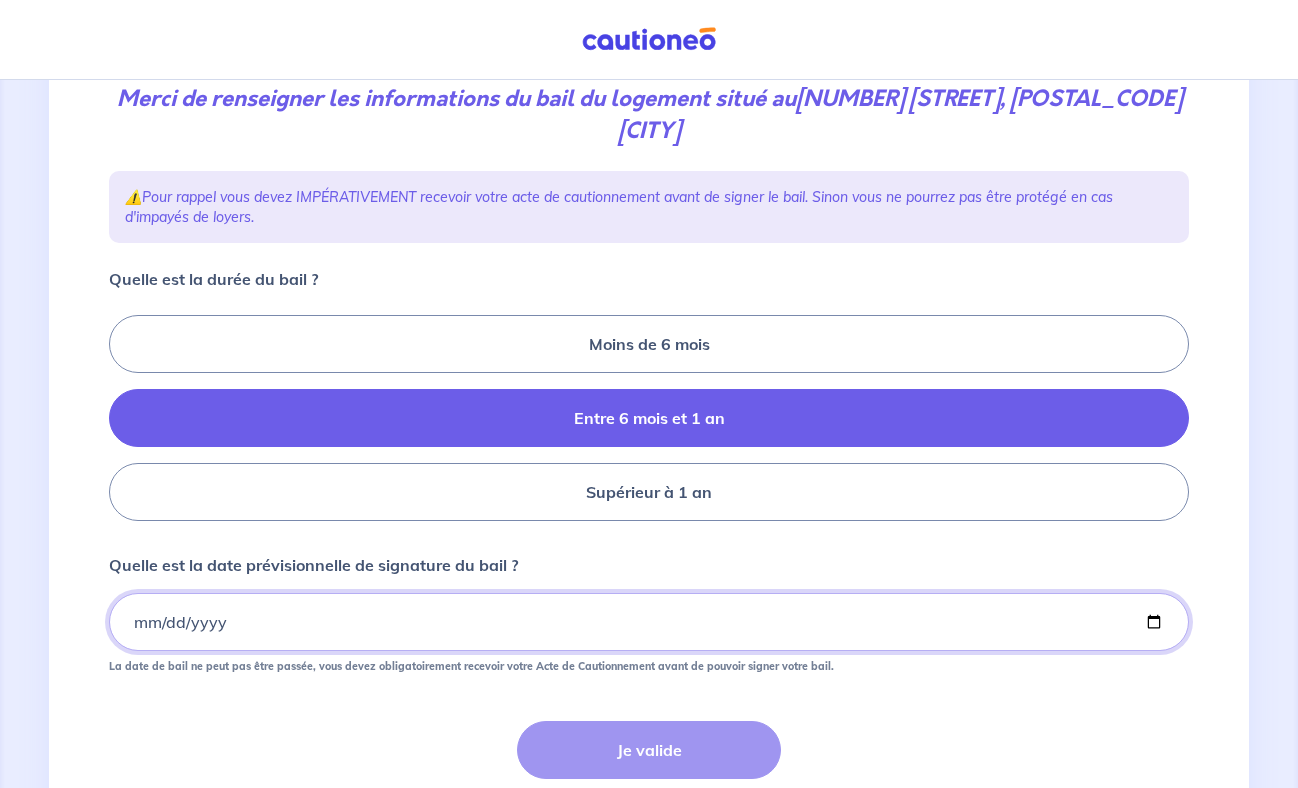 type on "[DATE]" 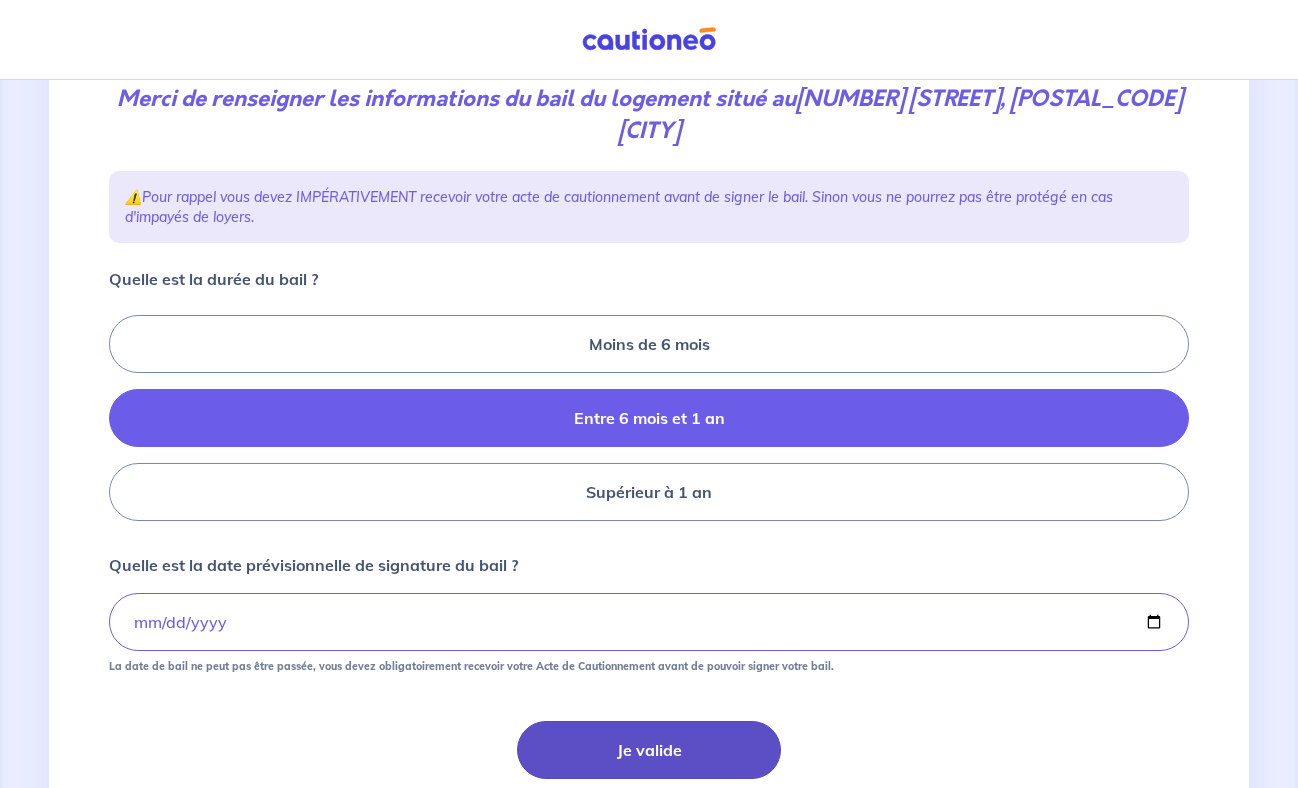 click on "Je valide" at bounding box center (649, 750) 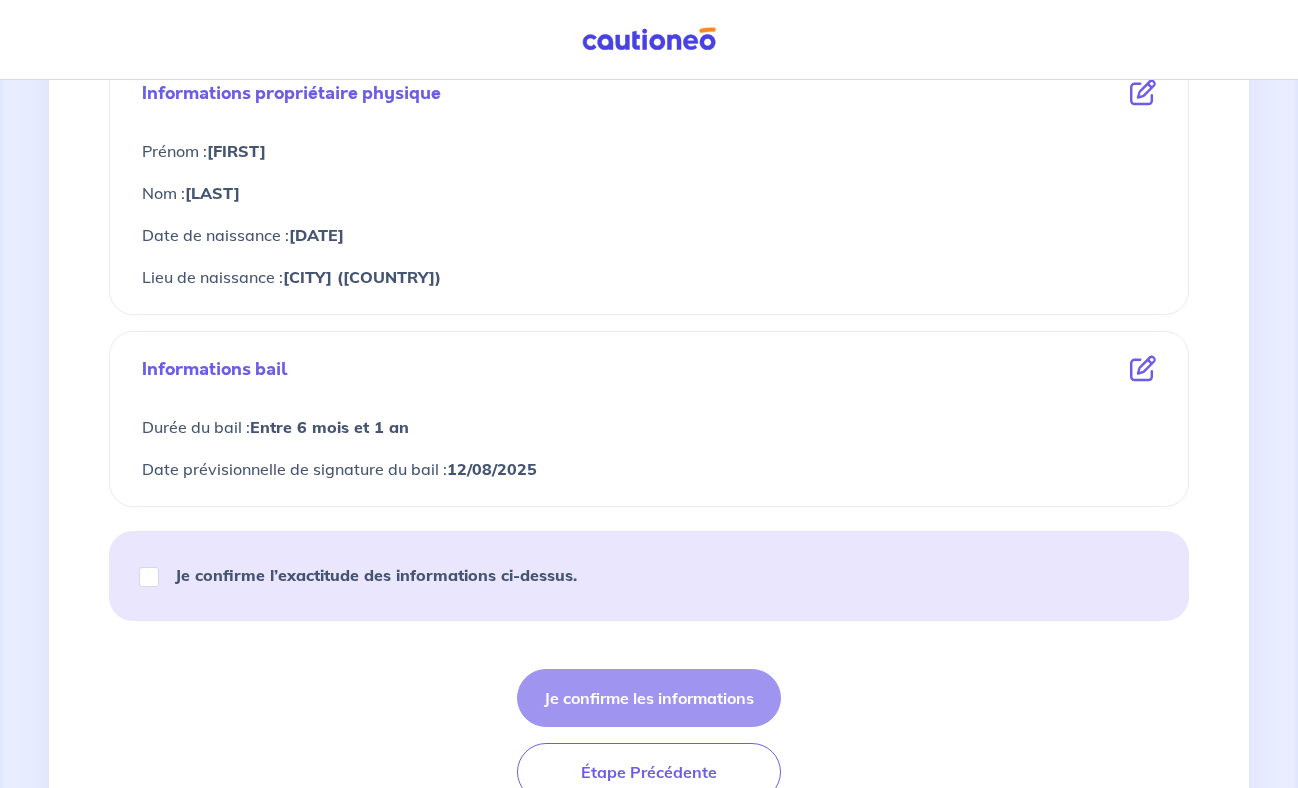 scroll, scrollTop: 844, scrollLeft: 0, axis: vertical 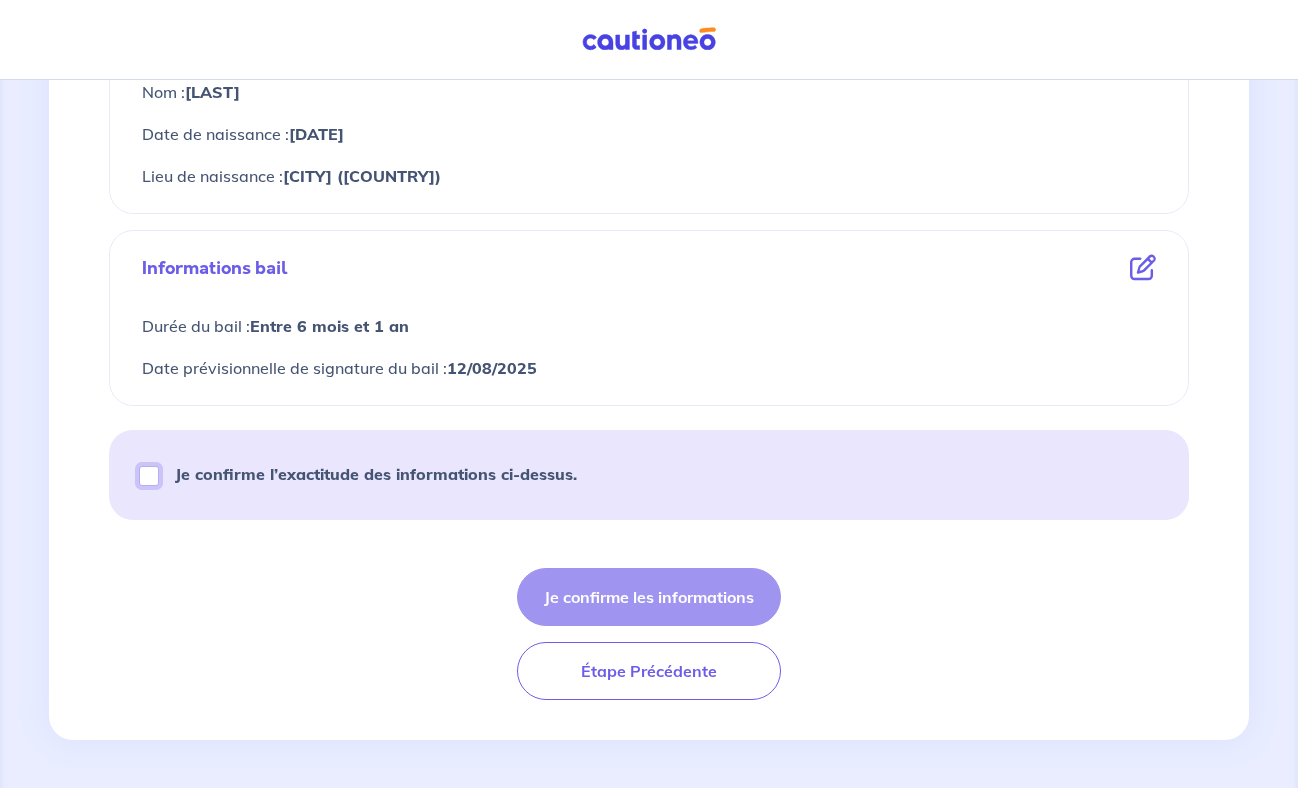 click on "Je confirme l’exactitude des informations ci-dessus." at bounding box center (149, 476) 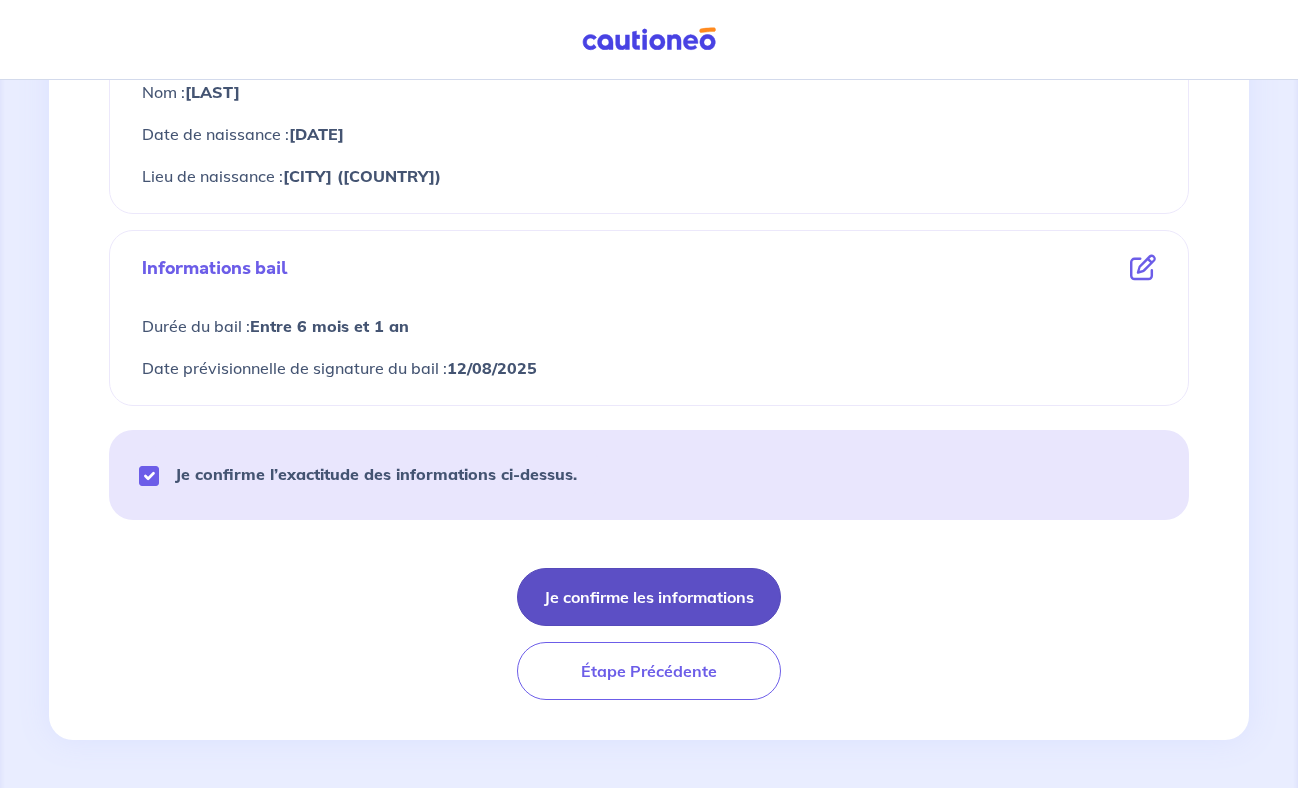 click on "Je confirme les informations" at bounding box center [649, 597] 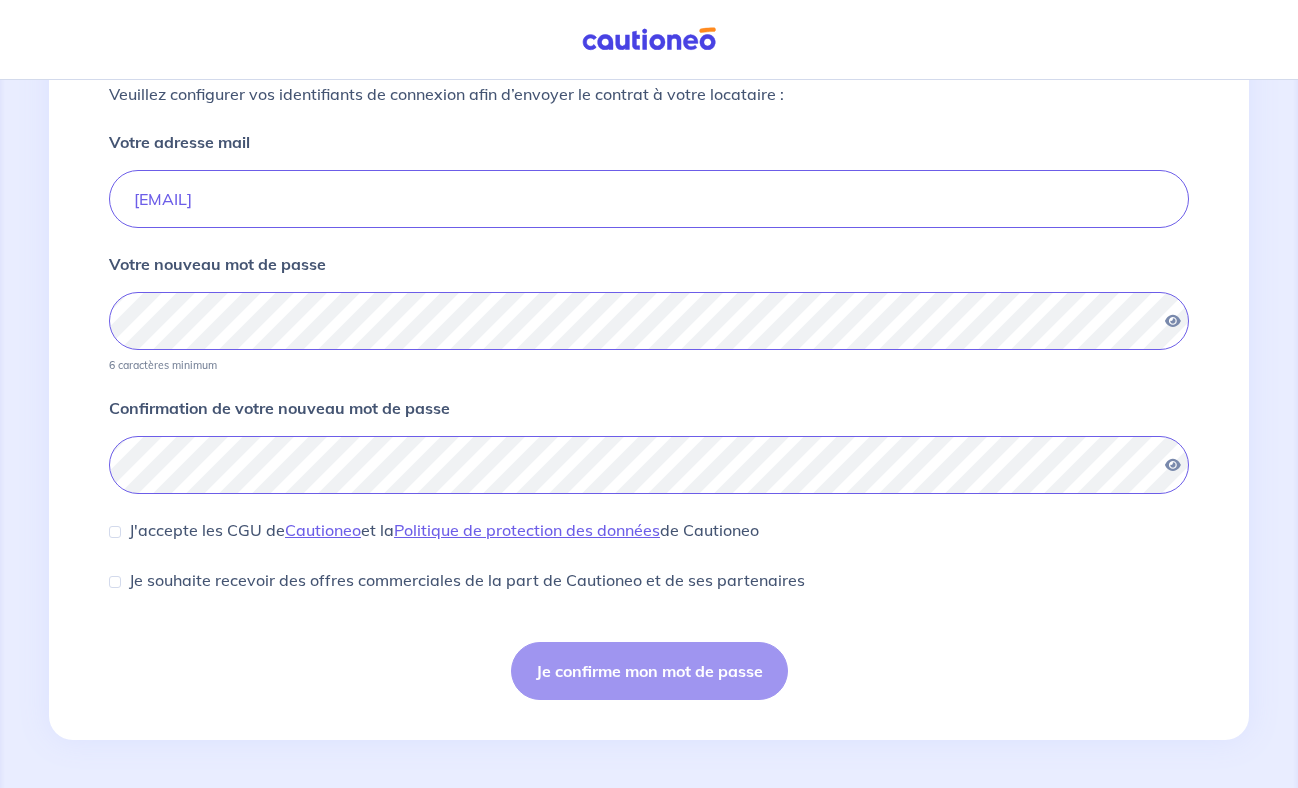scroll, scrollTop: 0, scrollLeft: 0, axis: both 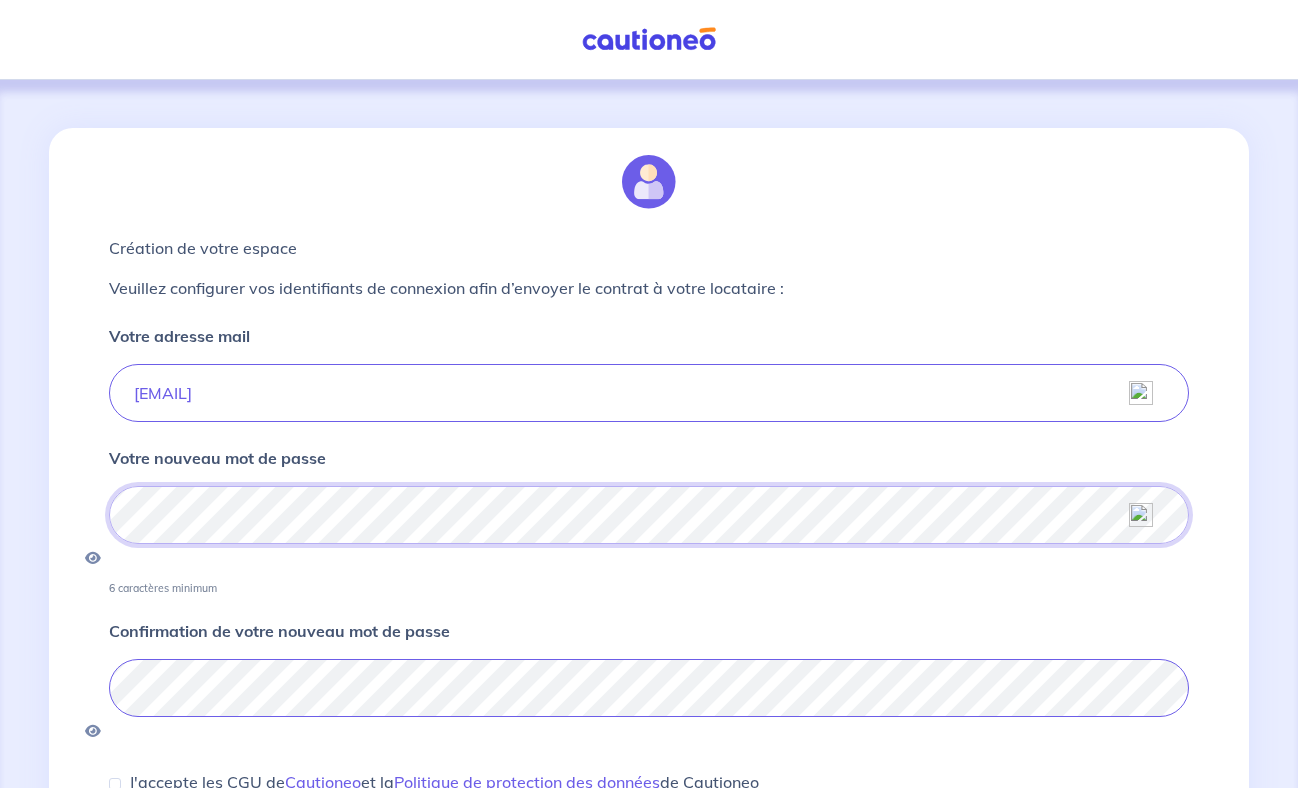 click on "Création de votre espace Veuillez configurer vos identifiants de connexion afin d’envoyer le contrat à votre locataire : Votre adresse mail [EMAIL] Votre nouveau mot de passe 6 caractères minimum Confirmation de votre nouveau mot de passe J'accepte les CGU de  Cautioneo  et la  Politique de protection des données   de Cautioneo Je souhaite recevoir des offres commerciales de la part de Cautioneo et de ses partenaires Je confirme mon mot de passe" at bounding box center [649, 552] 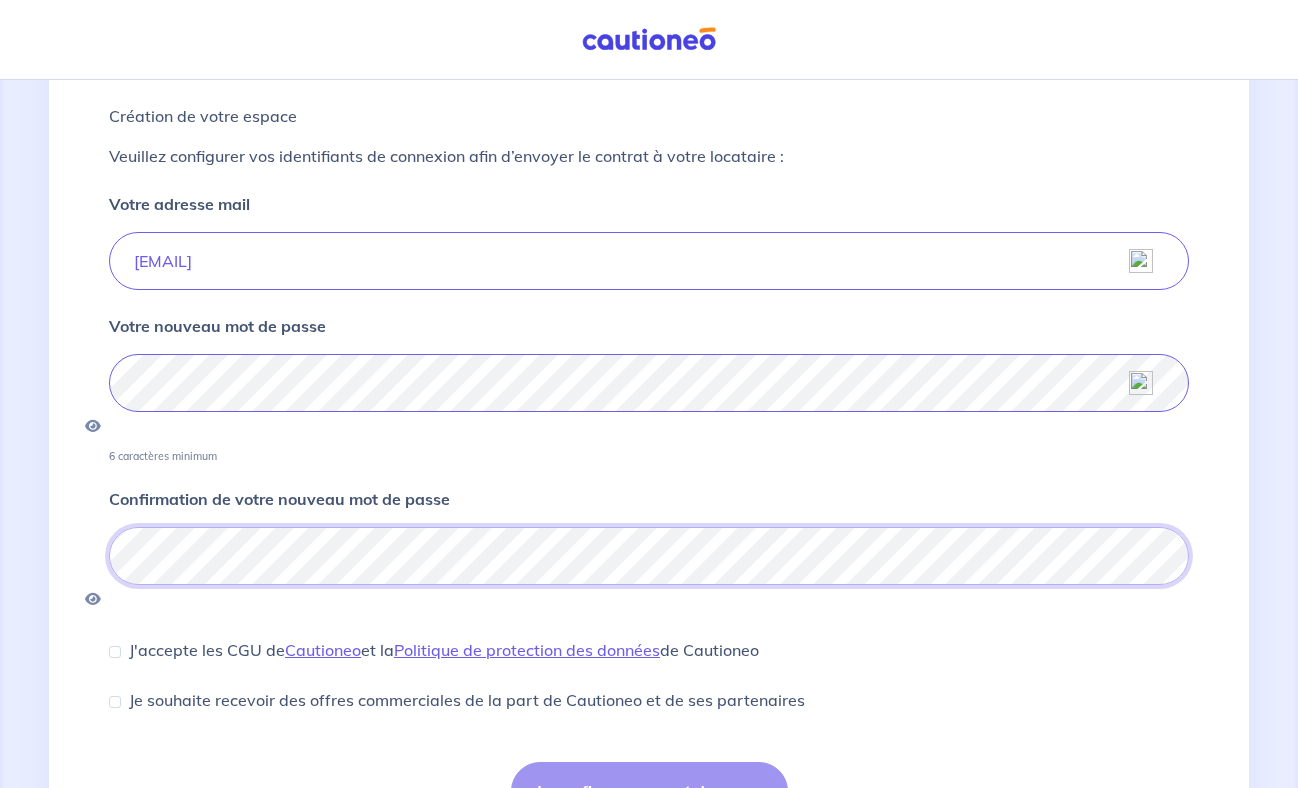 scroll, scrollTop: 194, scrollLeft: 0, axis: vertical 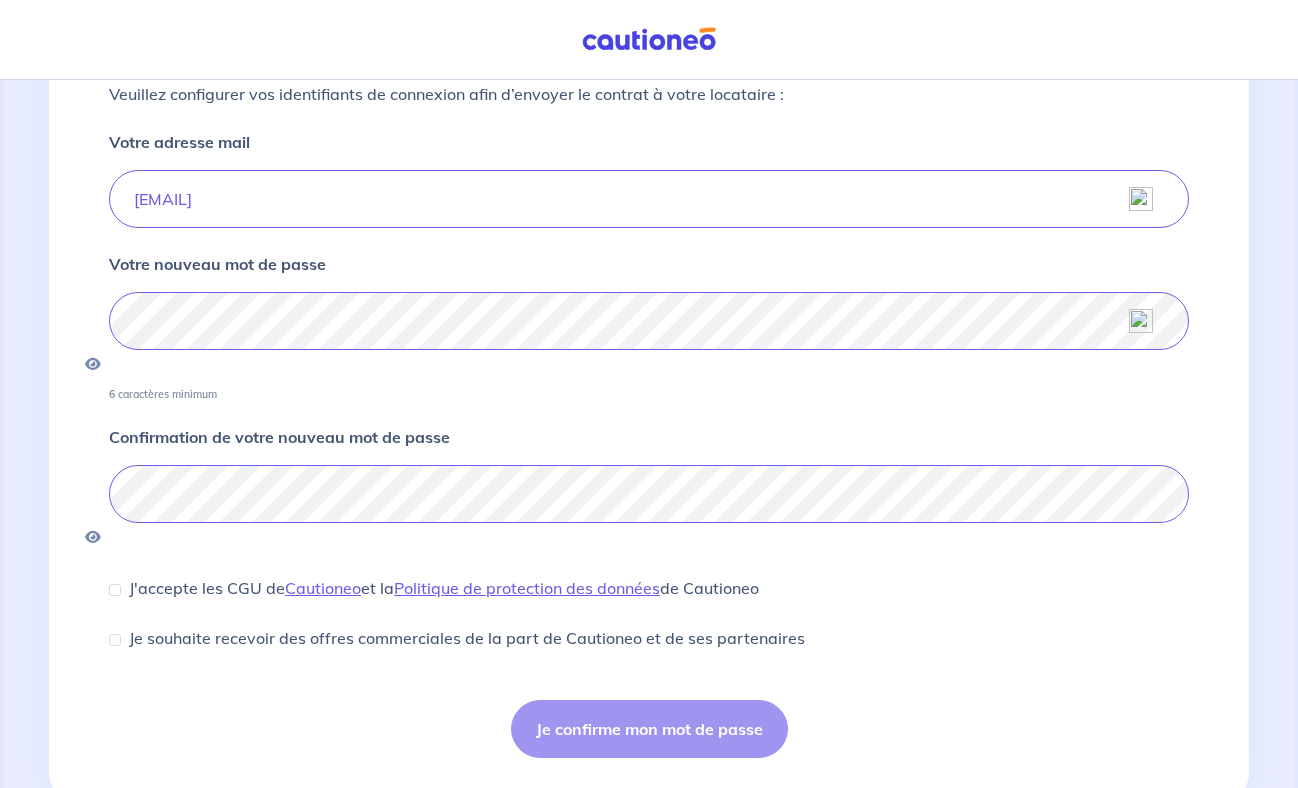 click on "Je confirme mon mot de passe" at bounding box center (649, 729) 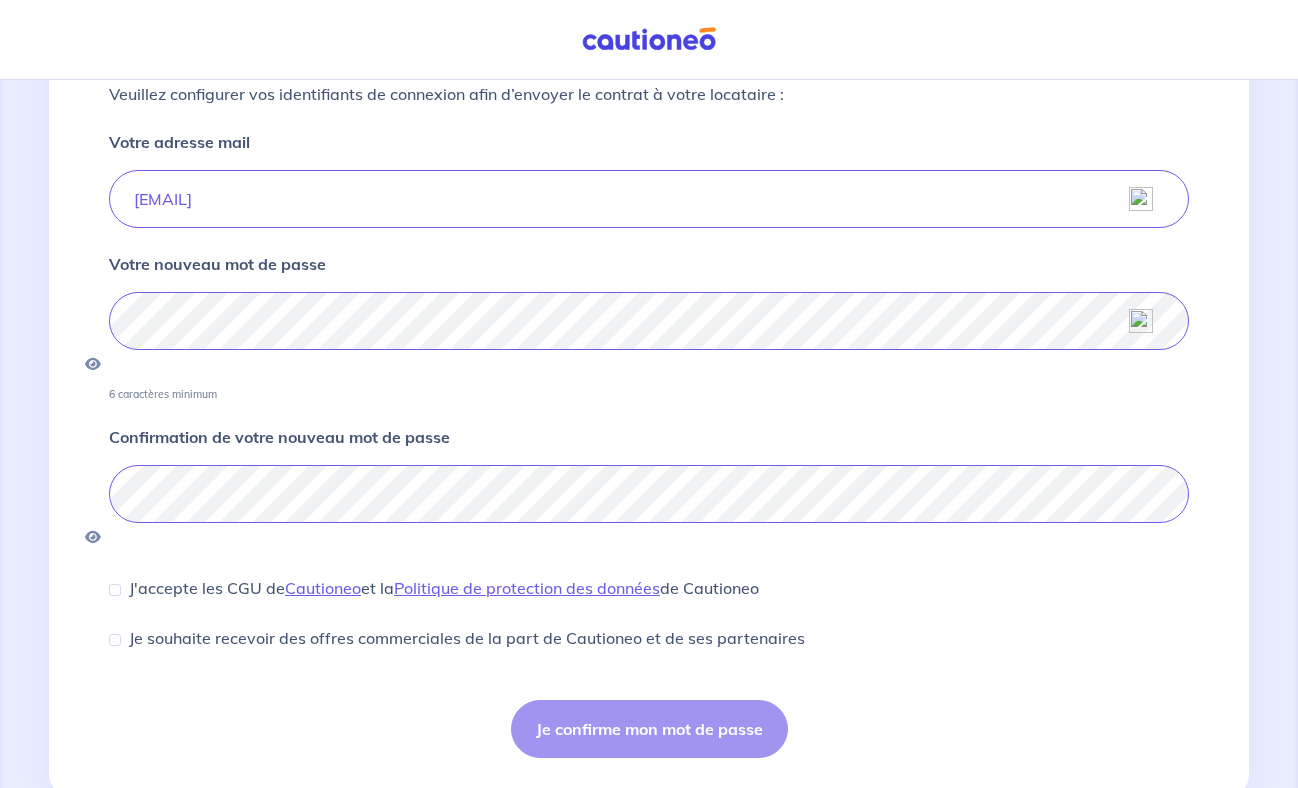 click on "Je confirme mon mot de passe" at bounding box center [649, 729] 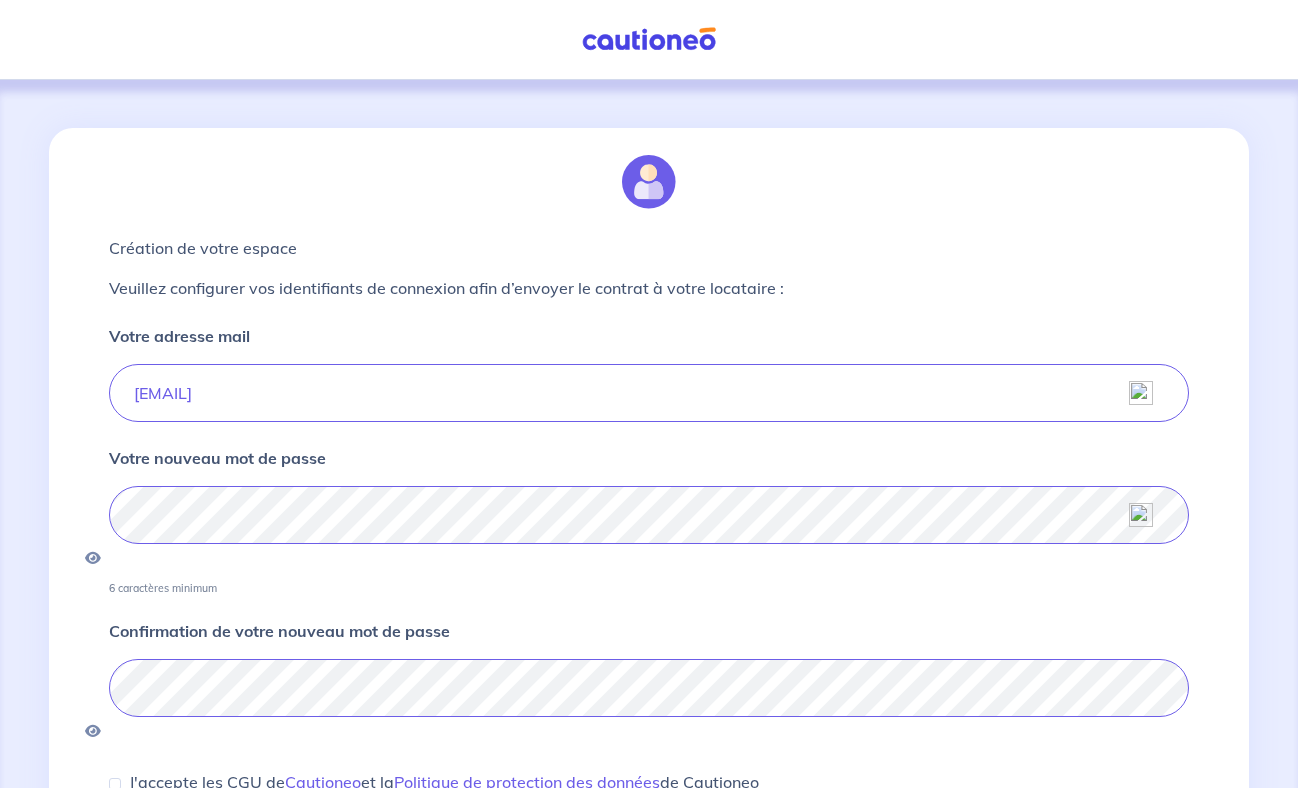 scroll, scrollTop: 194, scrollLeft: 0, axis: vertical 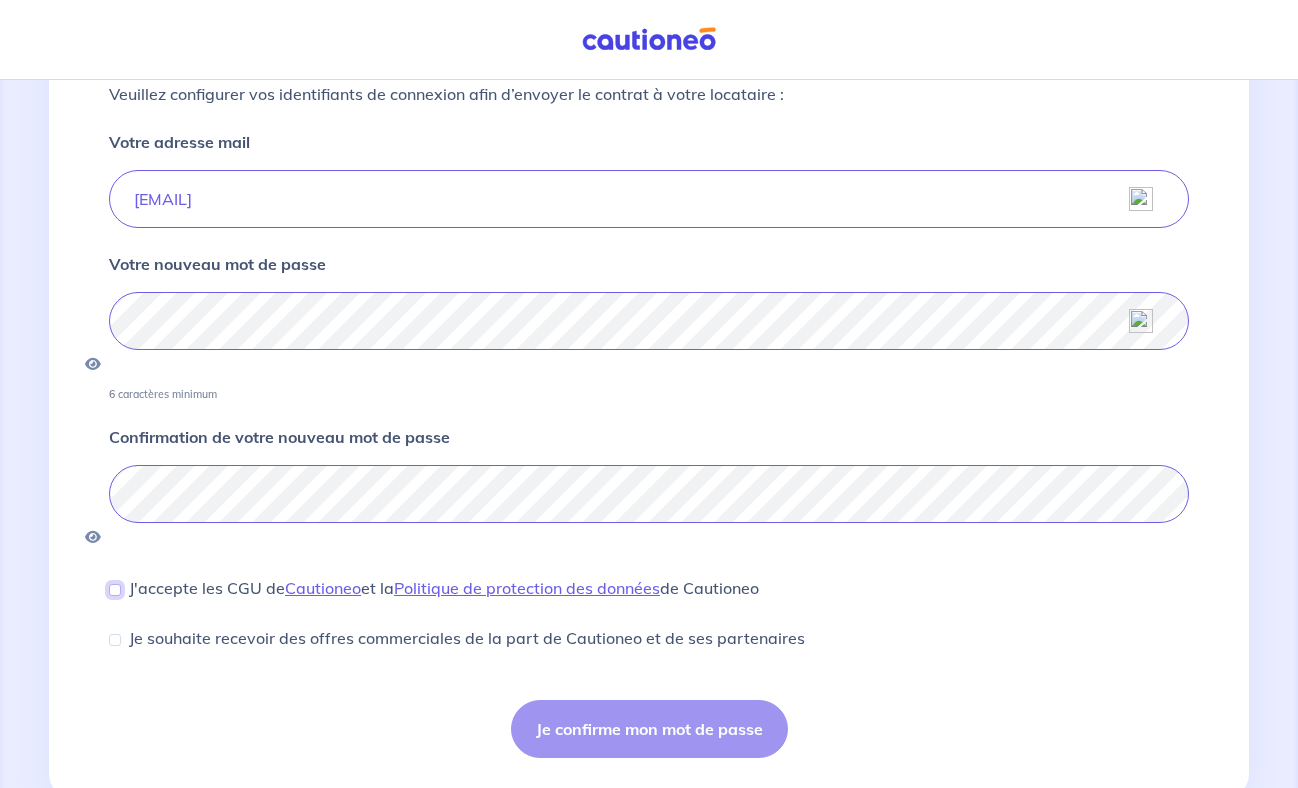 click on "J'accepte les CGU de  Cautioneo  et la  Politique de protection des données   de Cautioneo" at bounding box center [115, 590] 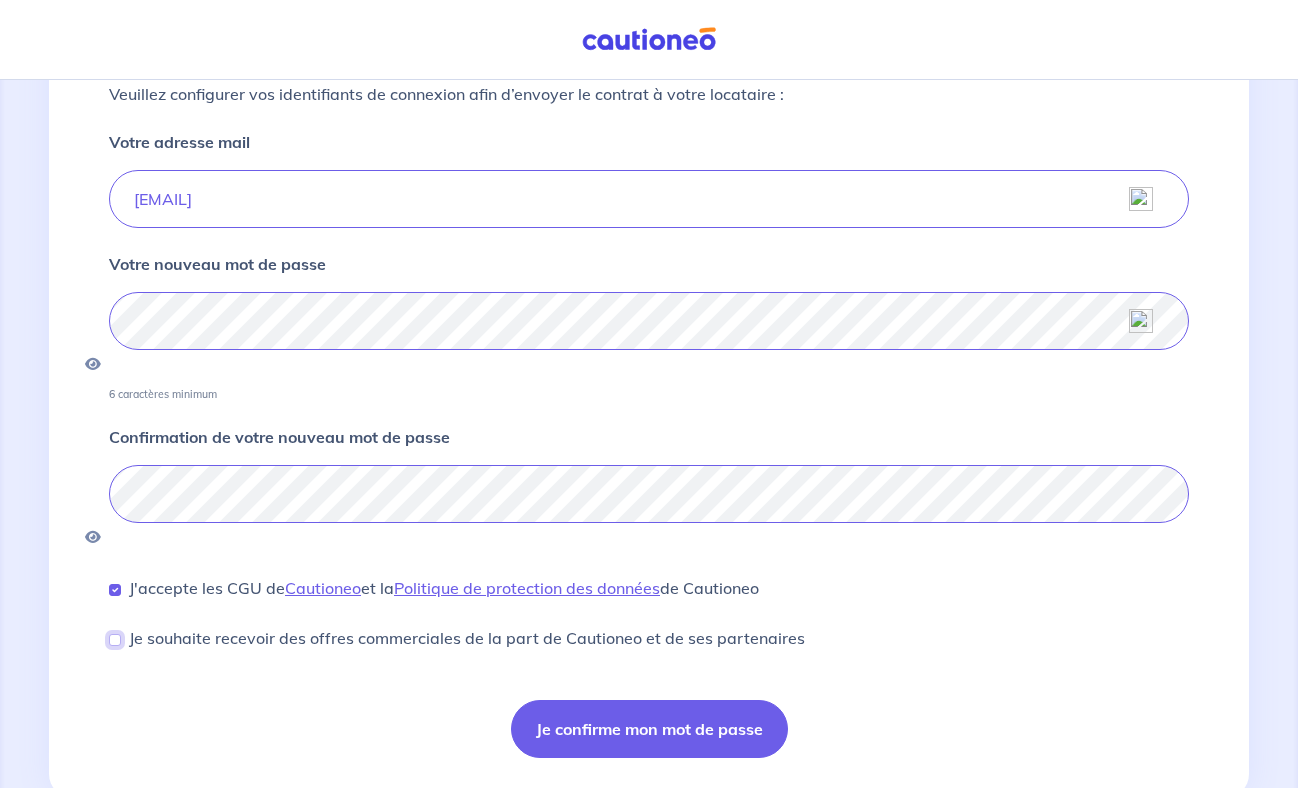 click on "Je souhaite recevoir des offres commerciales de la part de Cautioneo et de ses partenaires" at bounding box center (115, 640) 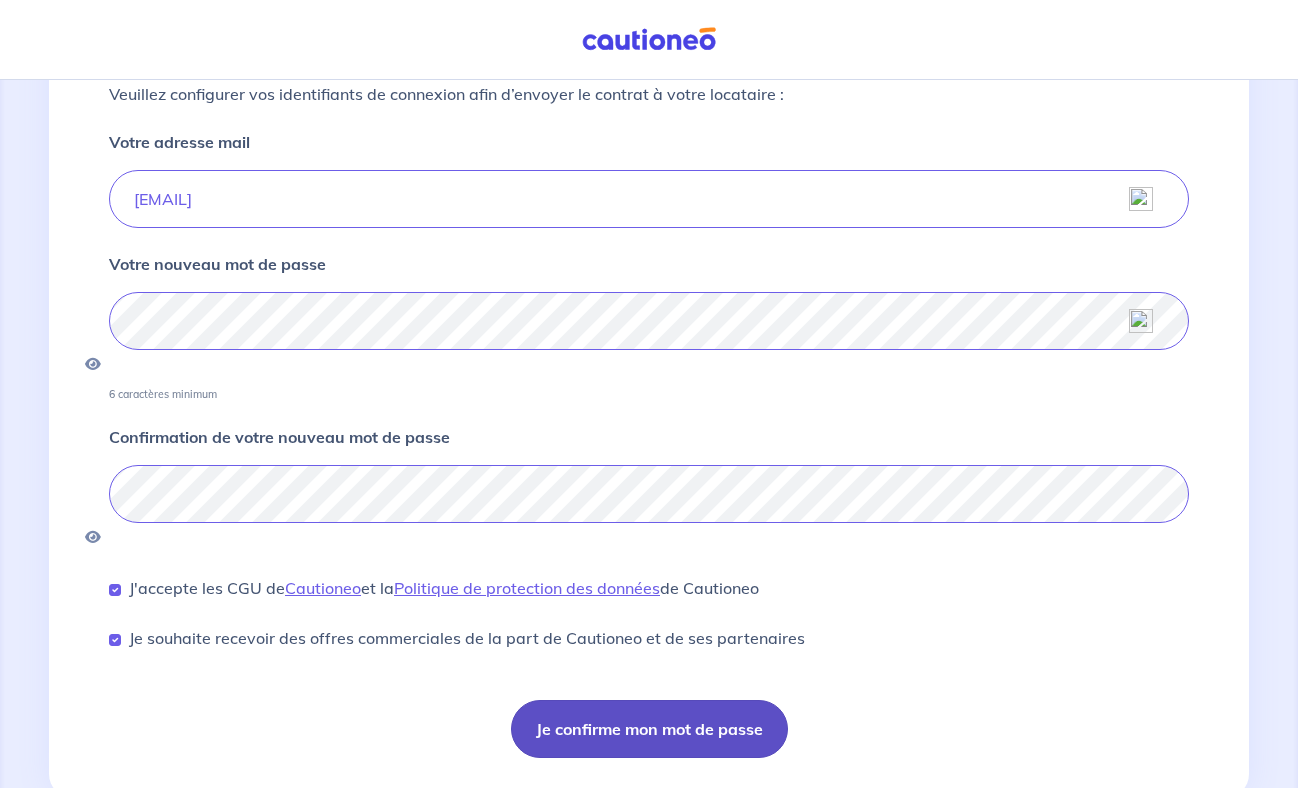 click on "Je confirme mon mot de passe" at bounding box center [649, 729] 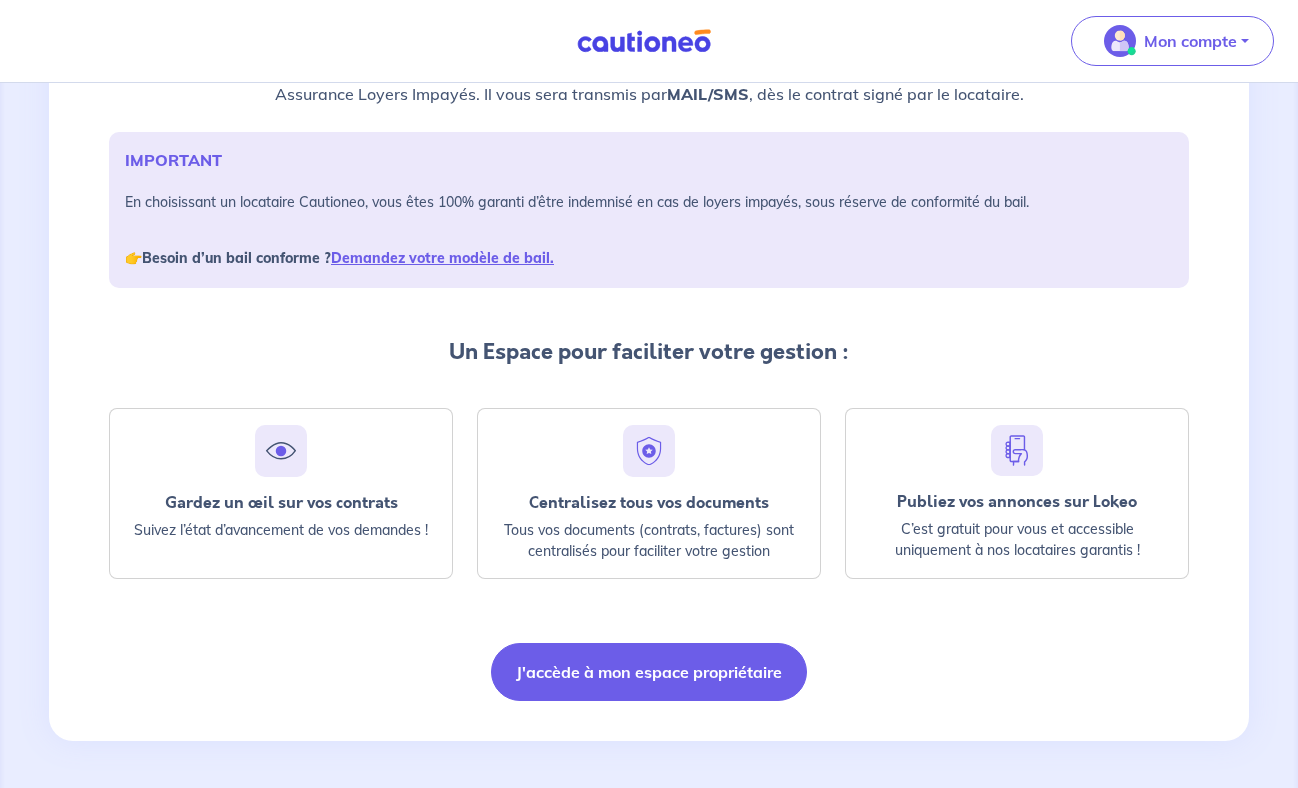 scroll, scrollTop: 252, scrollLeft: 0, axis: vertical 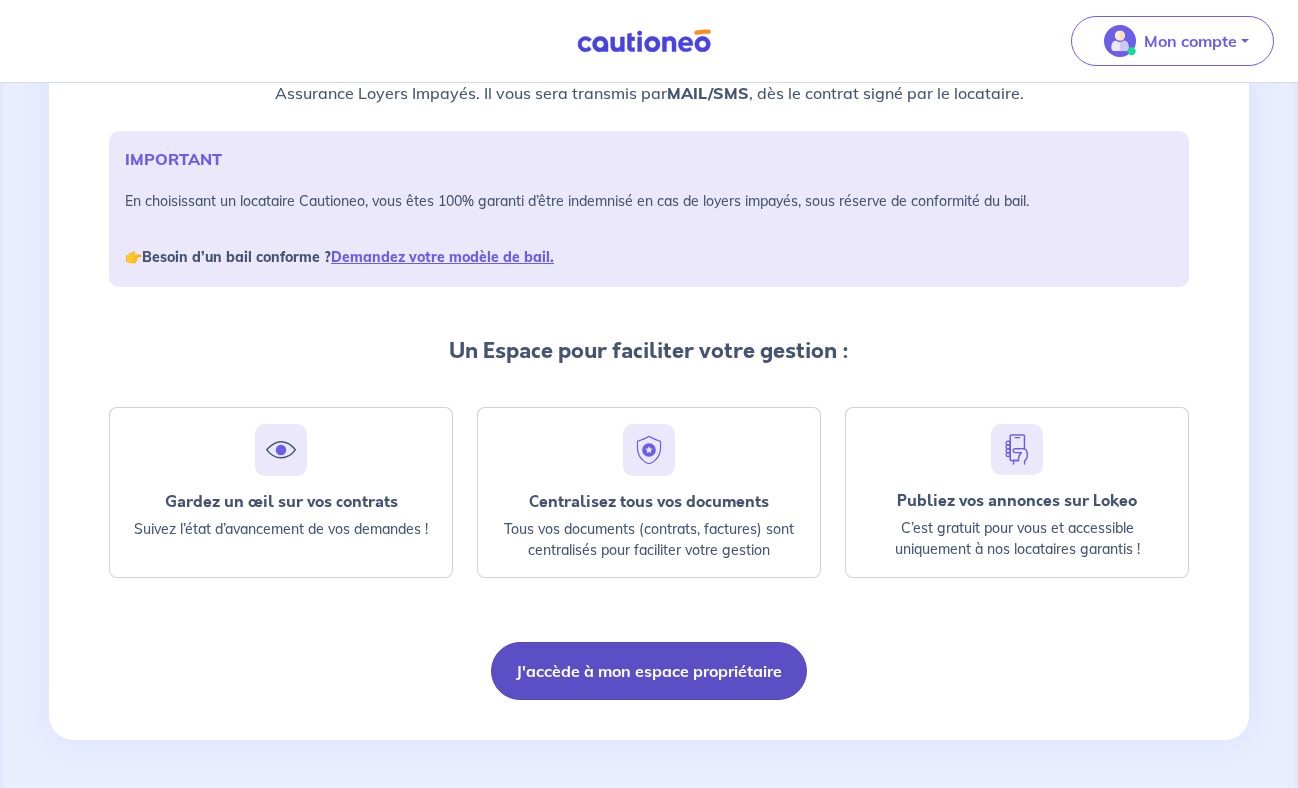 click on "J'accède à mon espace propriétaire" at bounding box center (649, 671) 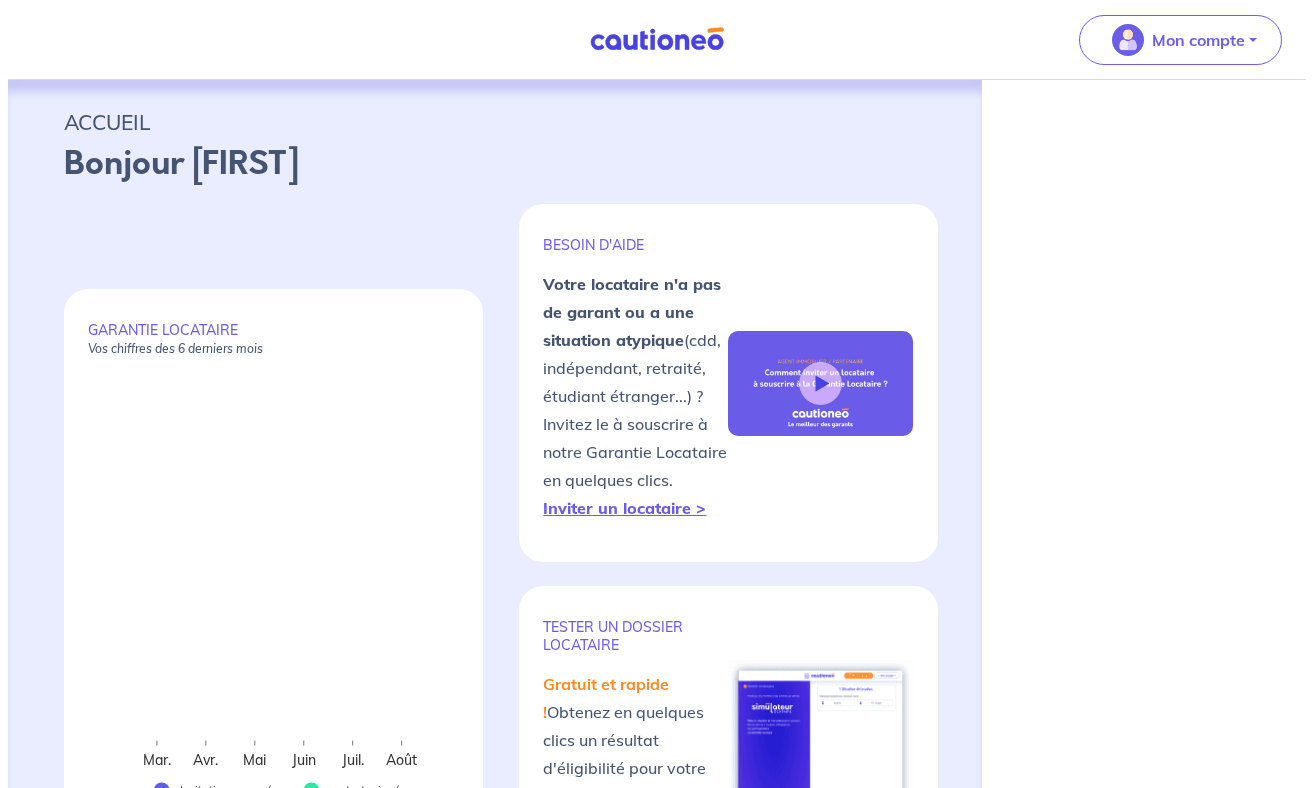 scroll, scrollTop: 0, scrollLeft: 0, axis: both 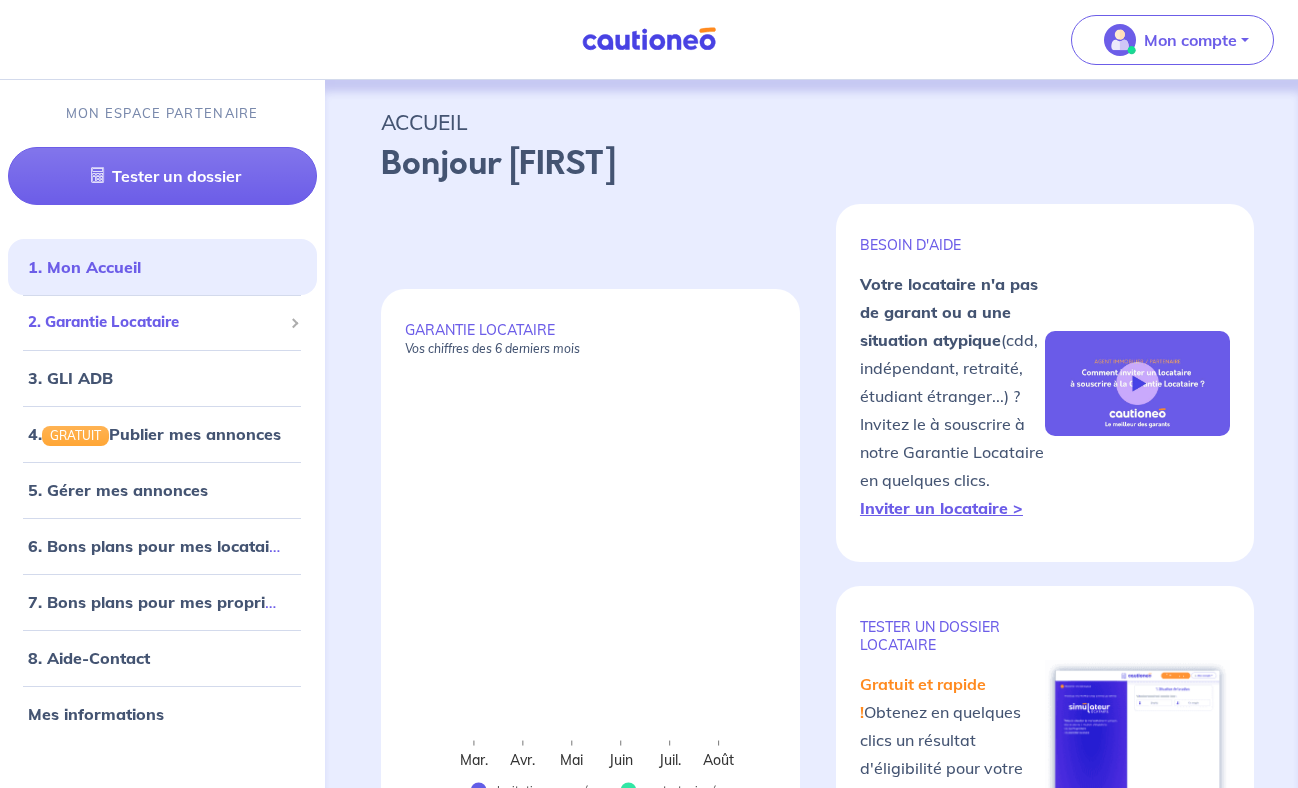click on "2. Garantie Locataire" at bounding box center [155, 322] 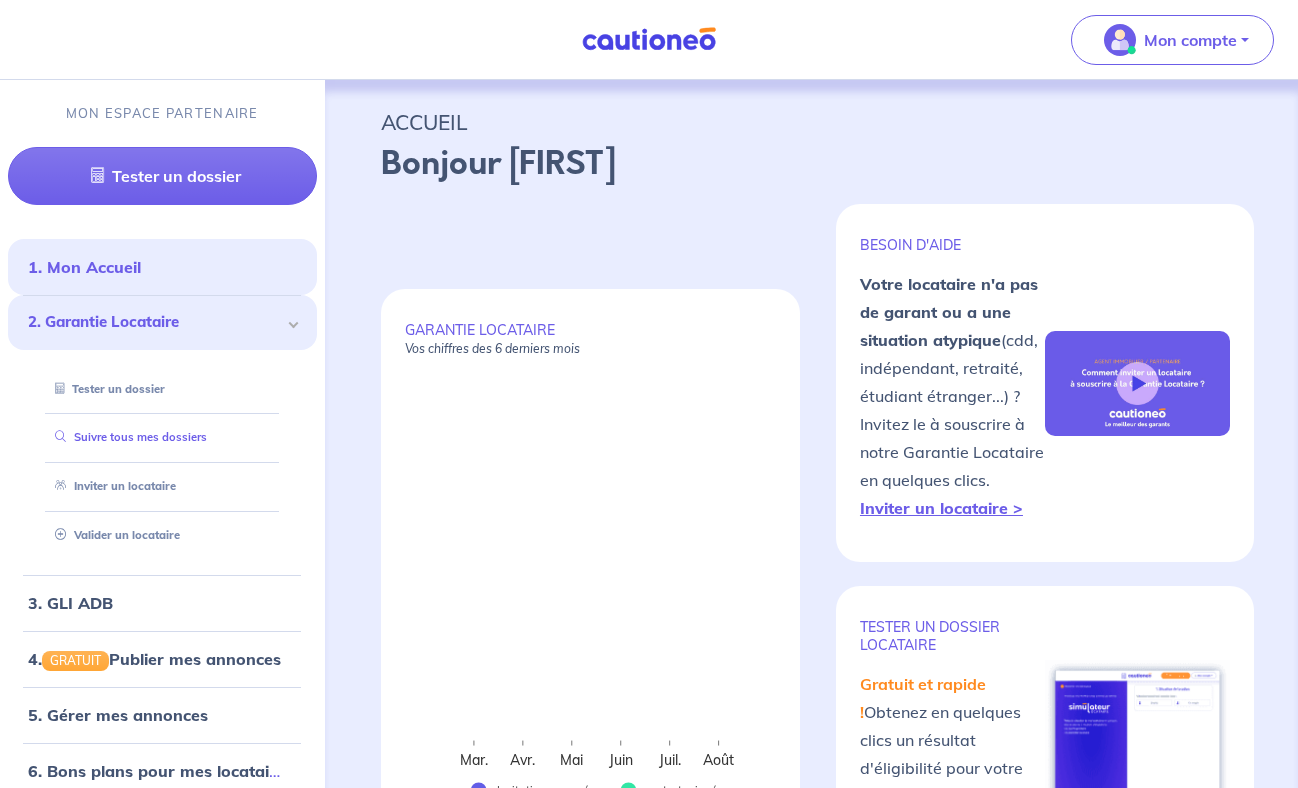 click on "Suivre tous mes dossiers" at bounding box center (127, 437) 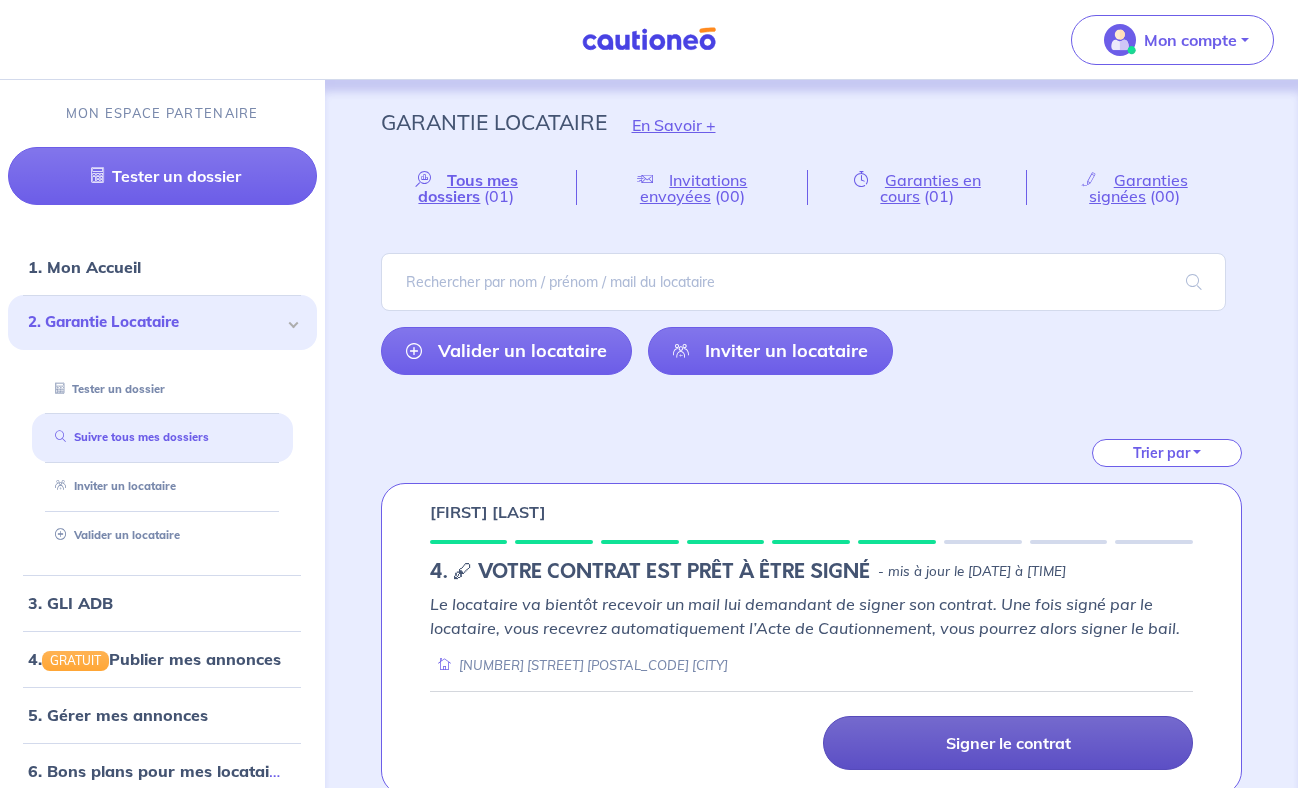 click on "Signer le contrat" at bounding box center (1008, 743) 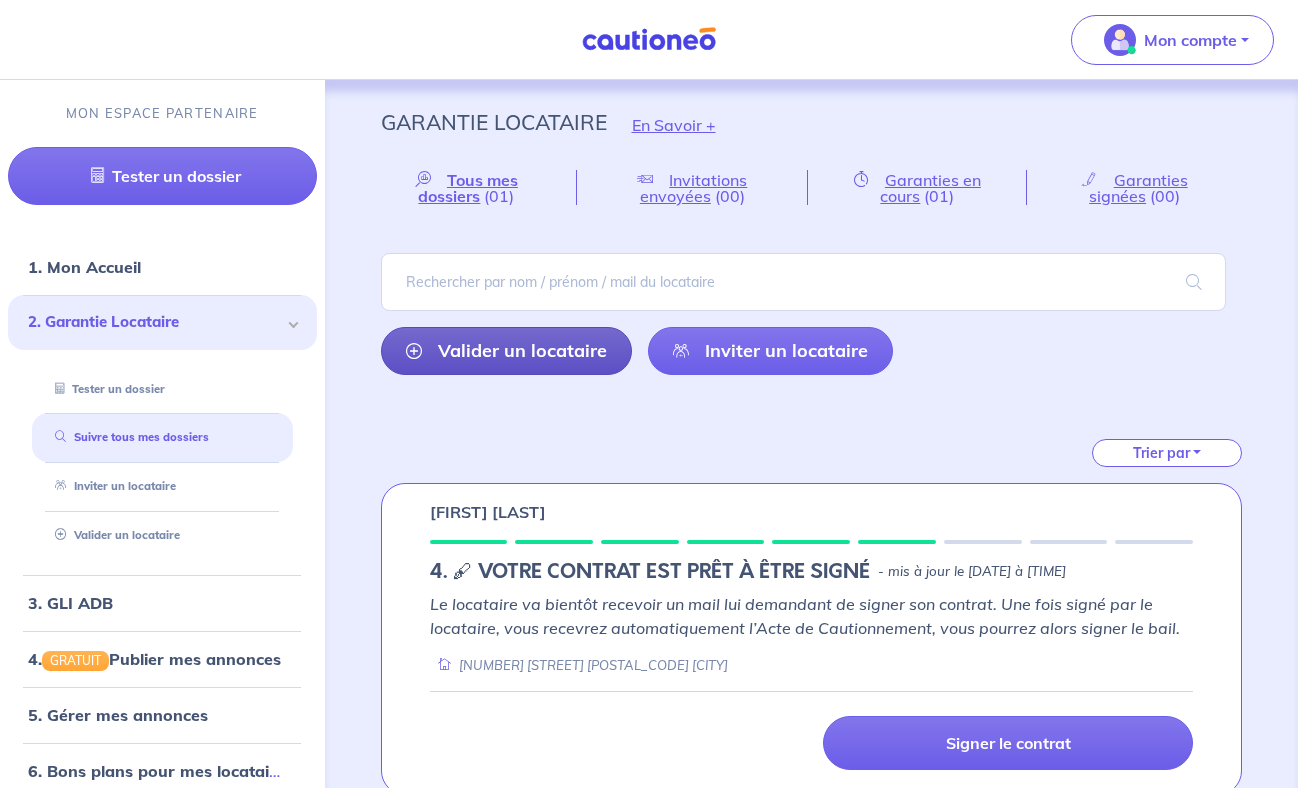click on "Valider un locataire" at bounding box center (506, 351) 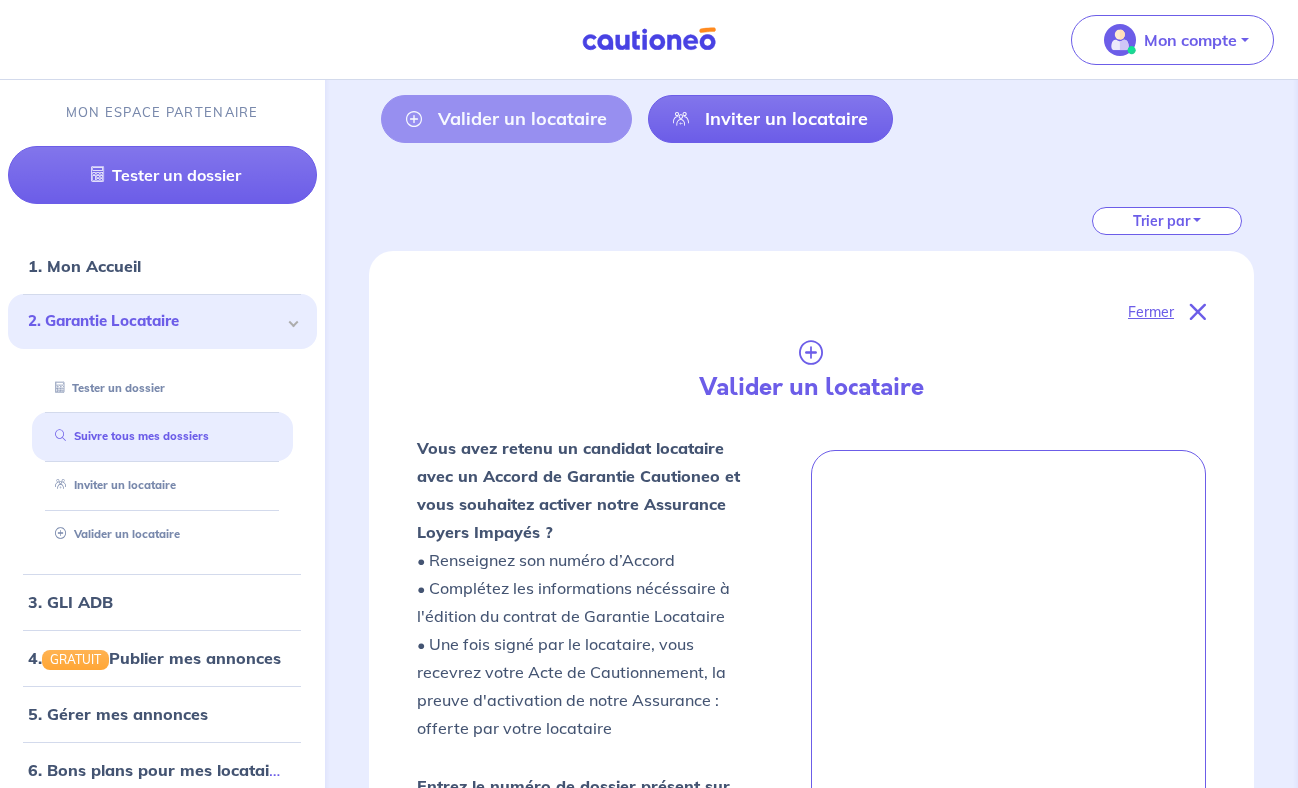 scroll, scrollTop: 0, scrollLeft: 0, axis: both 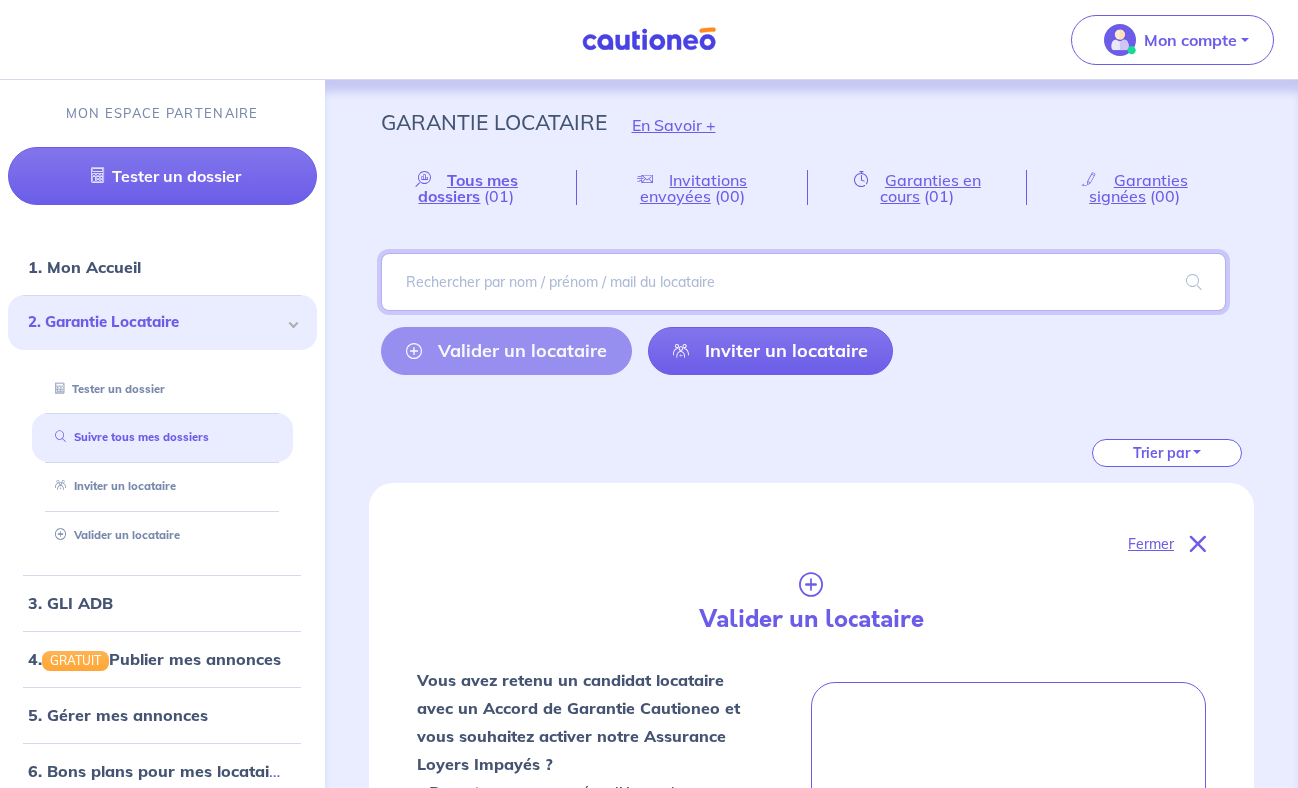 click at bounding box center (804, 282) 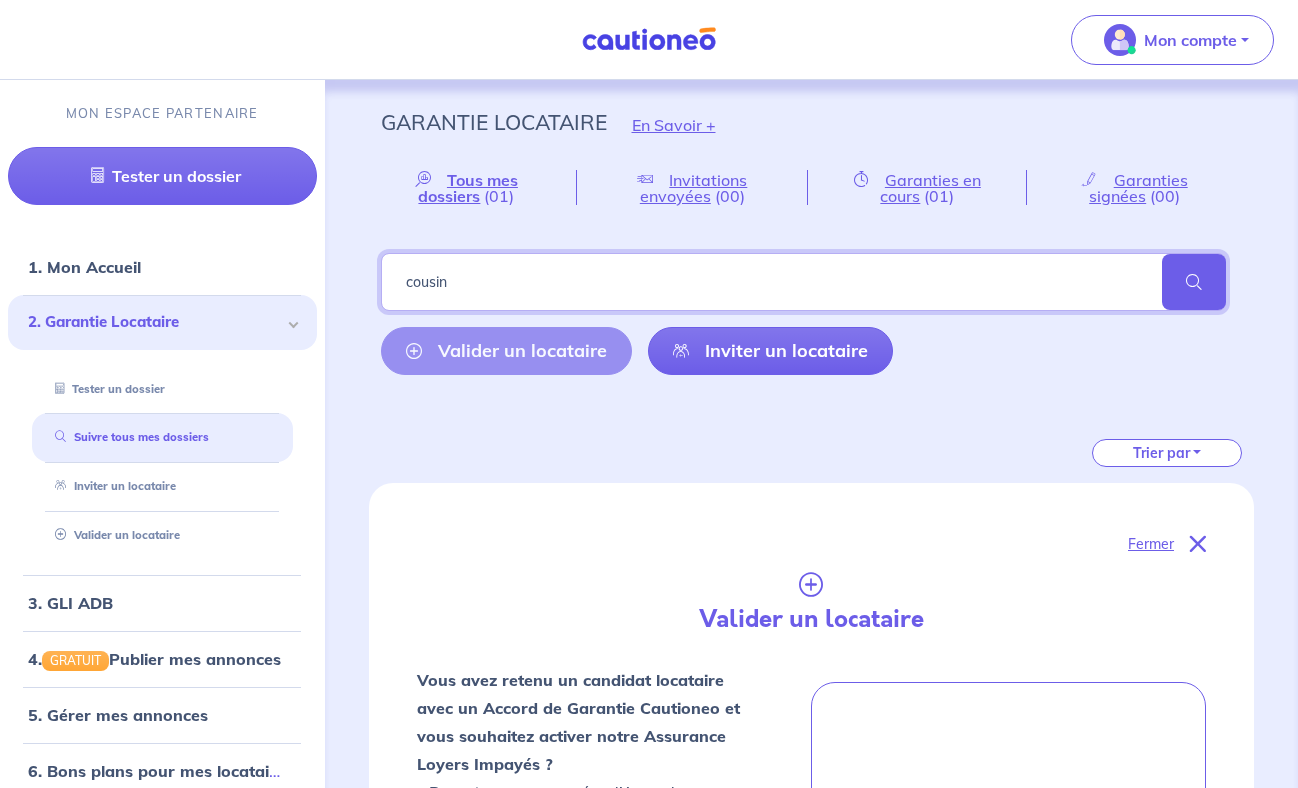 type on "cousin" 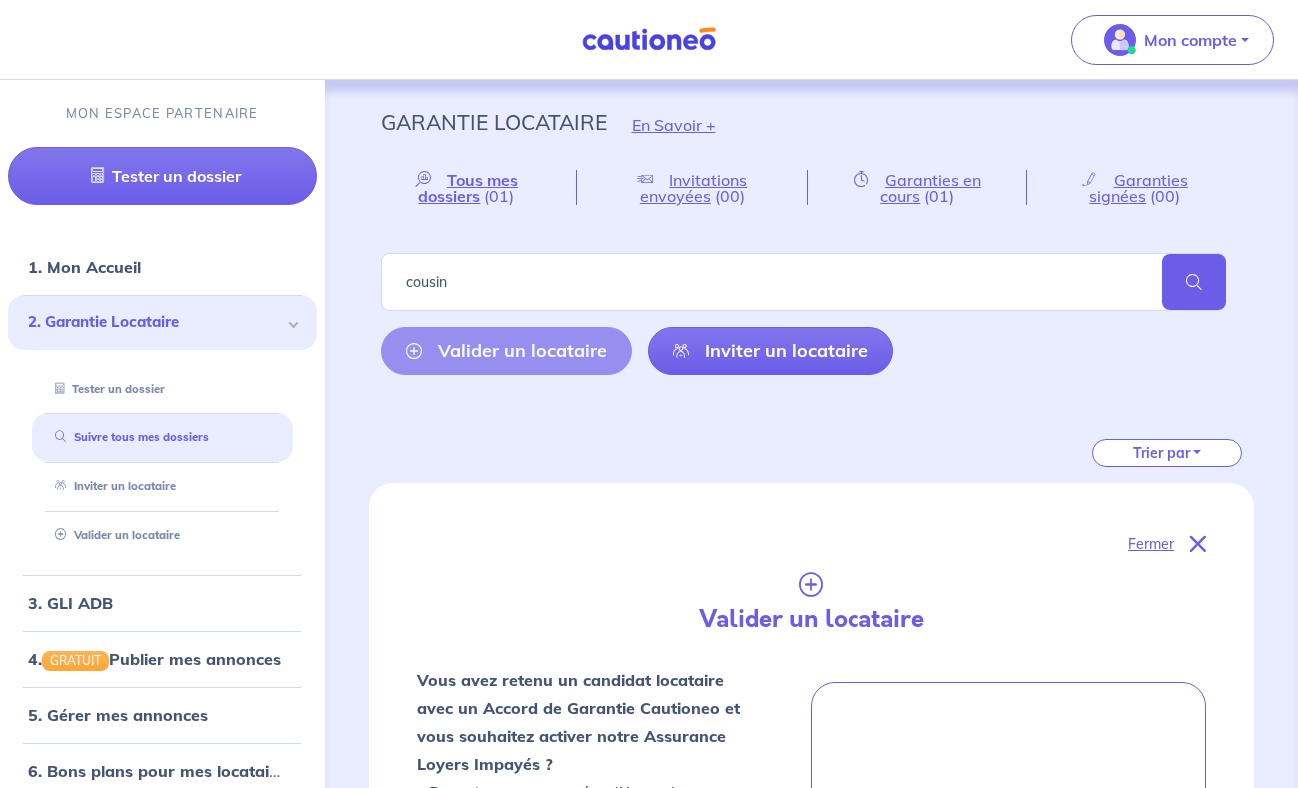 click at bounding box center (1194, 282) 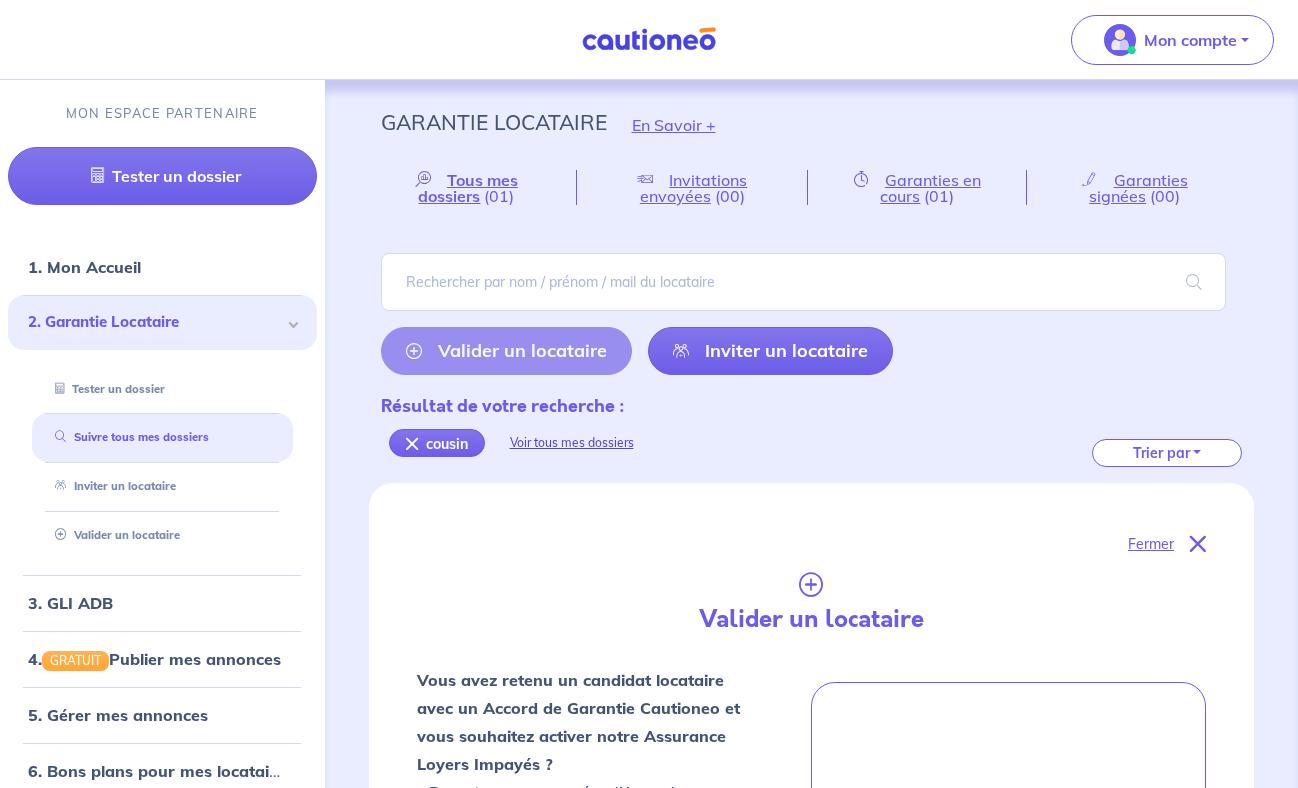 click on "Voir tous mes dossiers" at bounding box center (572, 443) 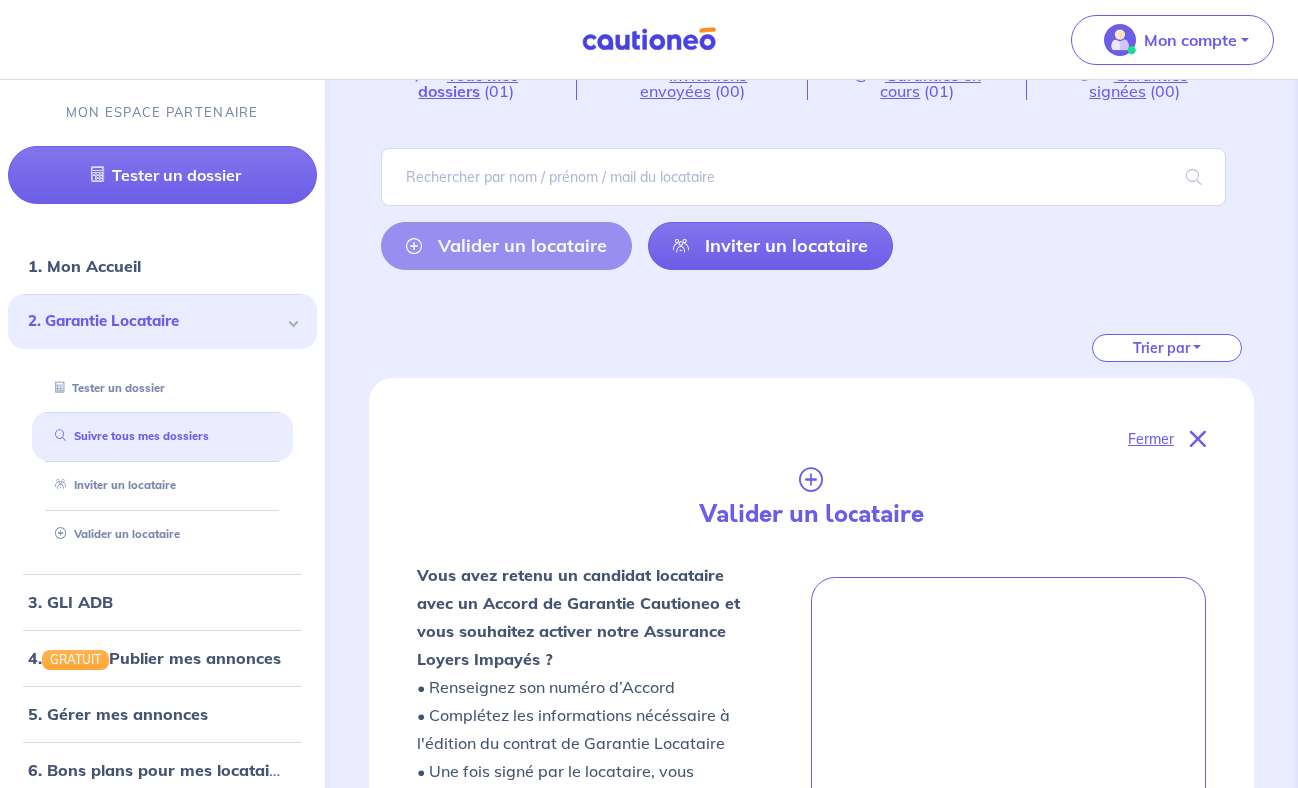 scroll, scrollTop: 0, scrollLeft: 0, axis: both 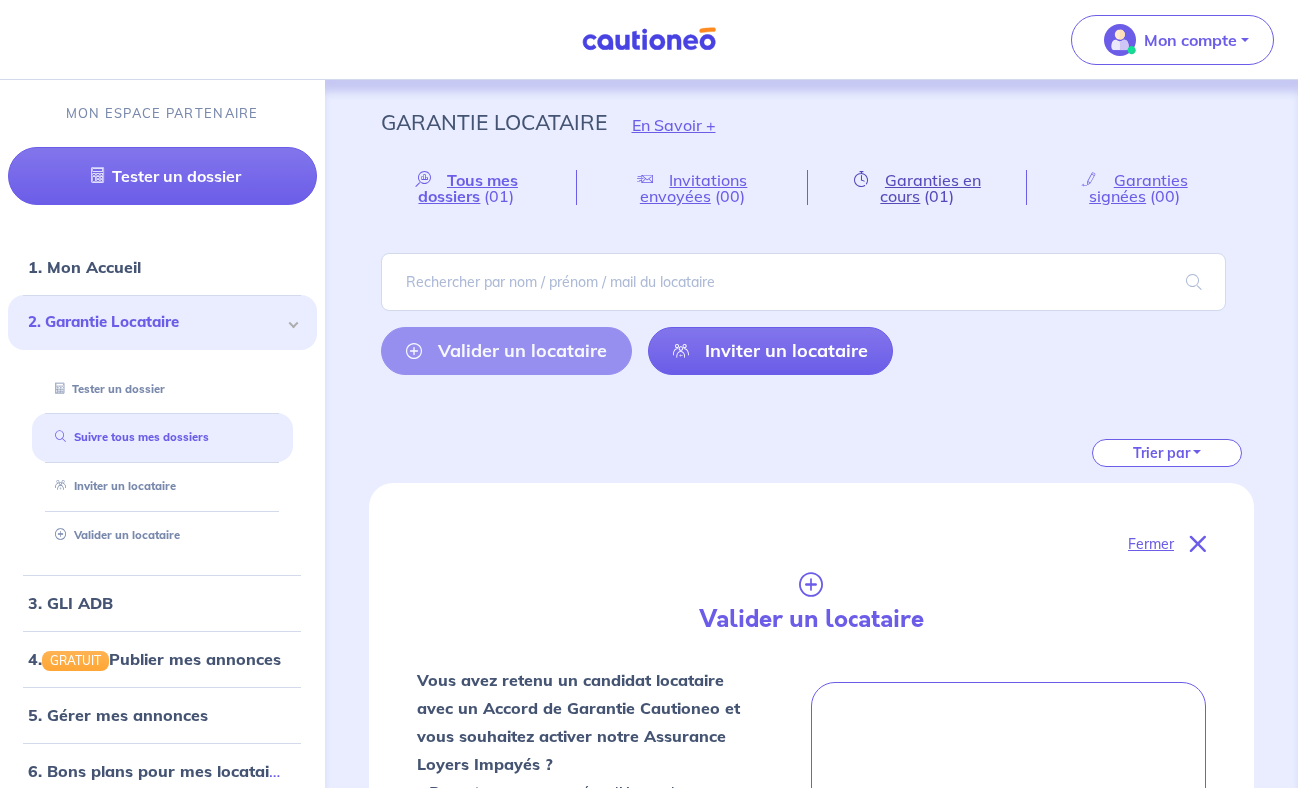 click on "Garanties en cours" at bounding box center [930, 188] 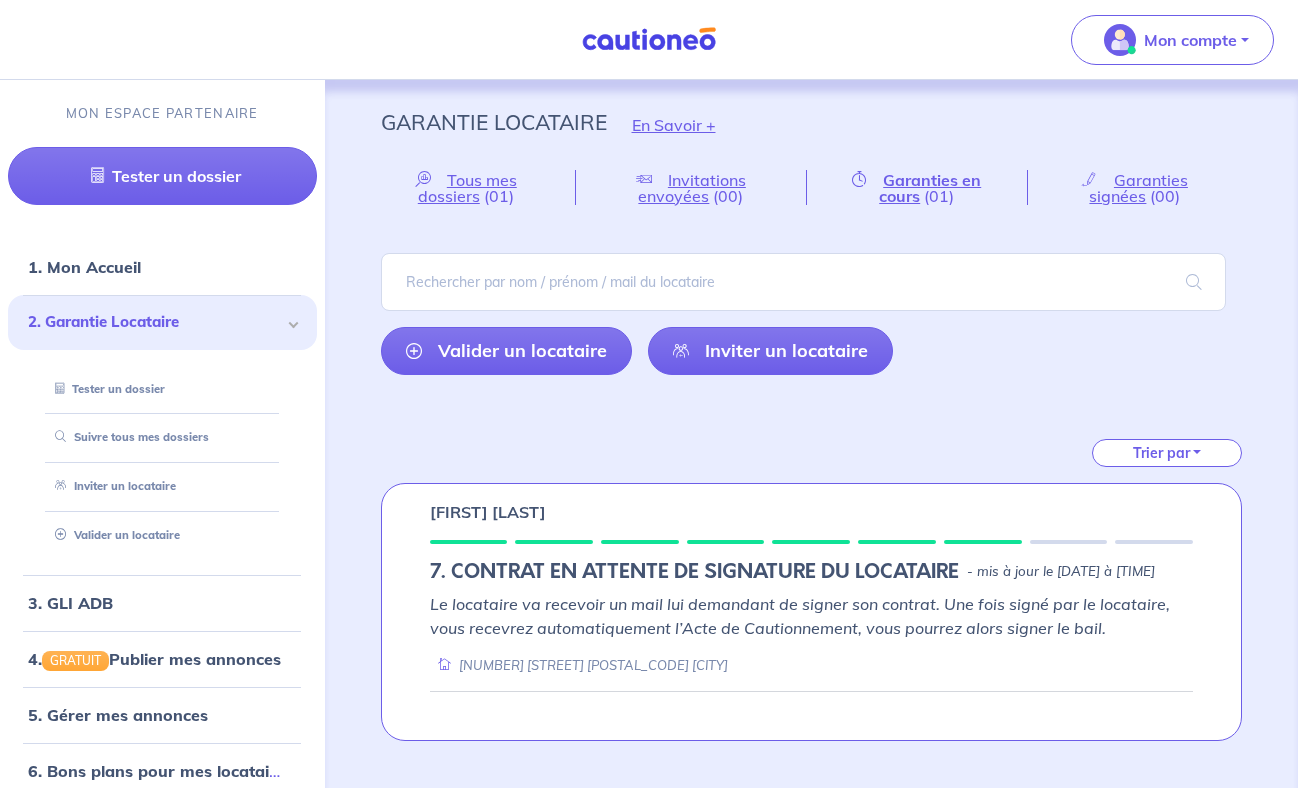 scroll, scrollTop: 1, scrollLeft: 0, axis: vertical 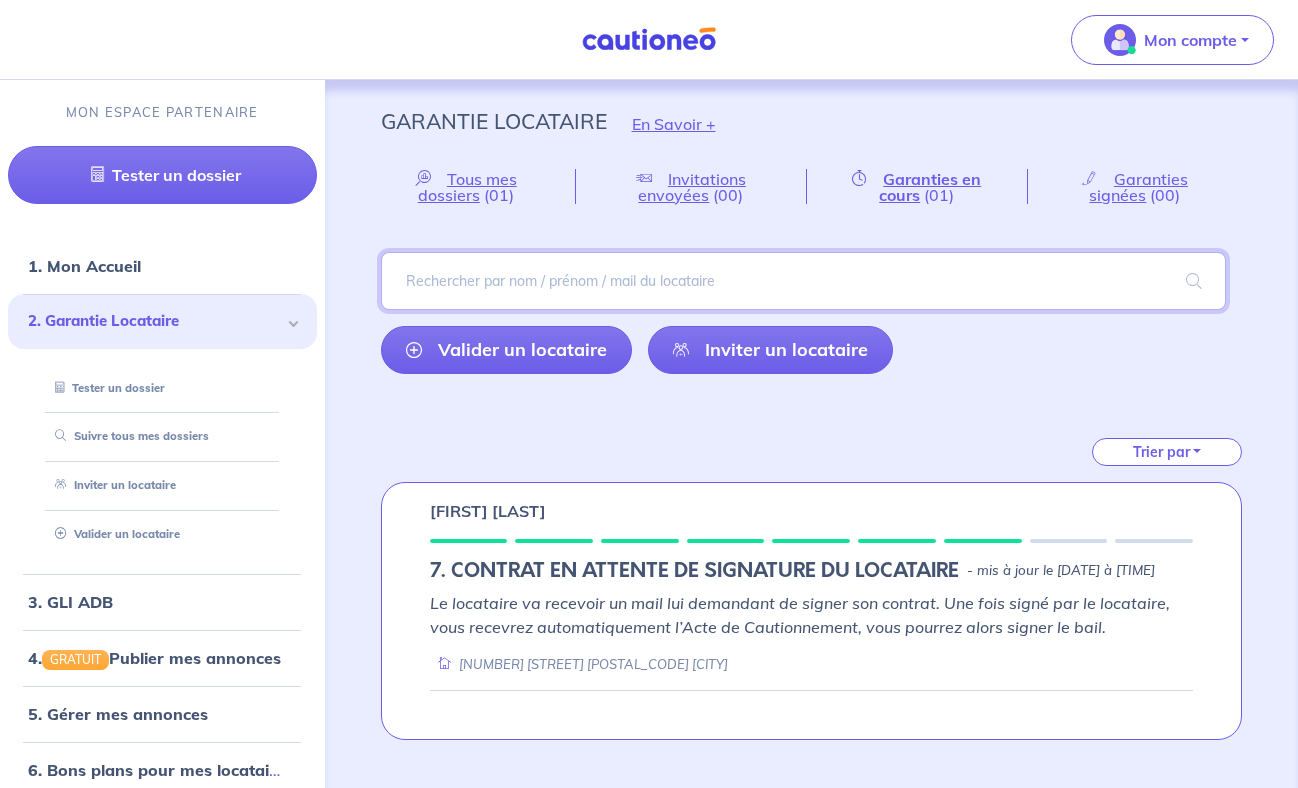click at bounding box center [804, 281] 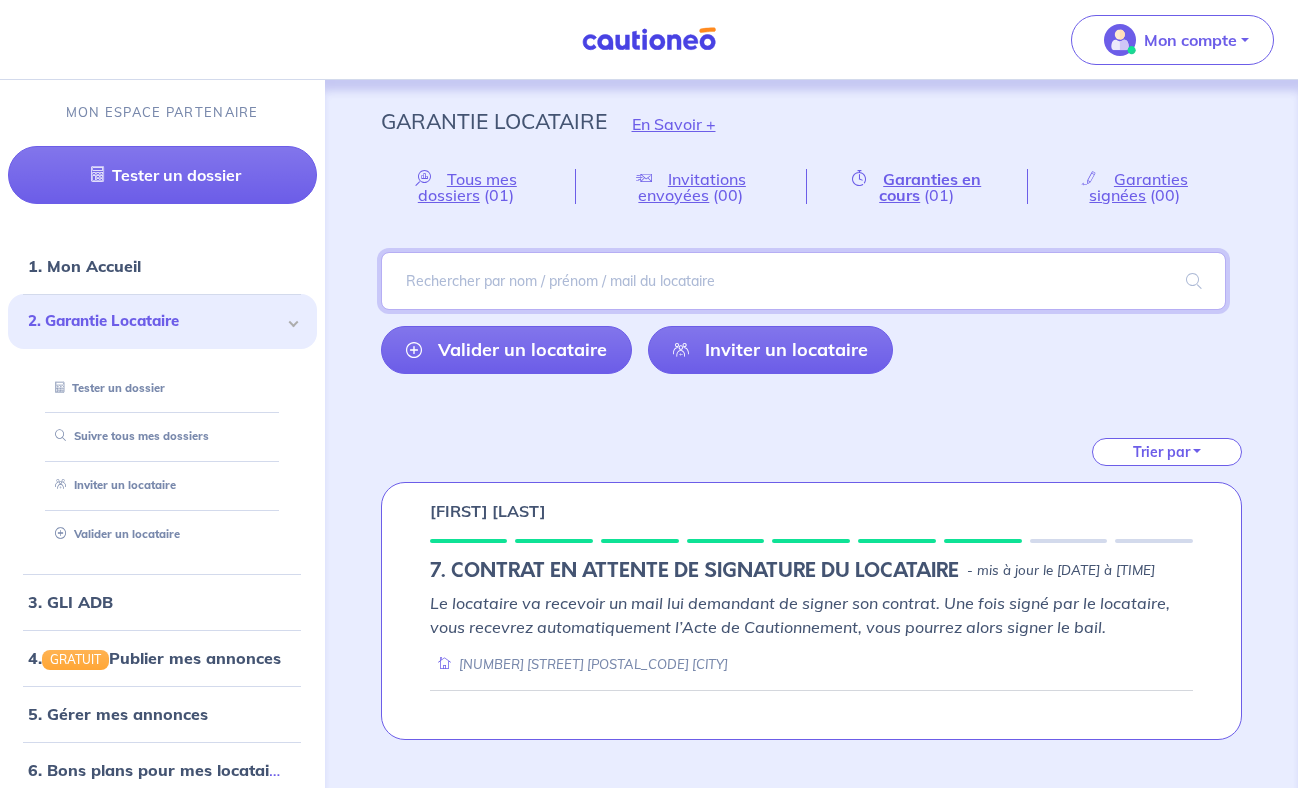 click at bounding box center [804, 281] 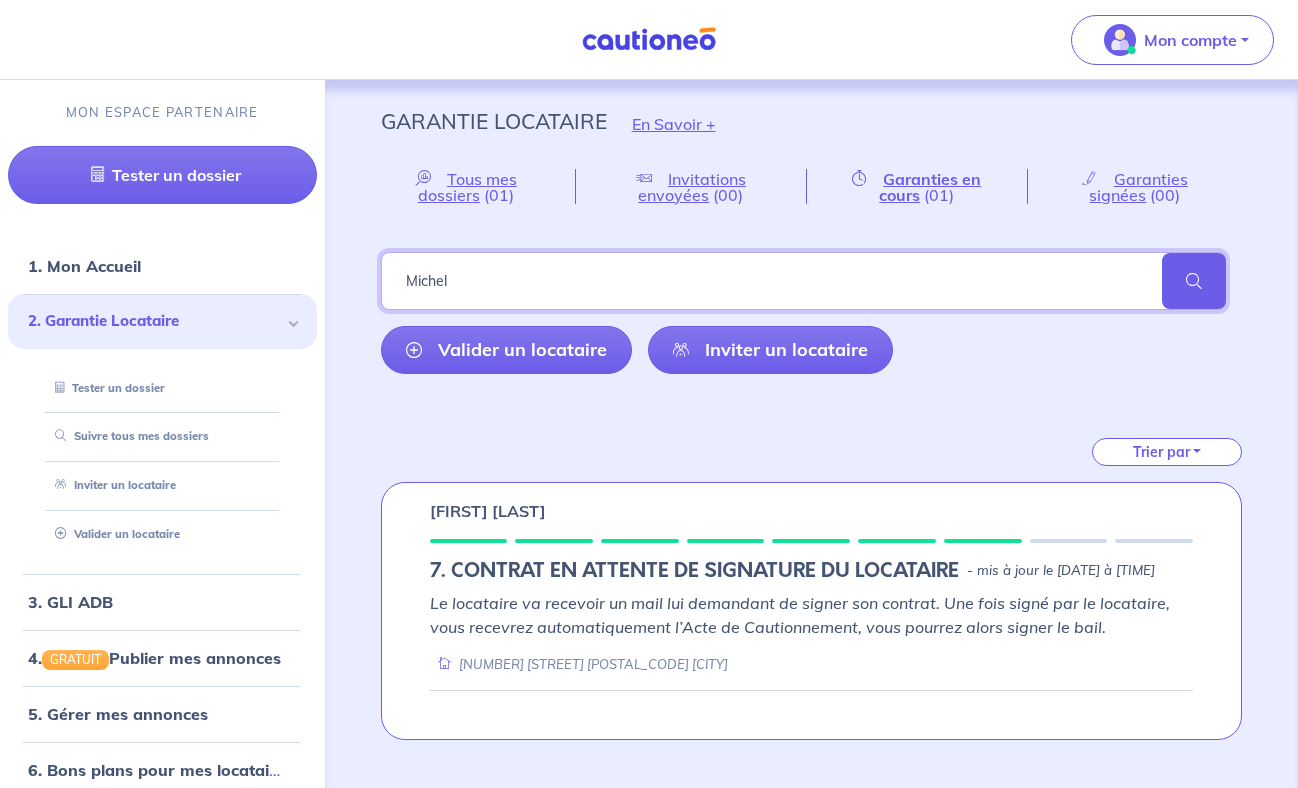 type on "Michel" 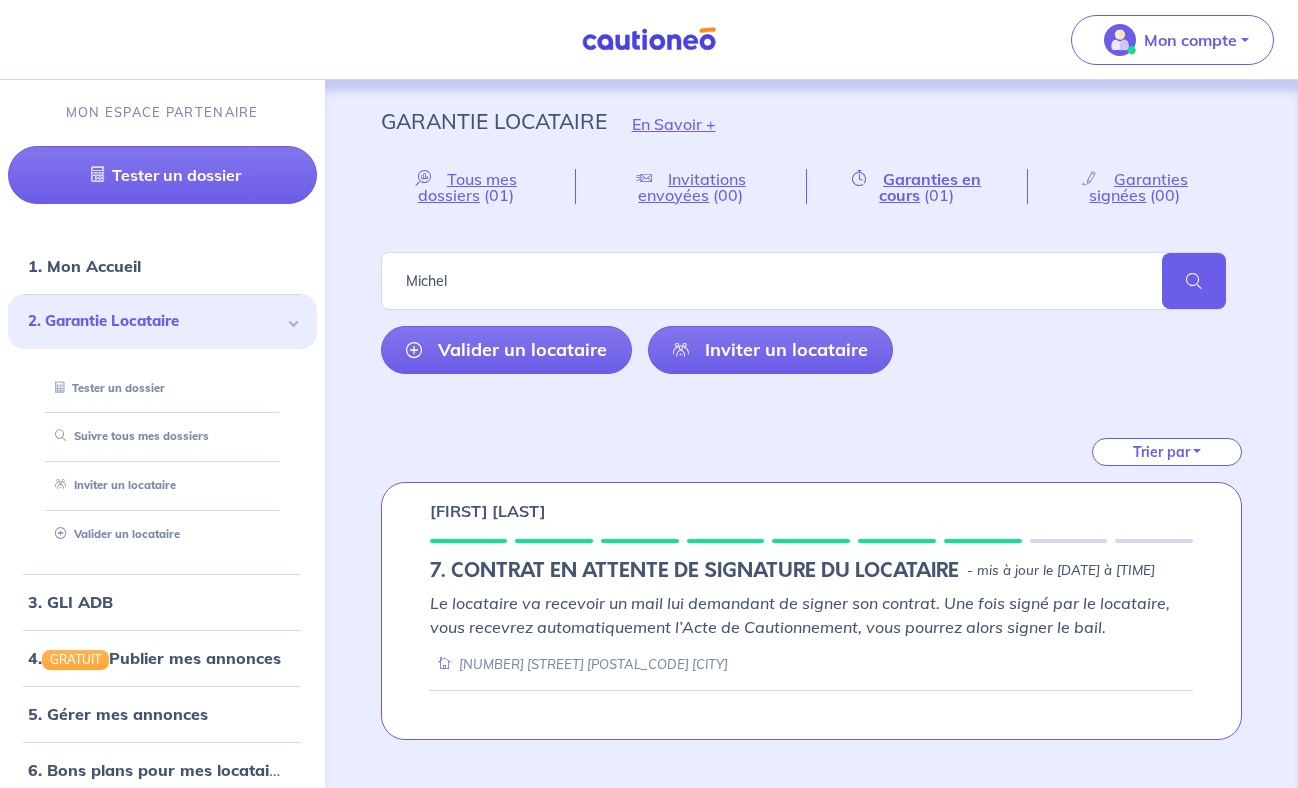 click at bounding box center [1194, 281] 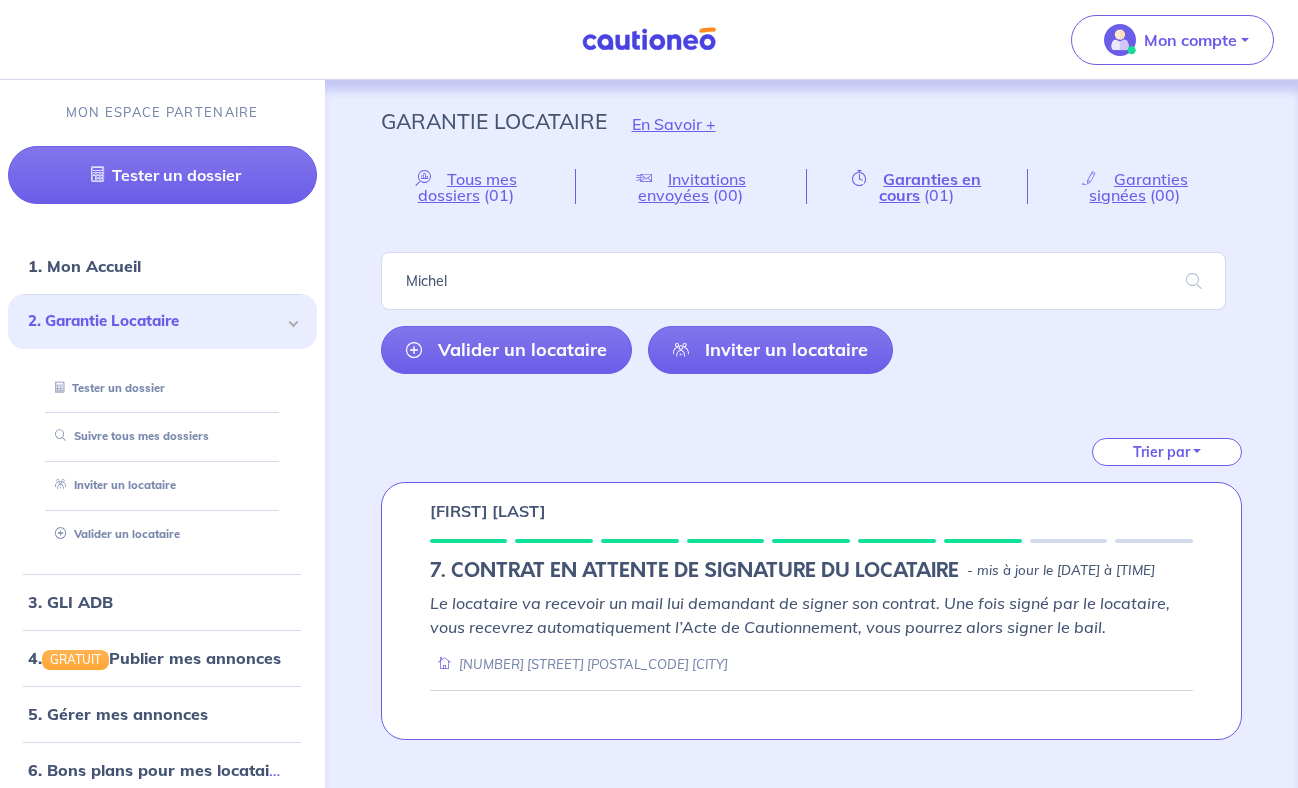 type 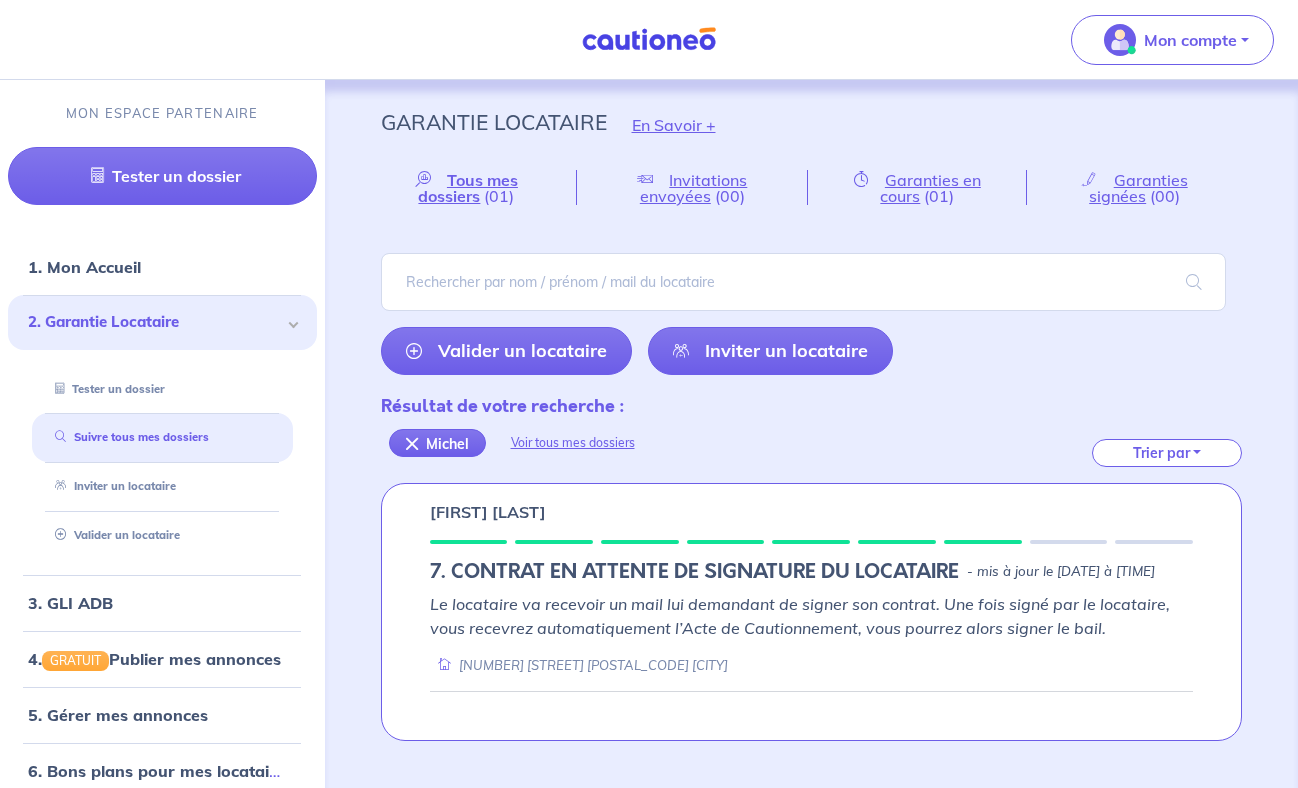 scroll, scrollTop: 1, scrollLeft: 0, axis: vertical 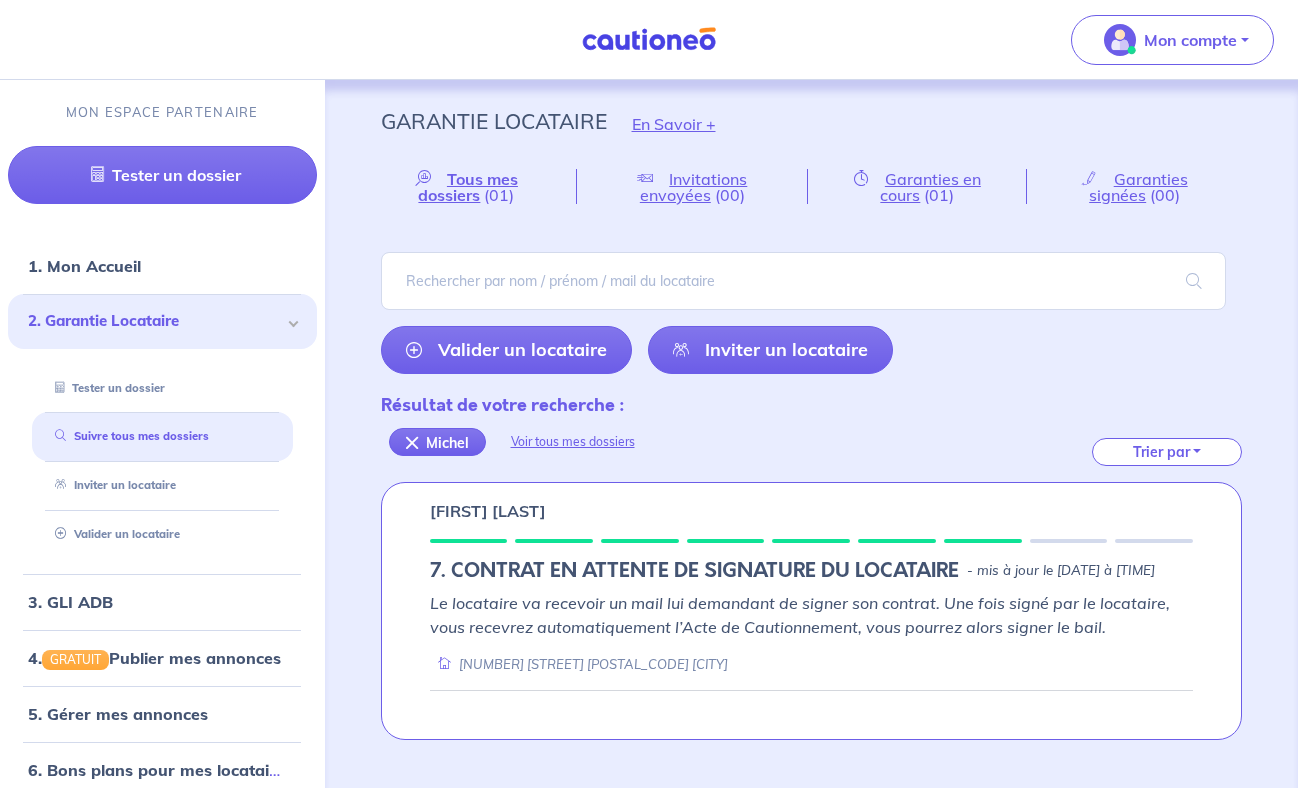 click on "Résultat de votre recherche : Michel Voir tous mes dossiers Trier par" at bounding box center (812, 428) 